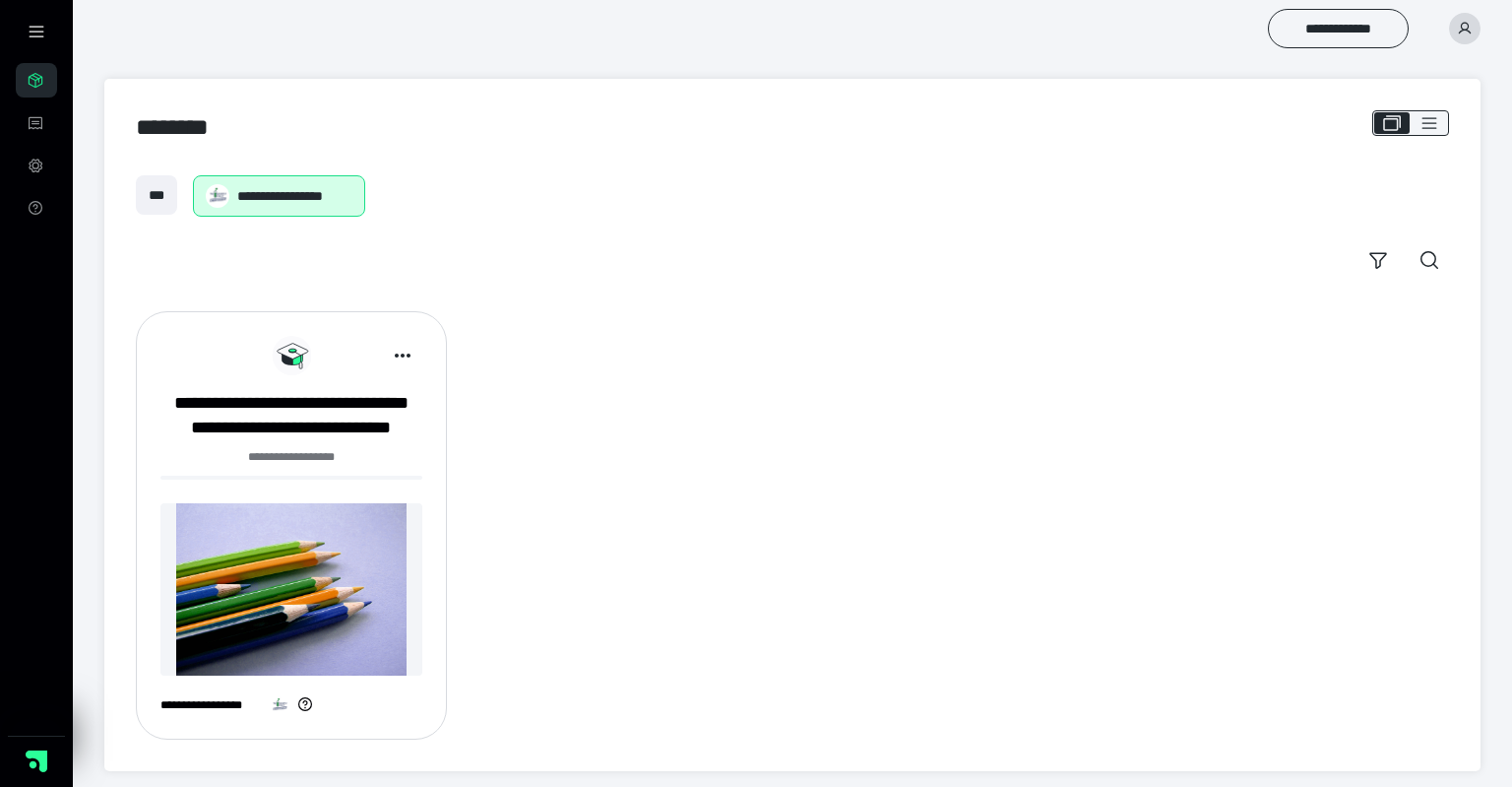 scroll, scrollTop: 7, scrollLeft: 0, axis: vertical 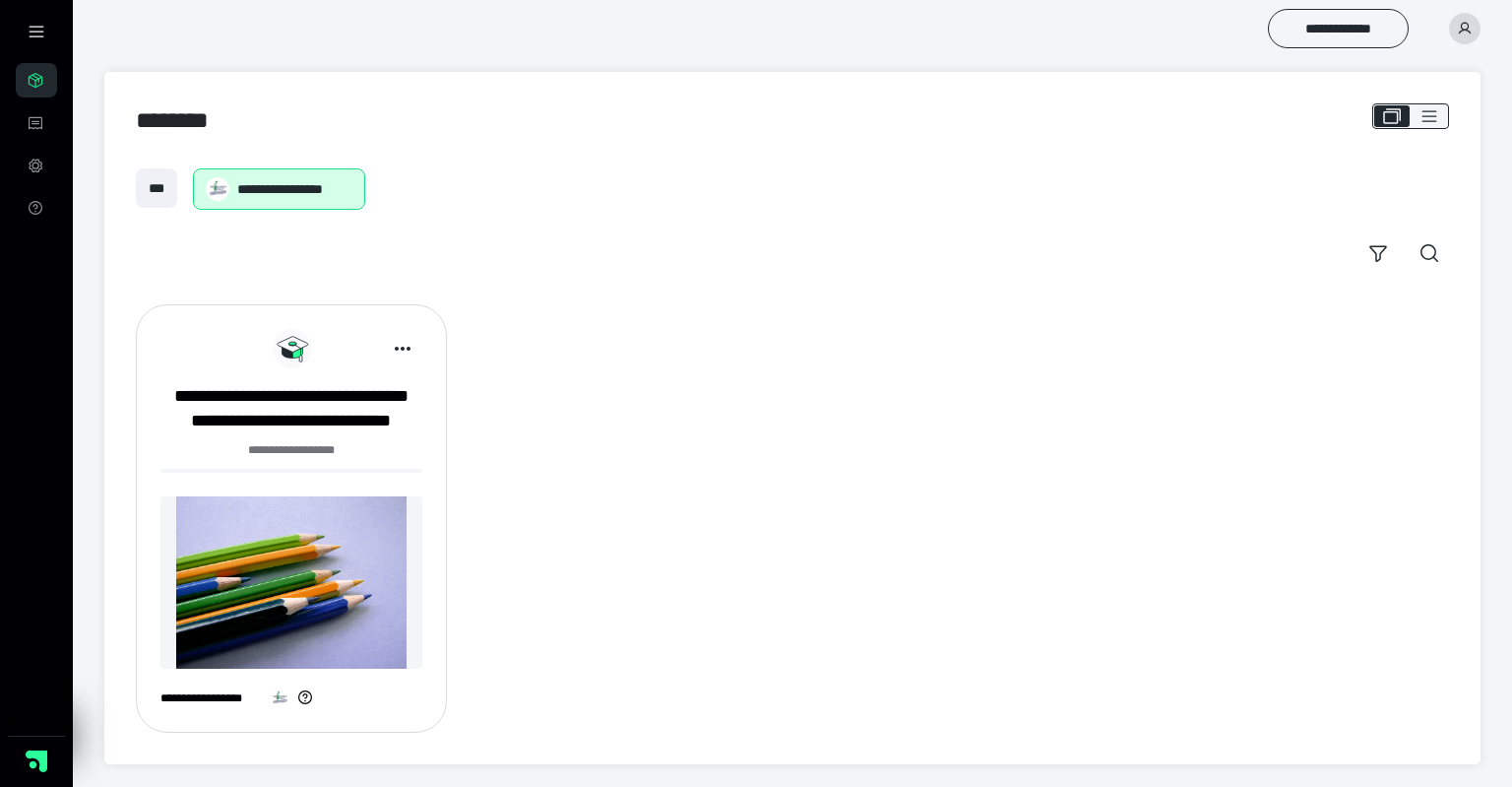 click on "**********" at bounding box center (291, 409) 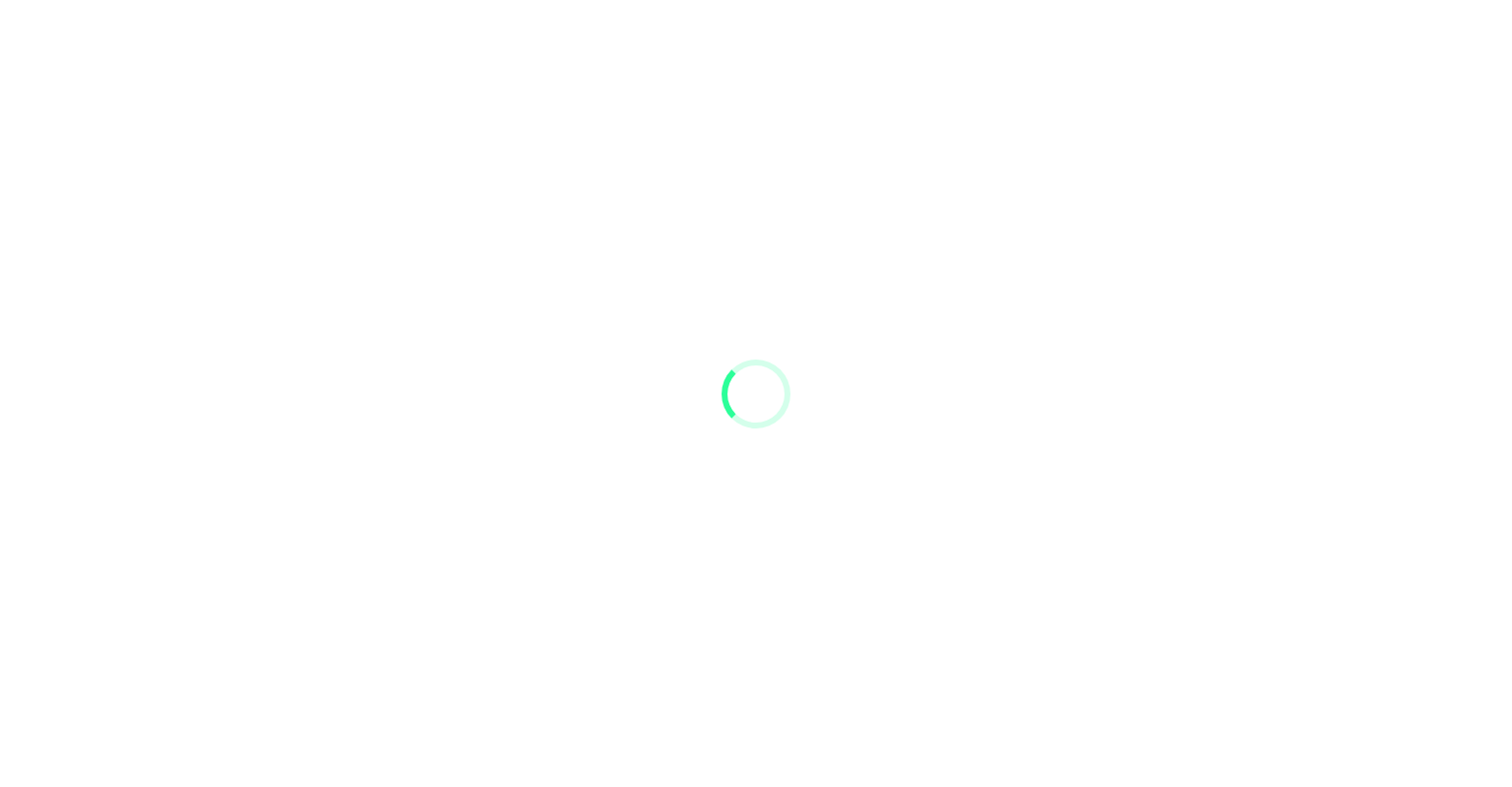 scroll, scrollTop: 0, scrollLeft: 0, axis: both 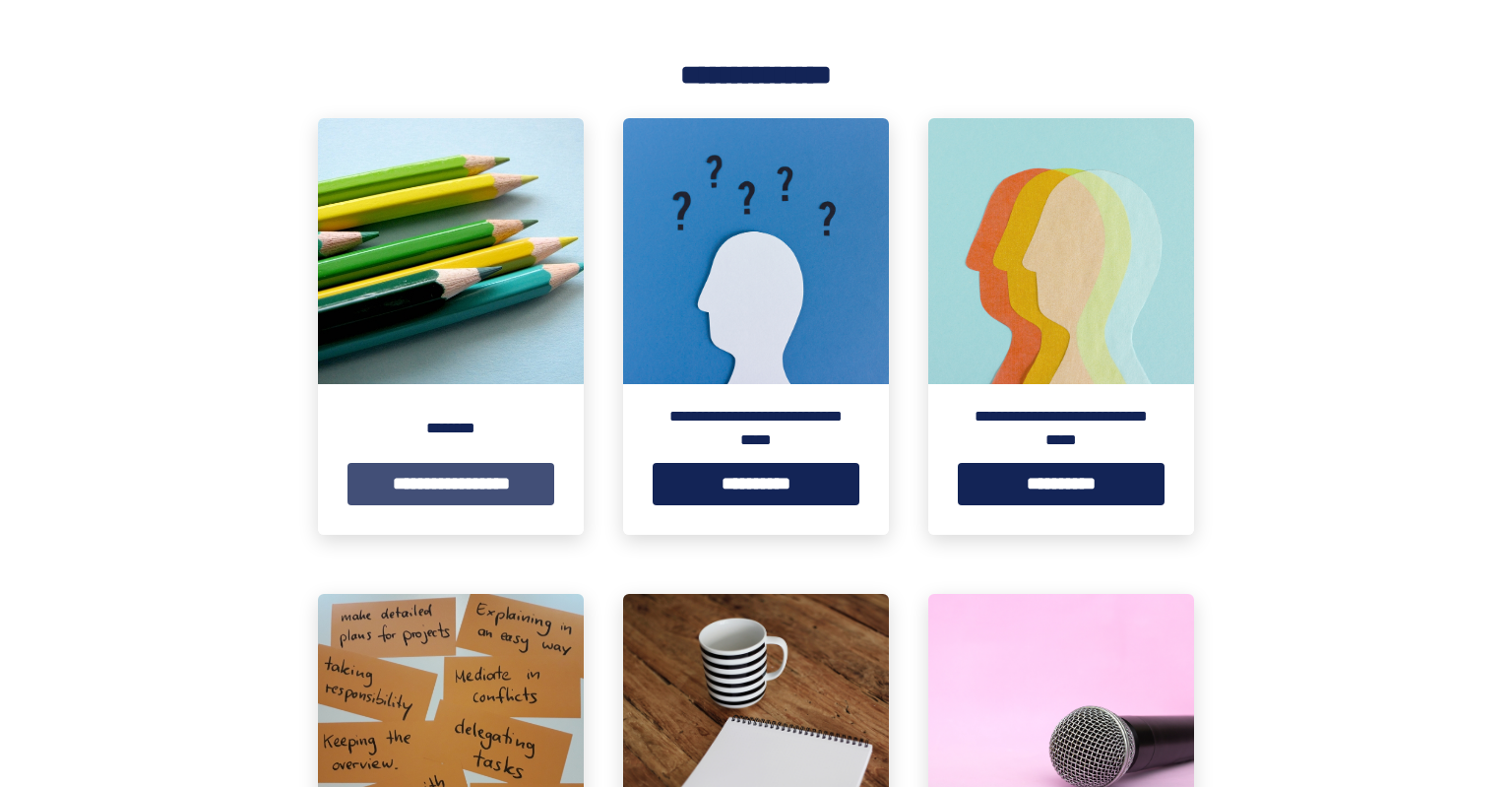 click on "**********" at bounding box center (451, 484) 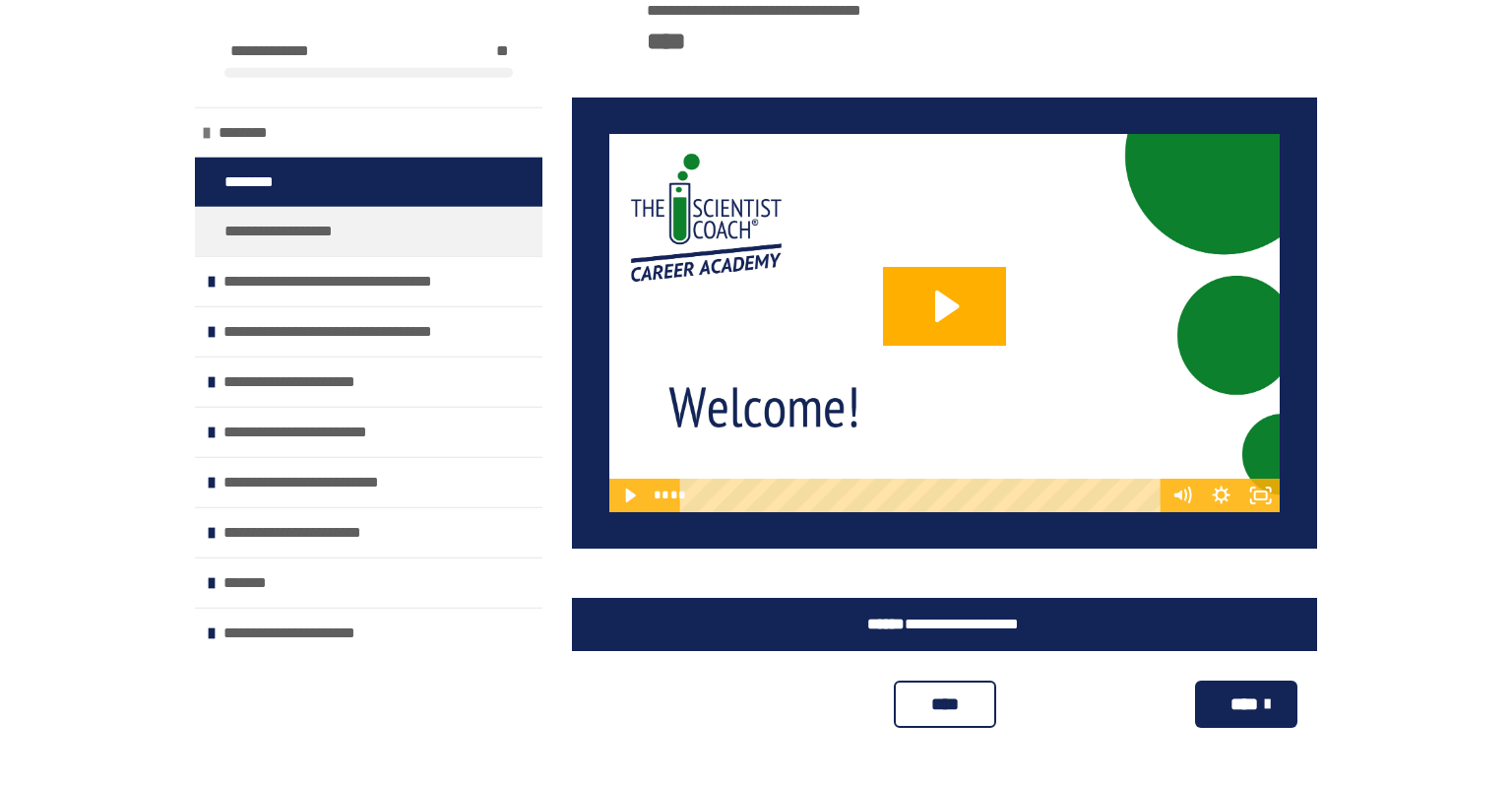 scroll, scrollTop: 800, scrollLeft: 0, axis: vertical 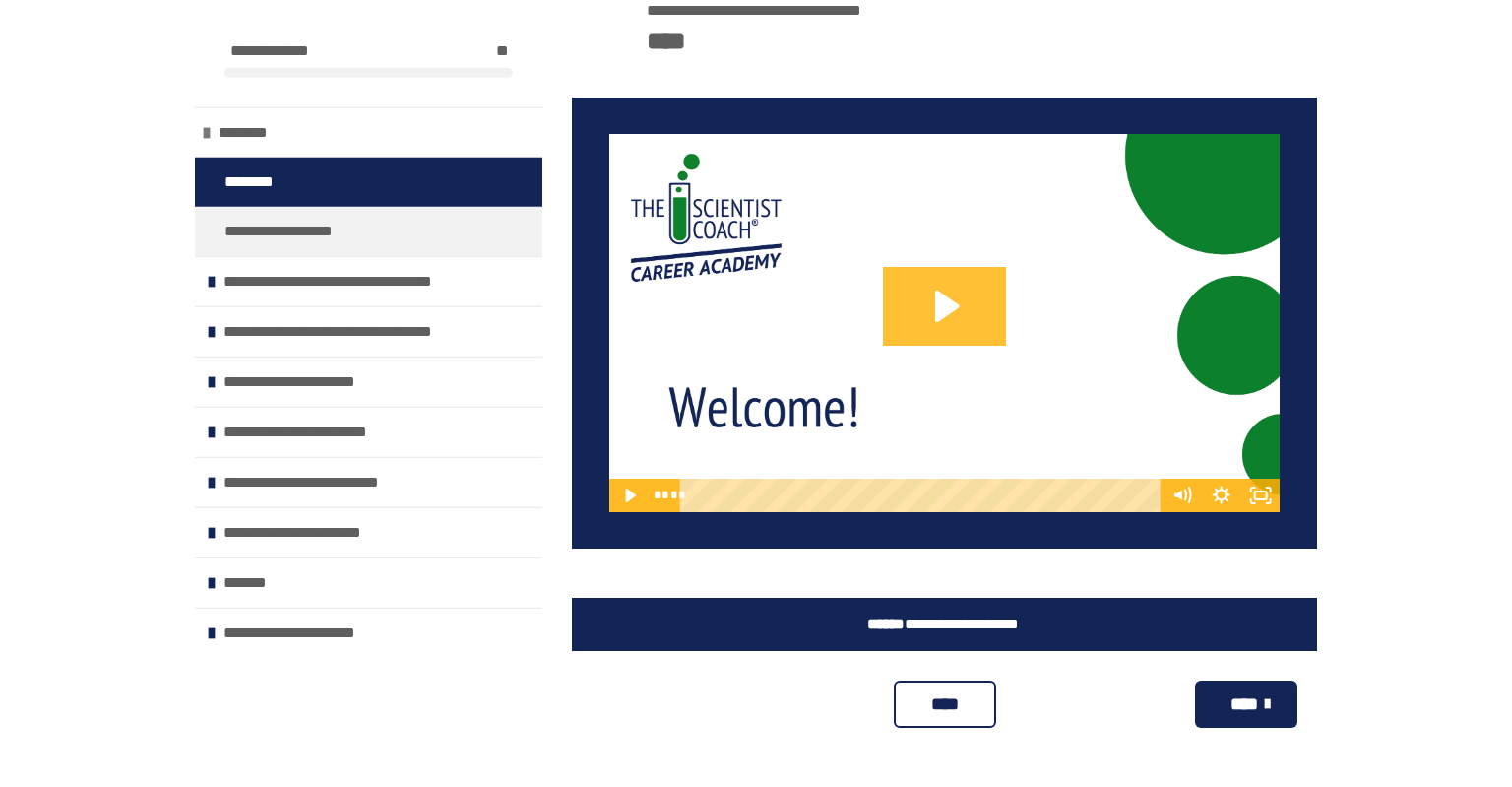 click 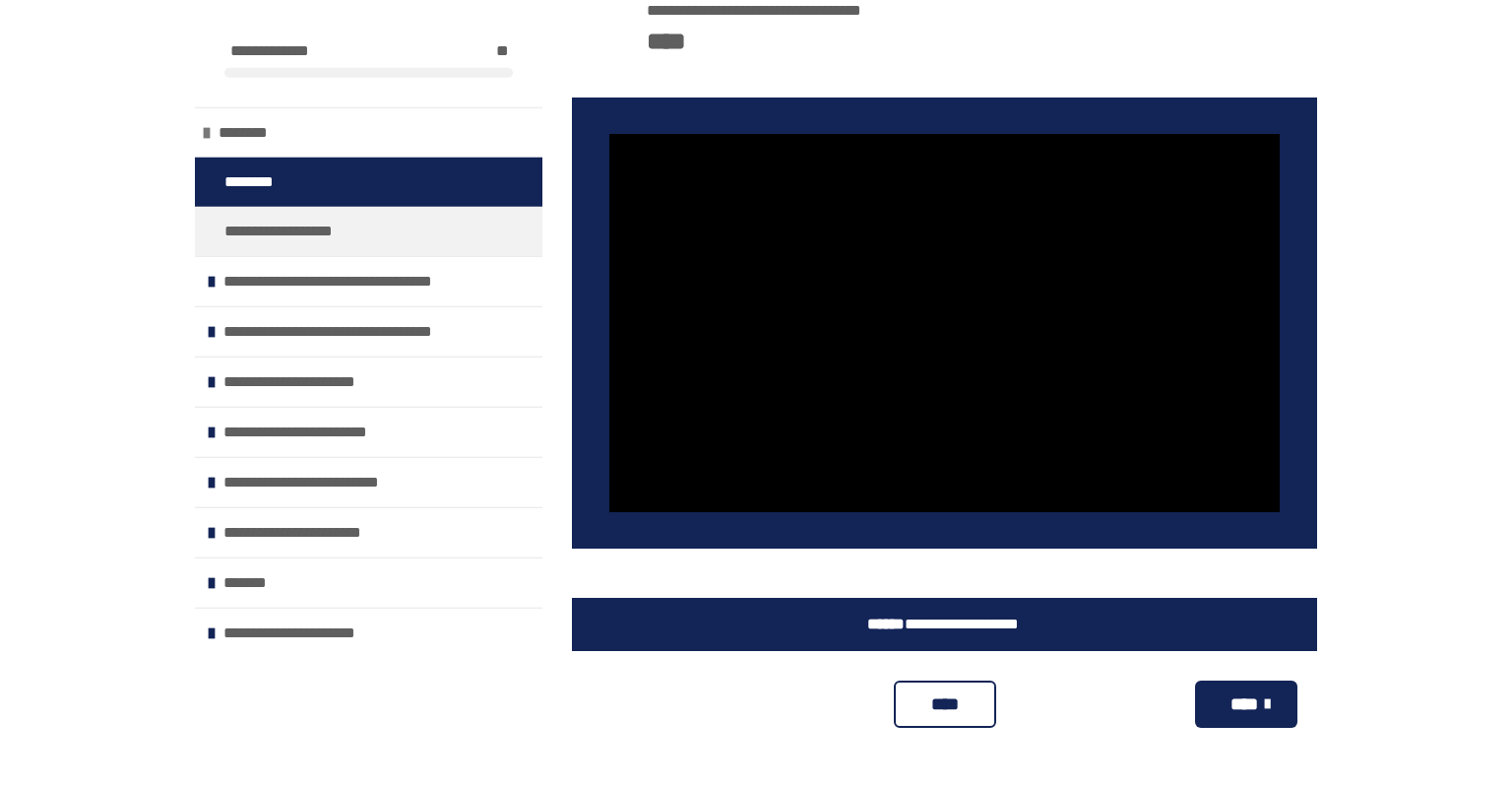 type 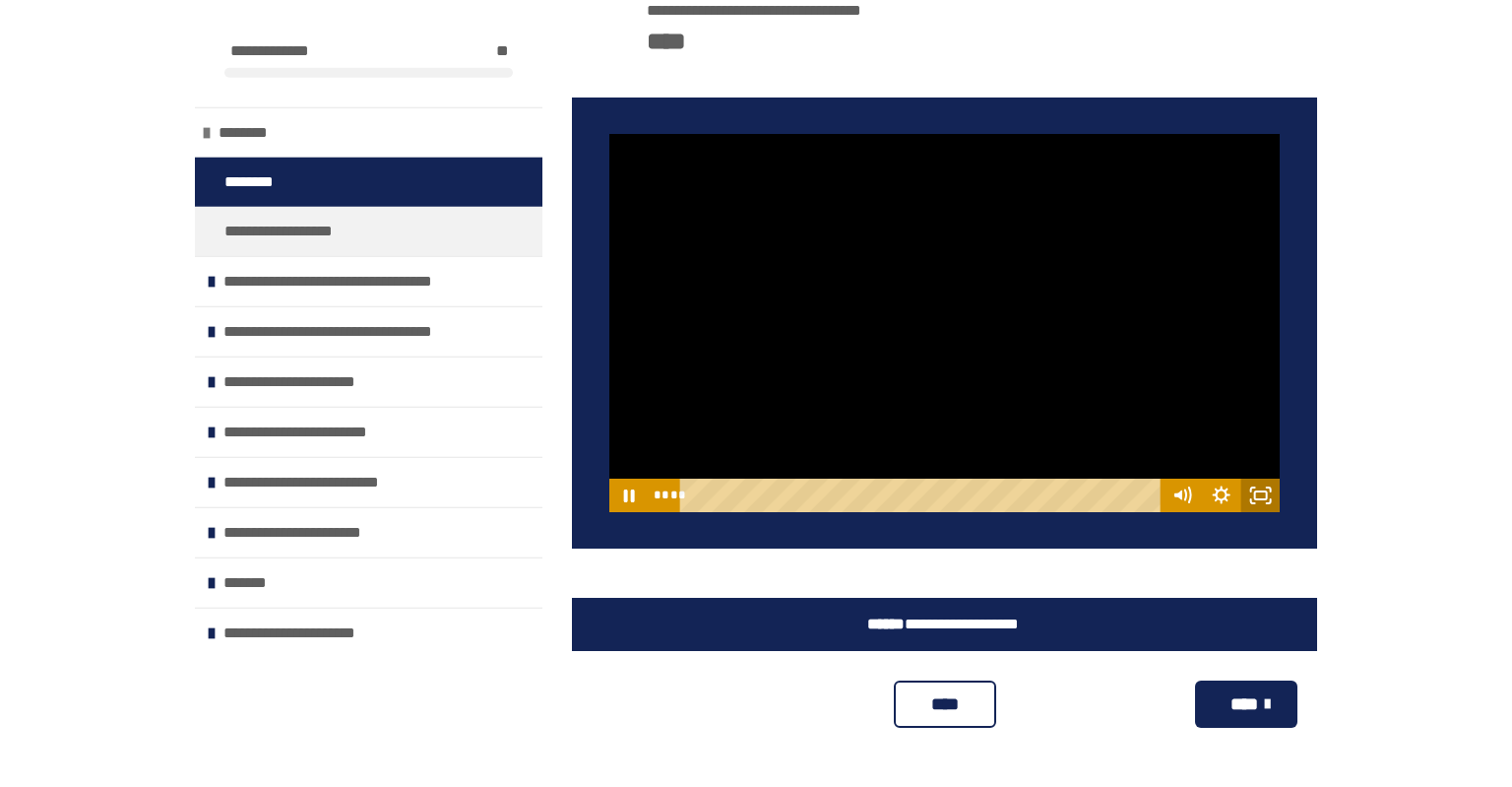 click 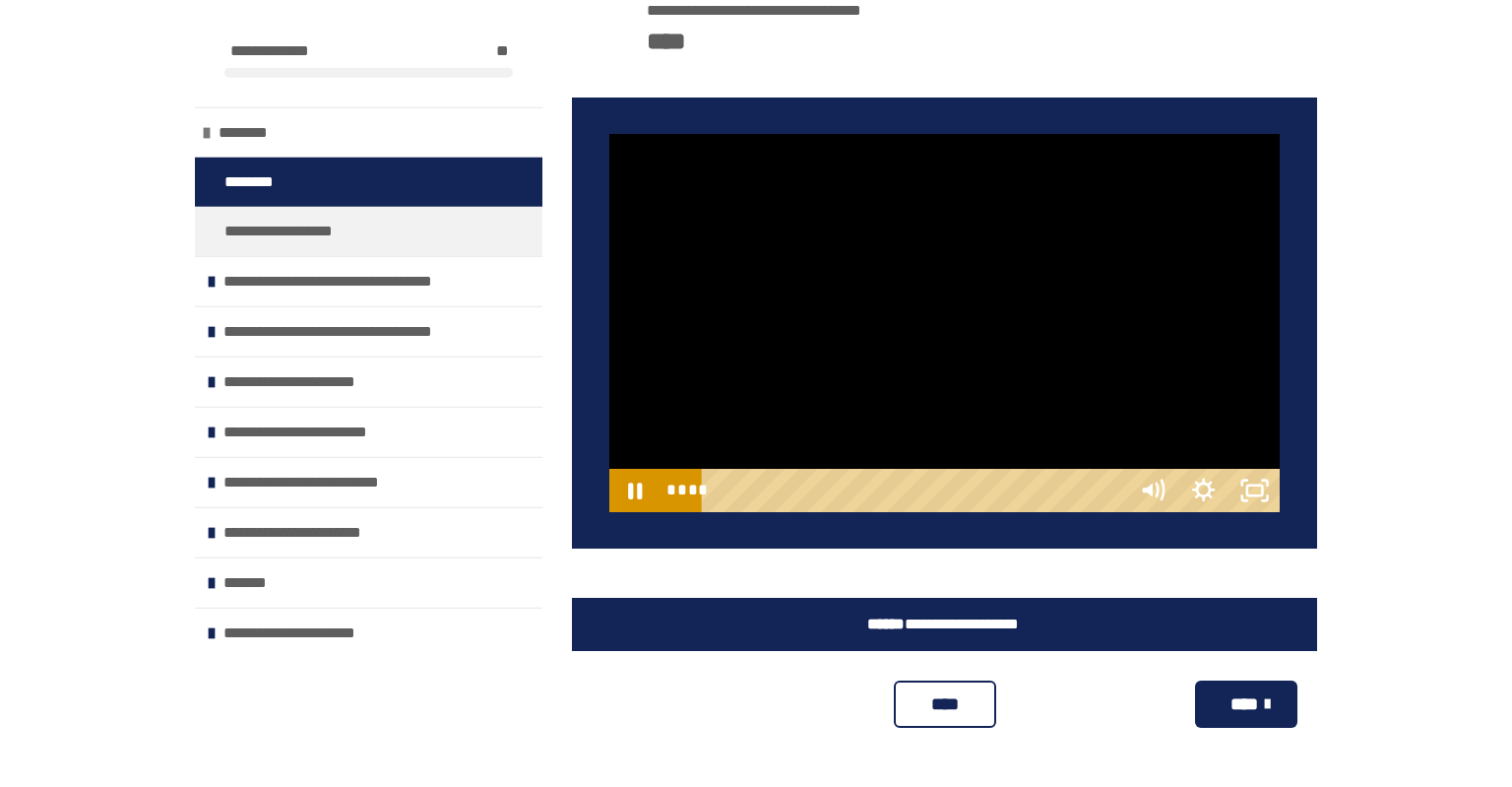 scroll, scrollTop: 684, scrollLeft: 0, axis: vertical 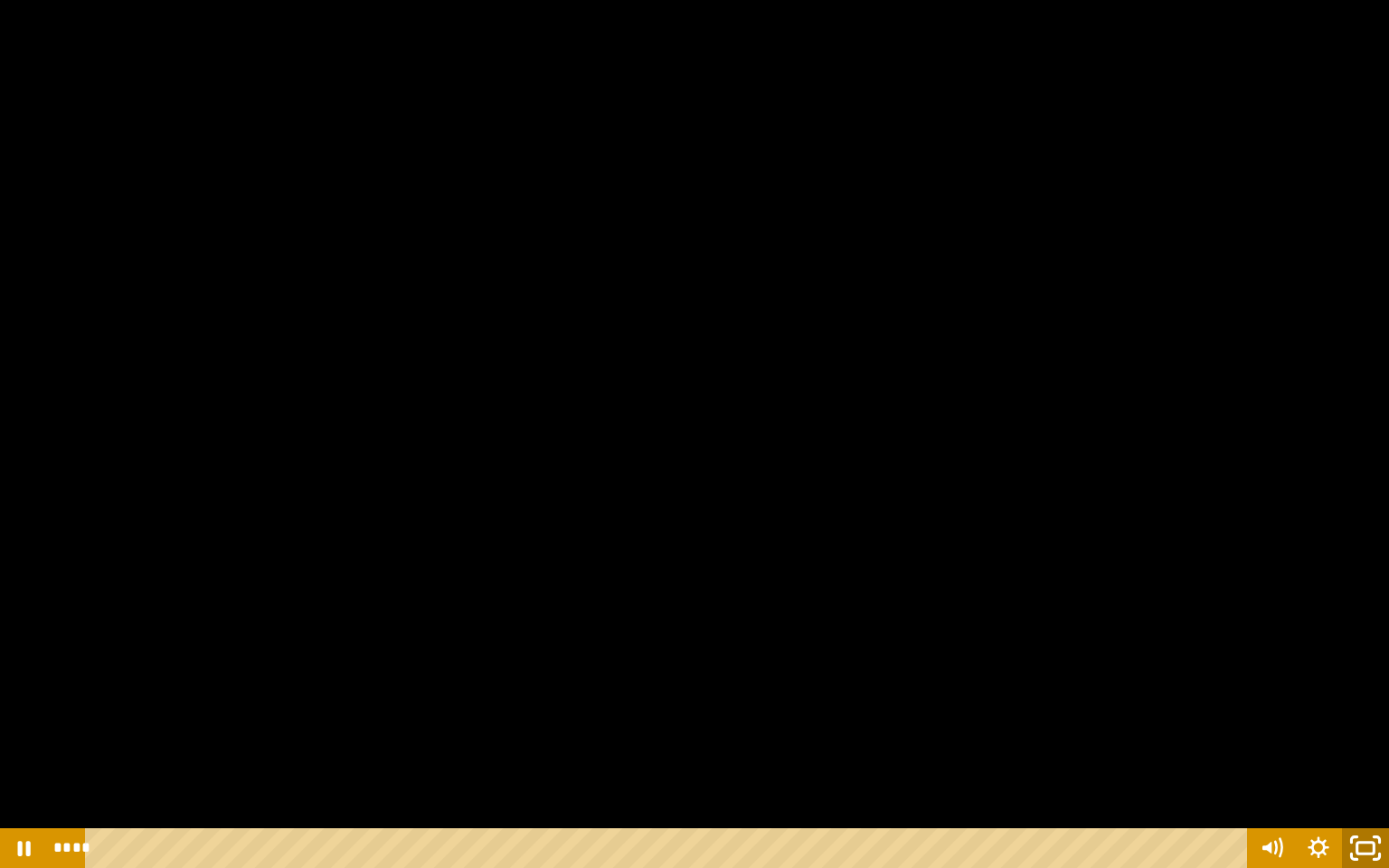 click 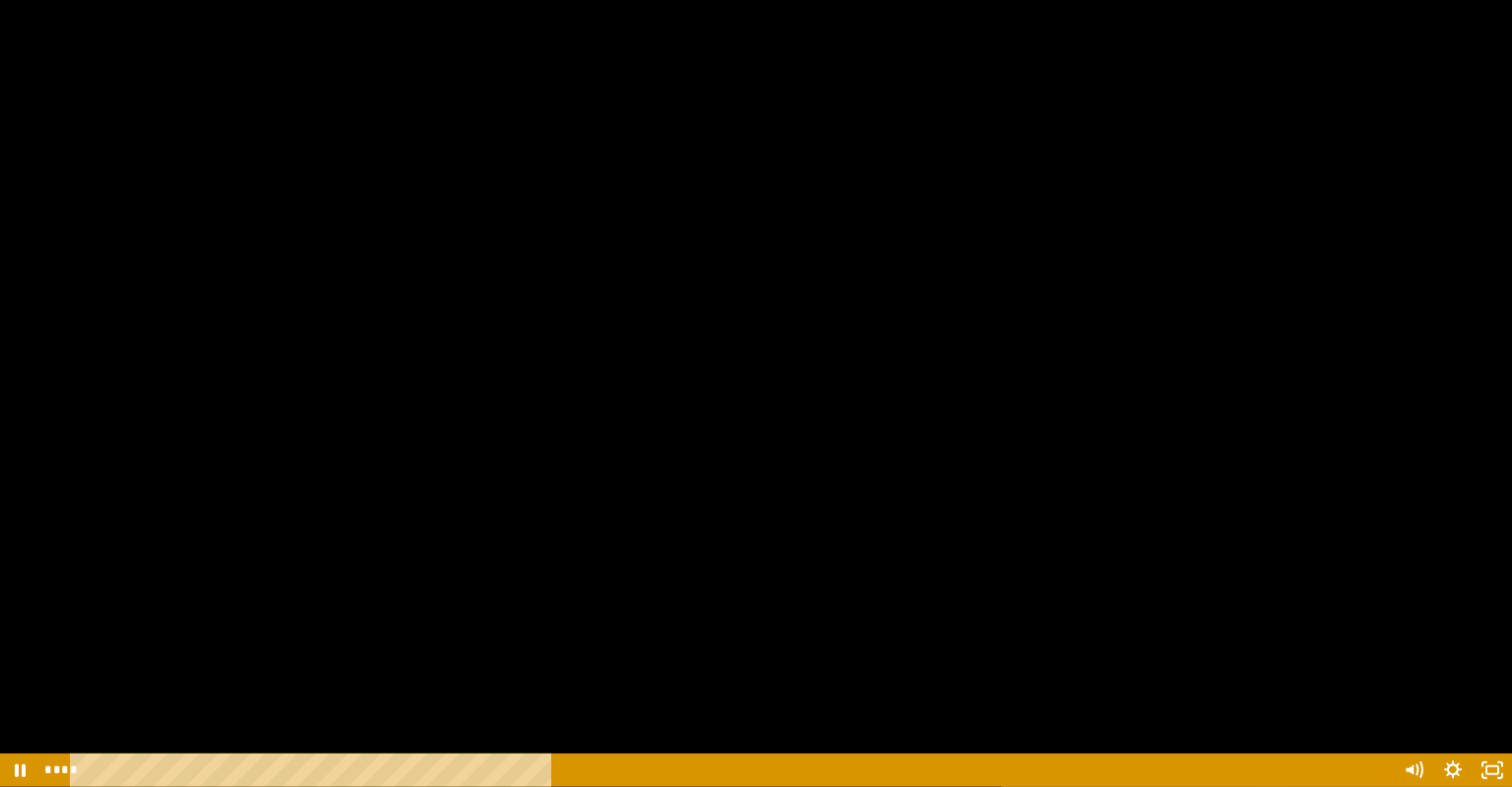 scroll, scrollTop: 664, scrollLeft: 0, axis: vertical 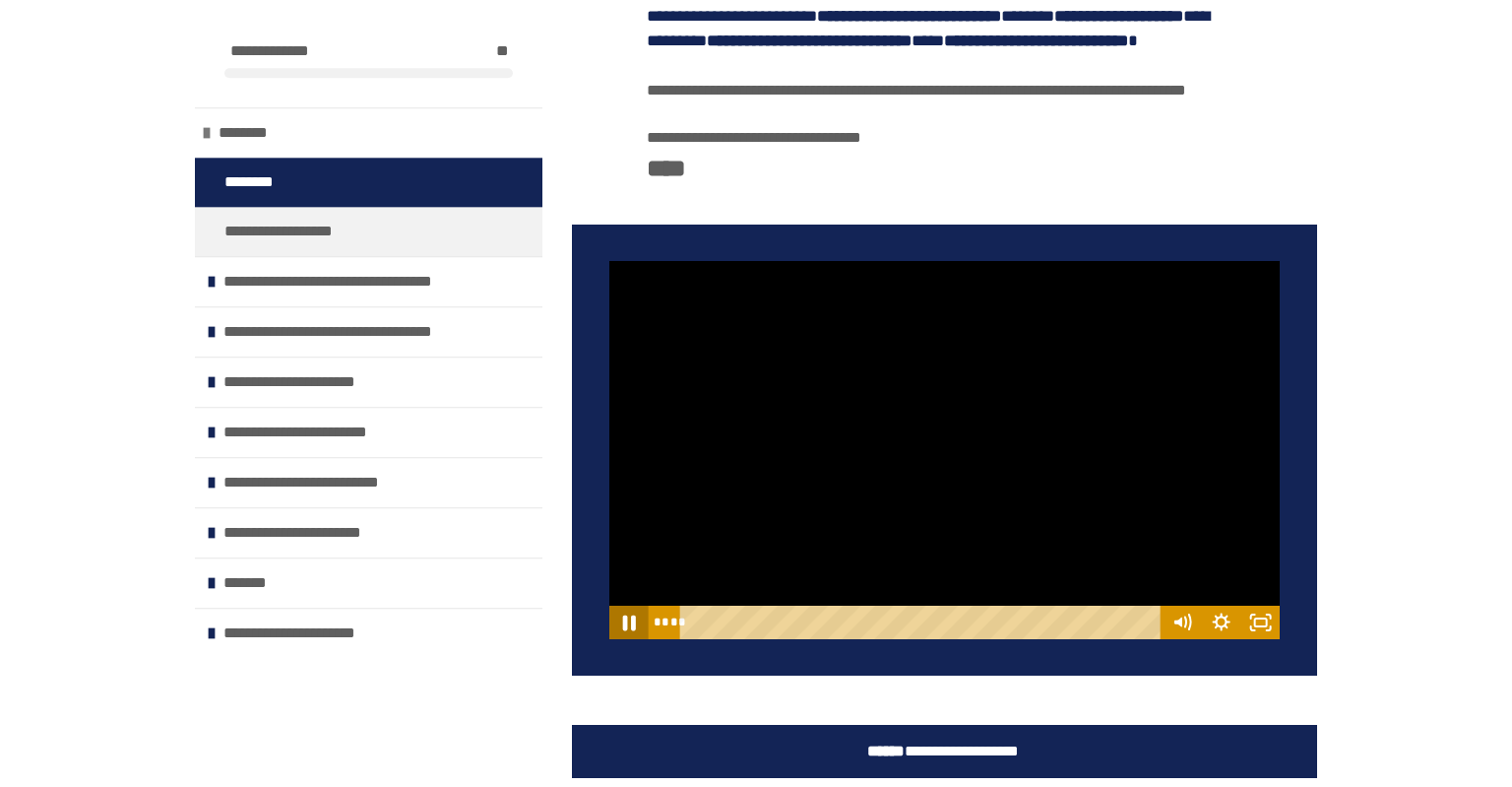 click 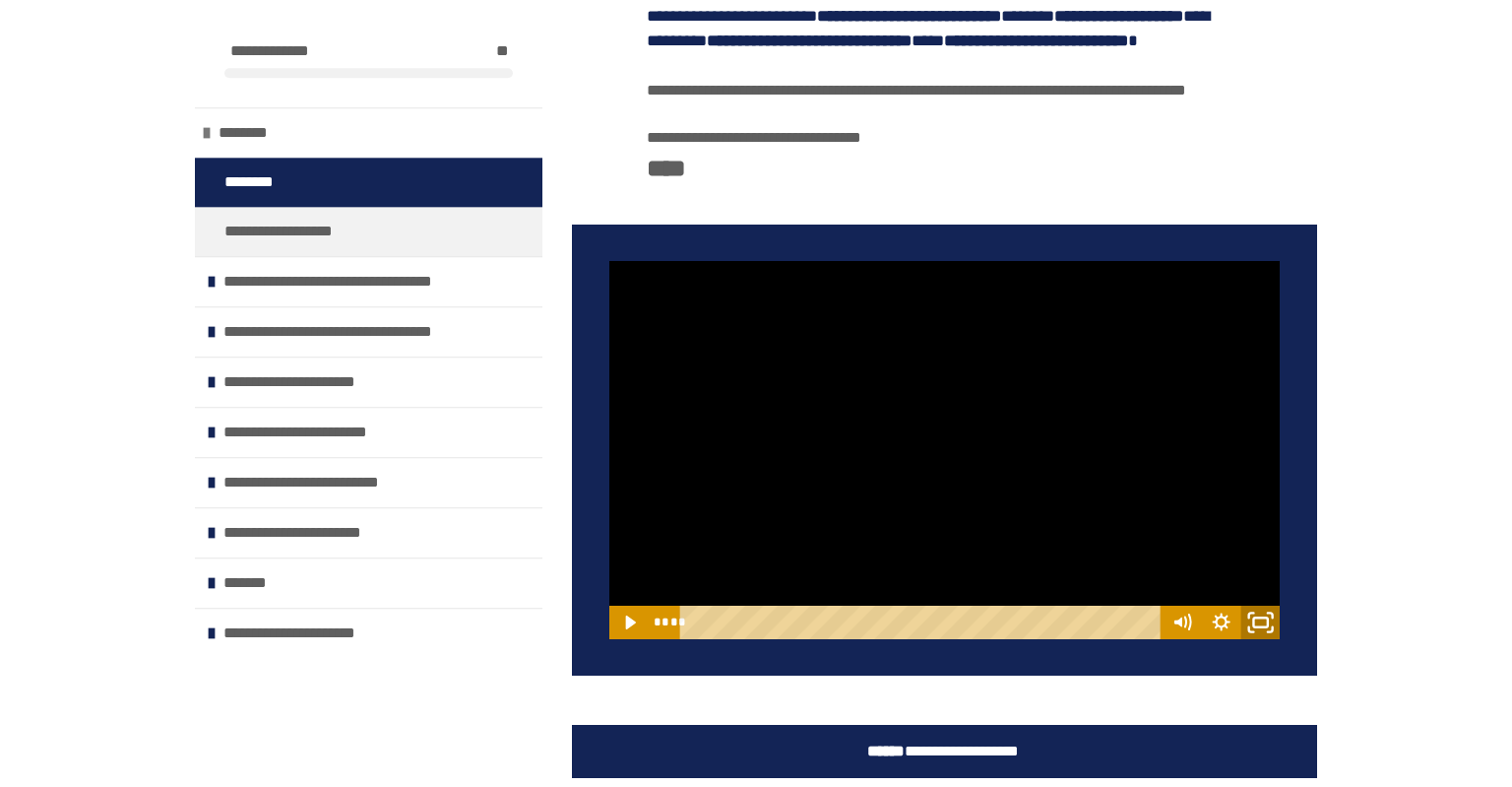 click 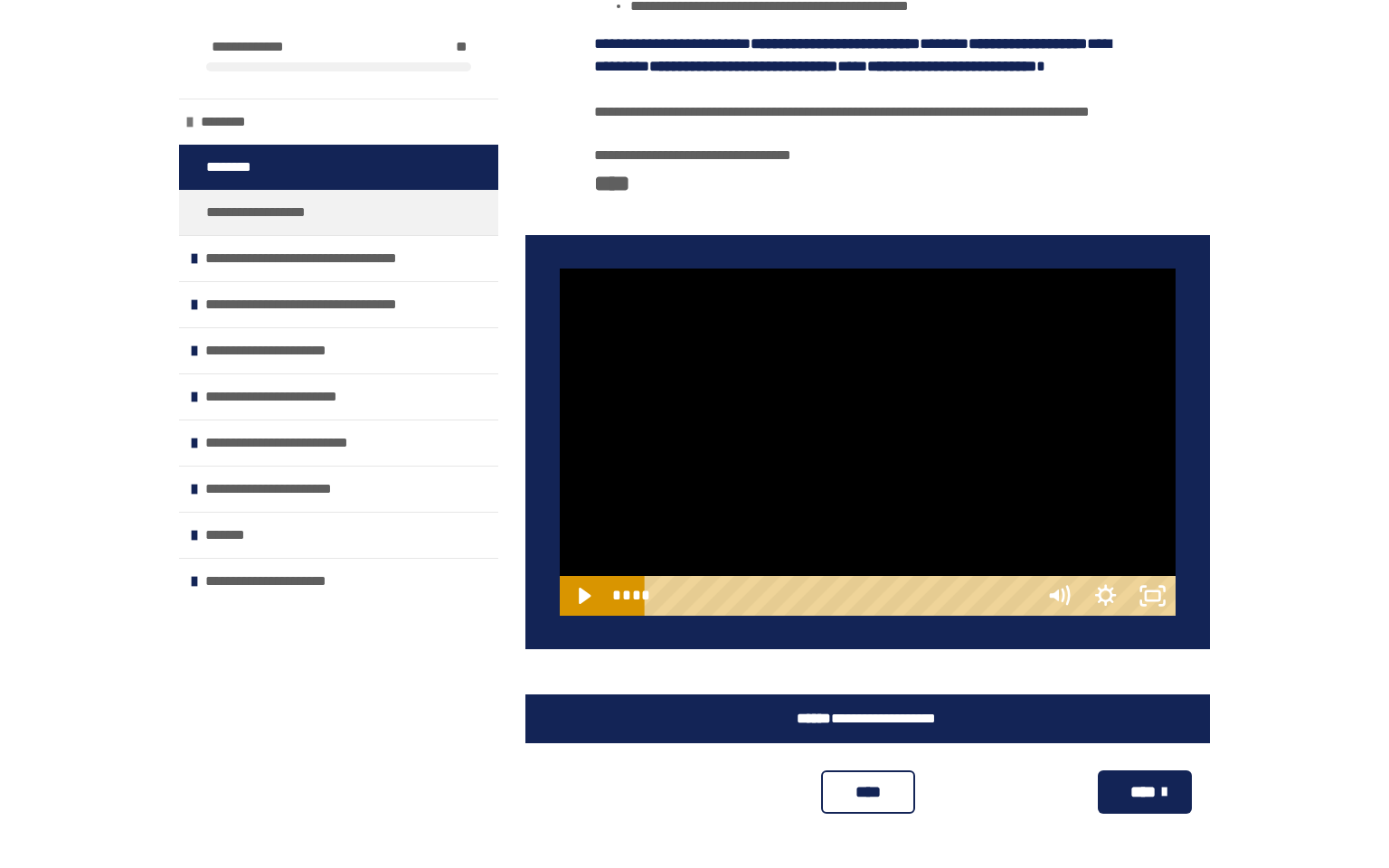 type 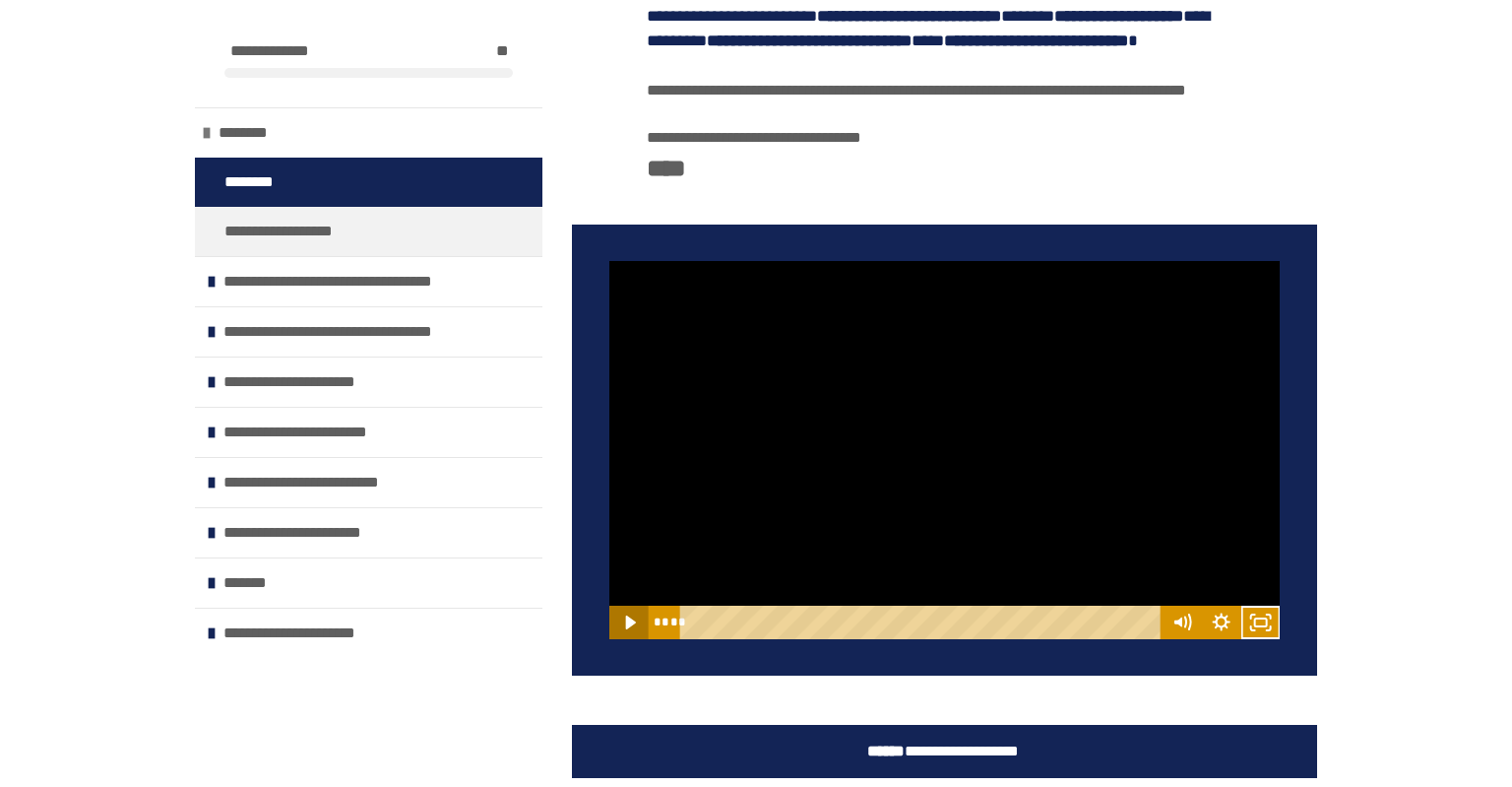 click 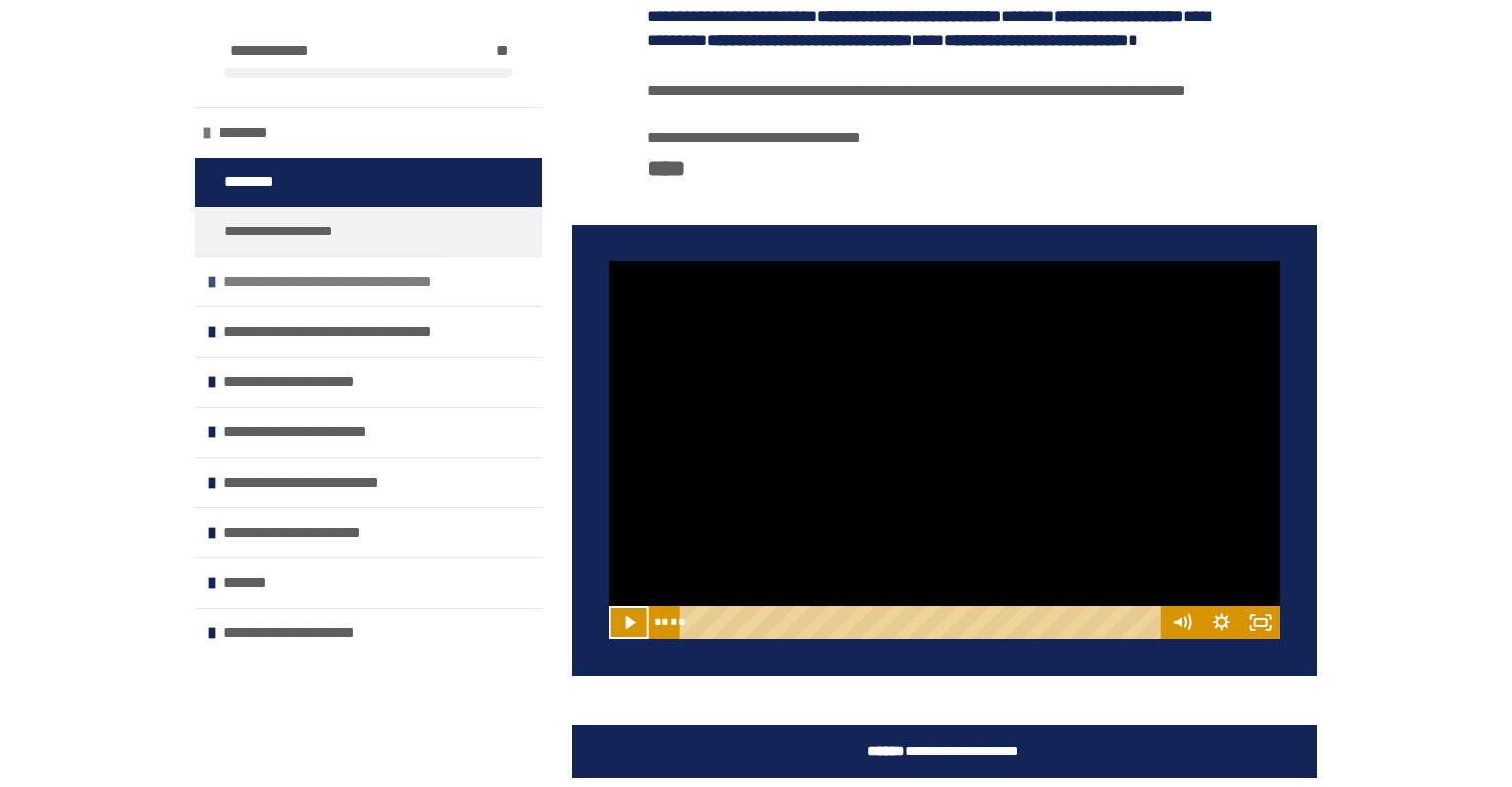 click on "**********" at bounding box center (346, 282) 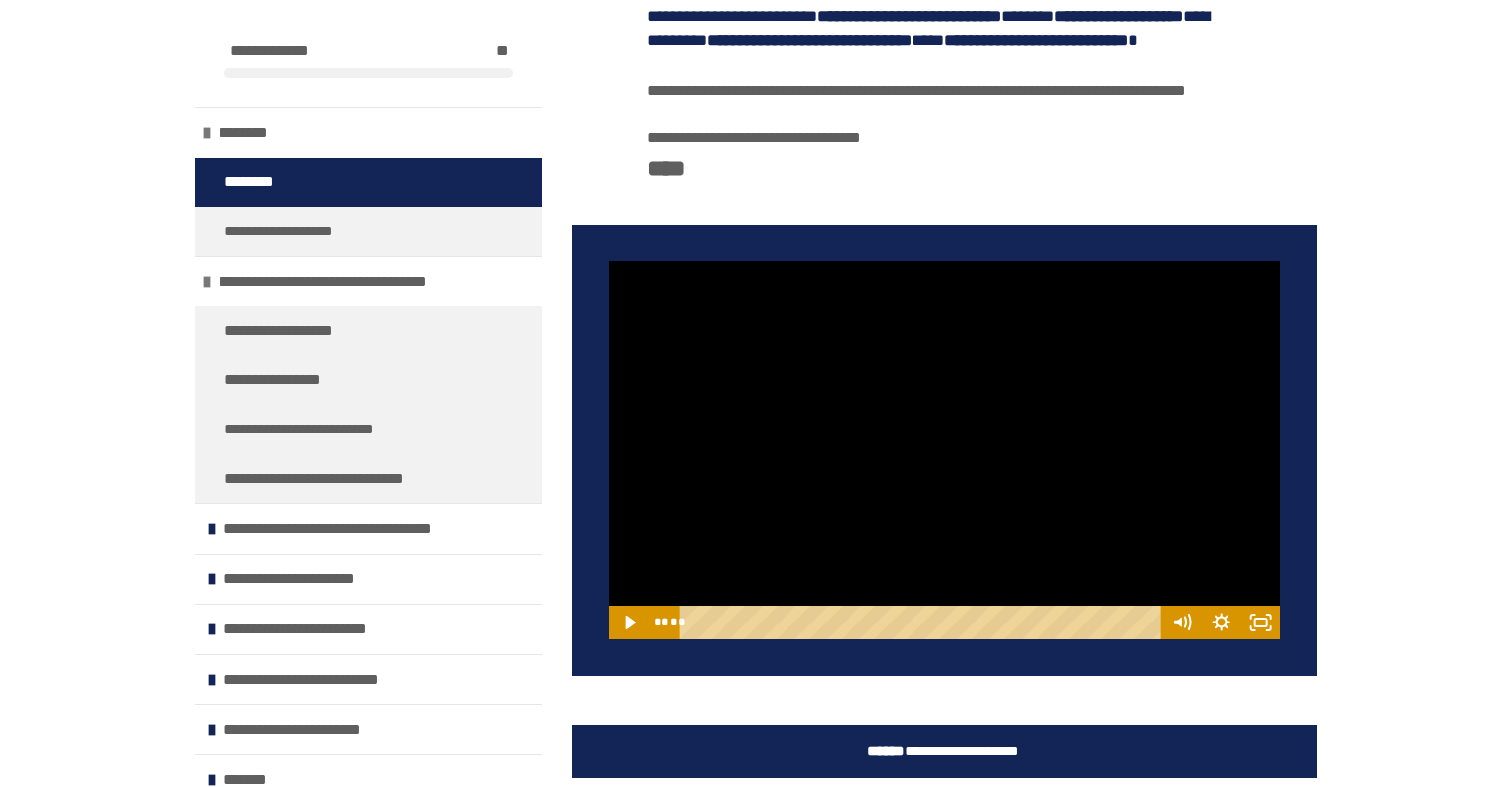 scroll, scrollTop: 842, scrollLeft: 0, axis: vertical 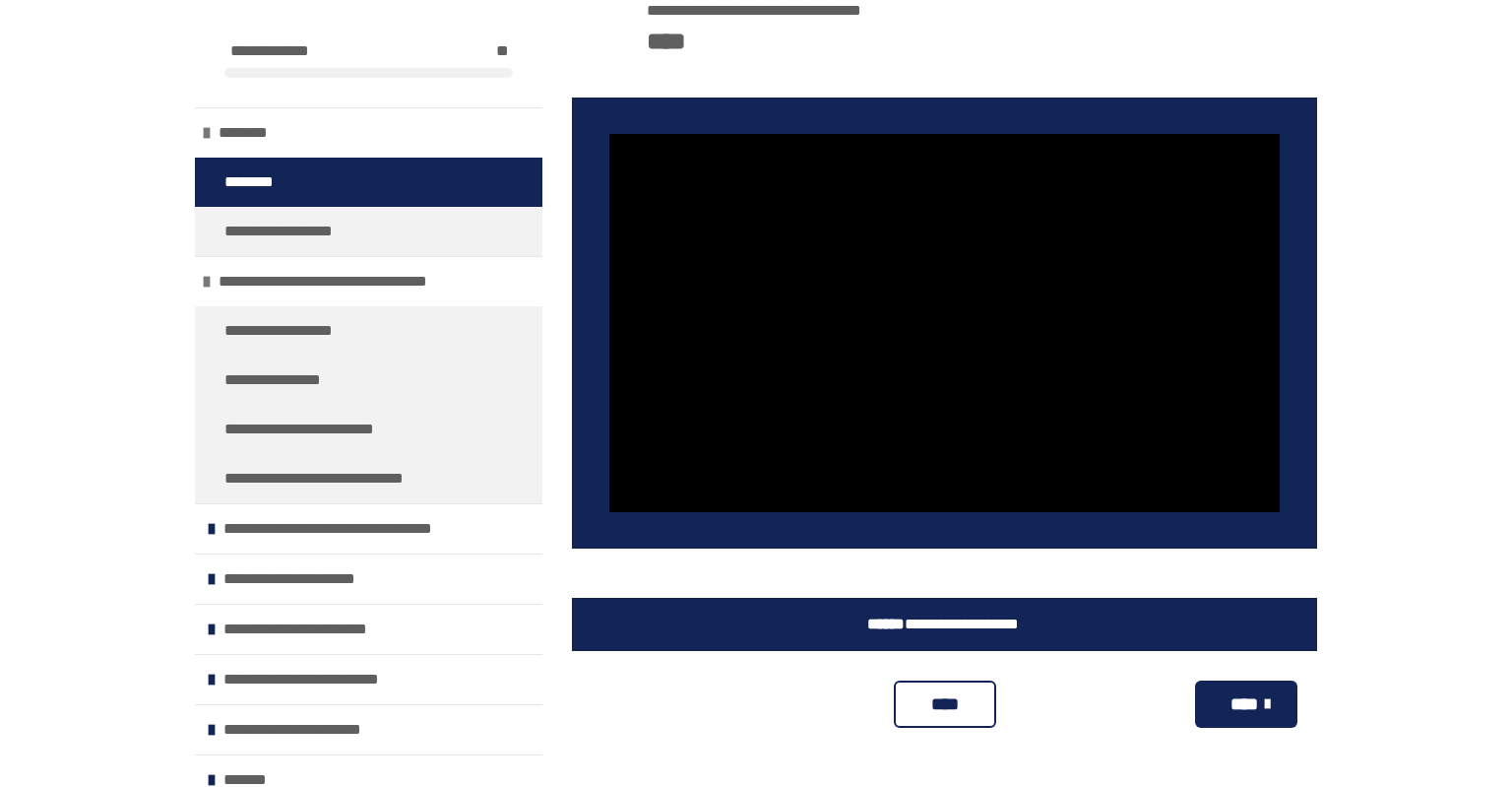 click on "****" at bounding box center (944, 704) 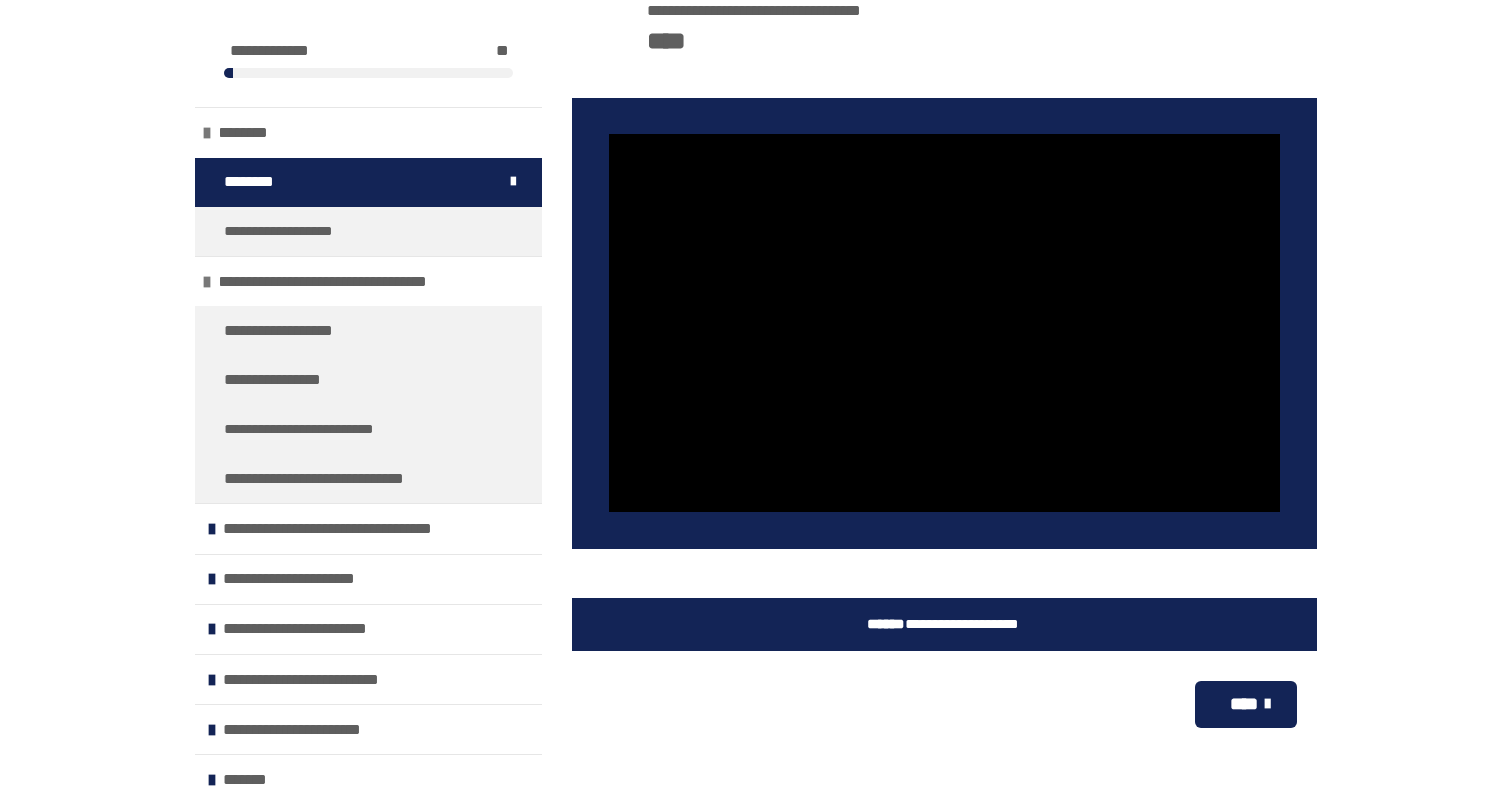 click on "****" at bounding box center [1244, 704] 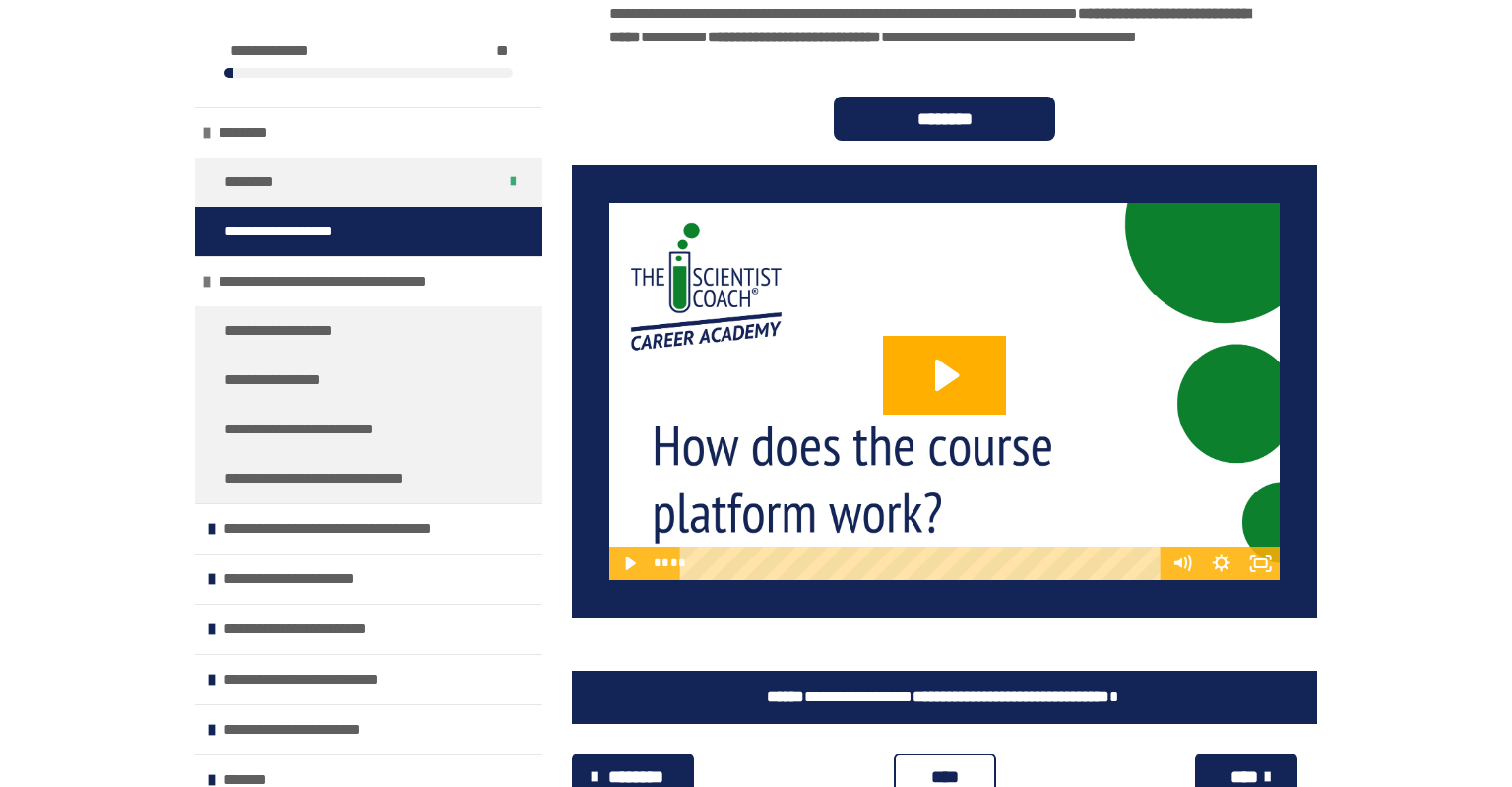 scroll, scrollTop: 995, scrollLeft: 0, axis: vertical 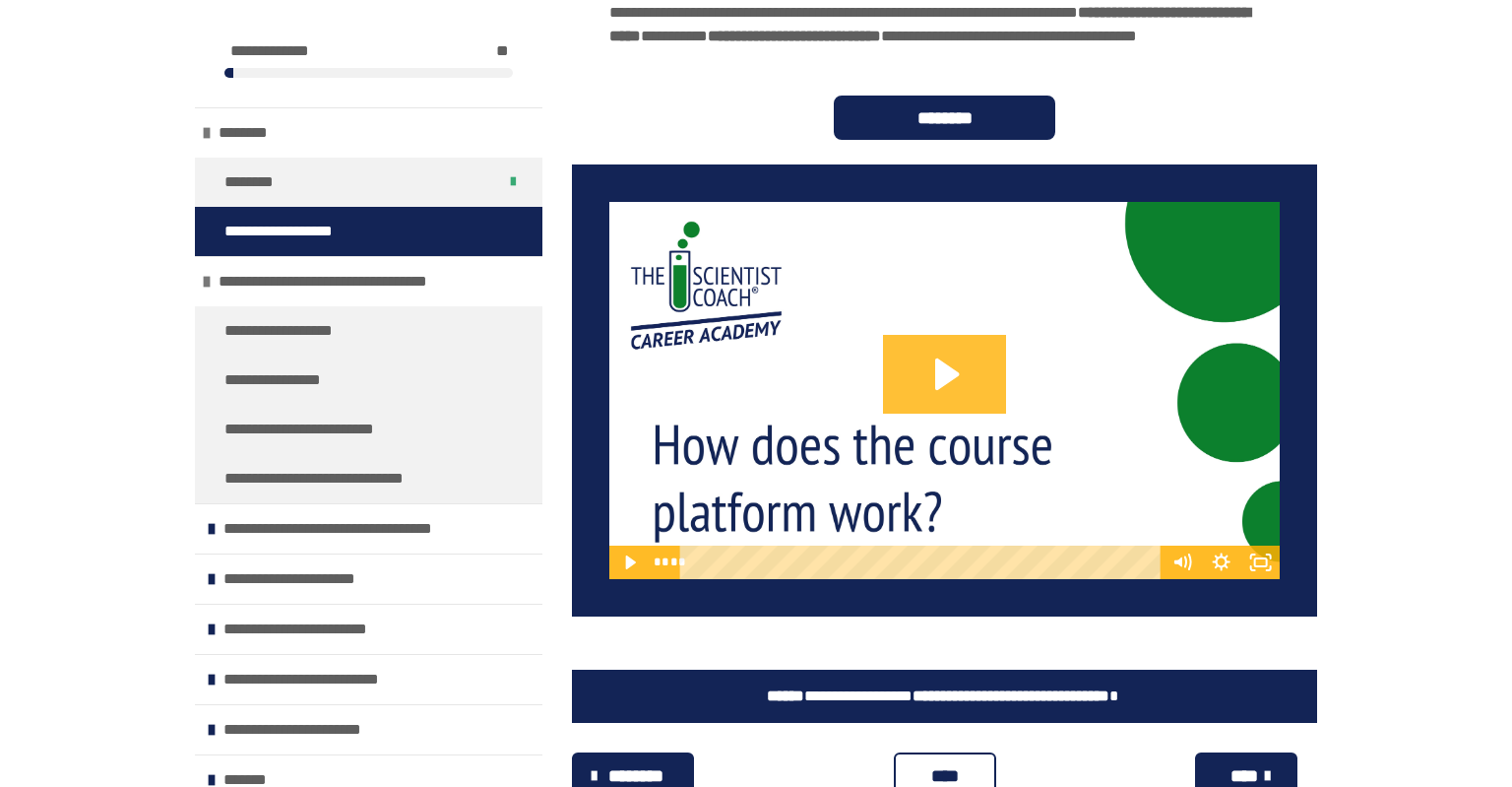 click 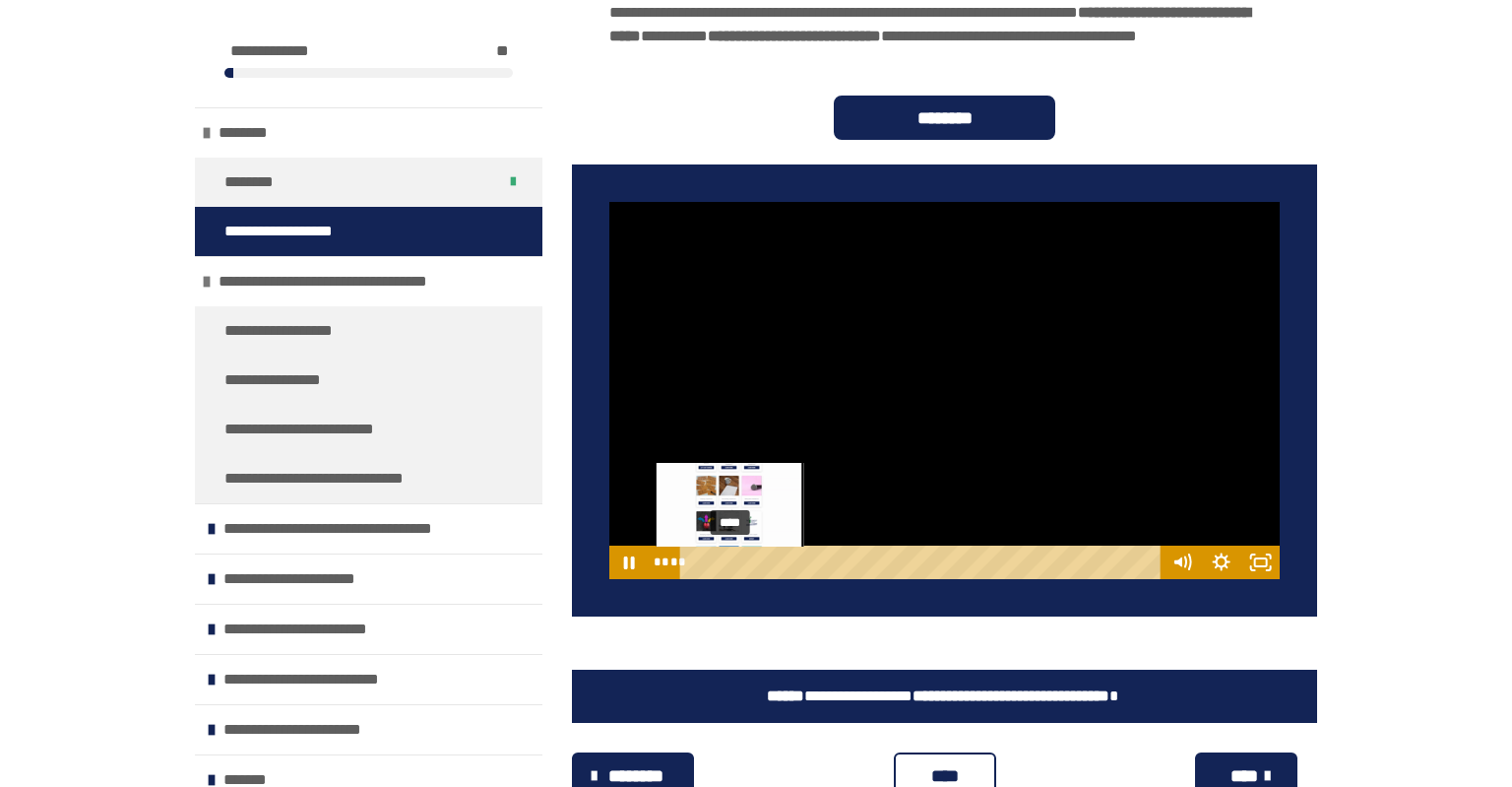 click on "****" at bounding box center [922, 562] 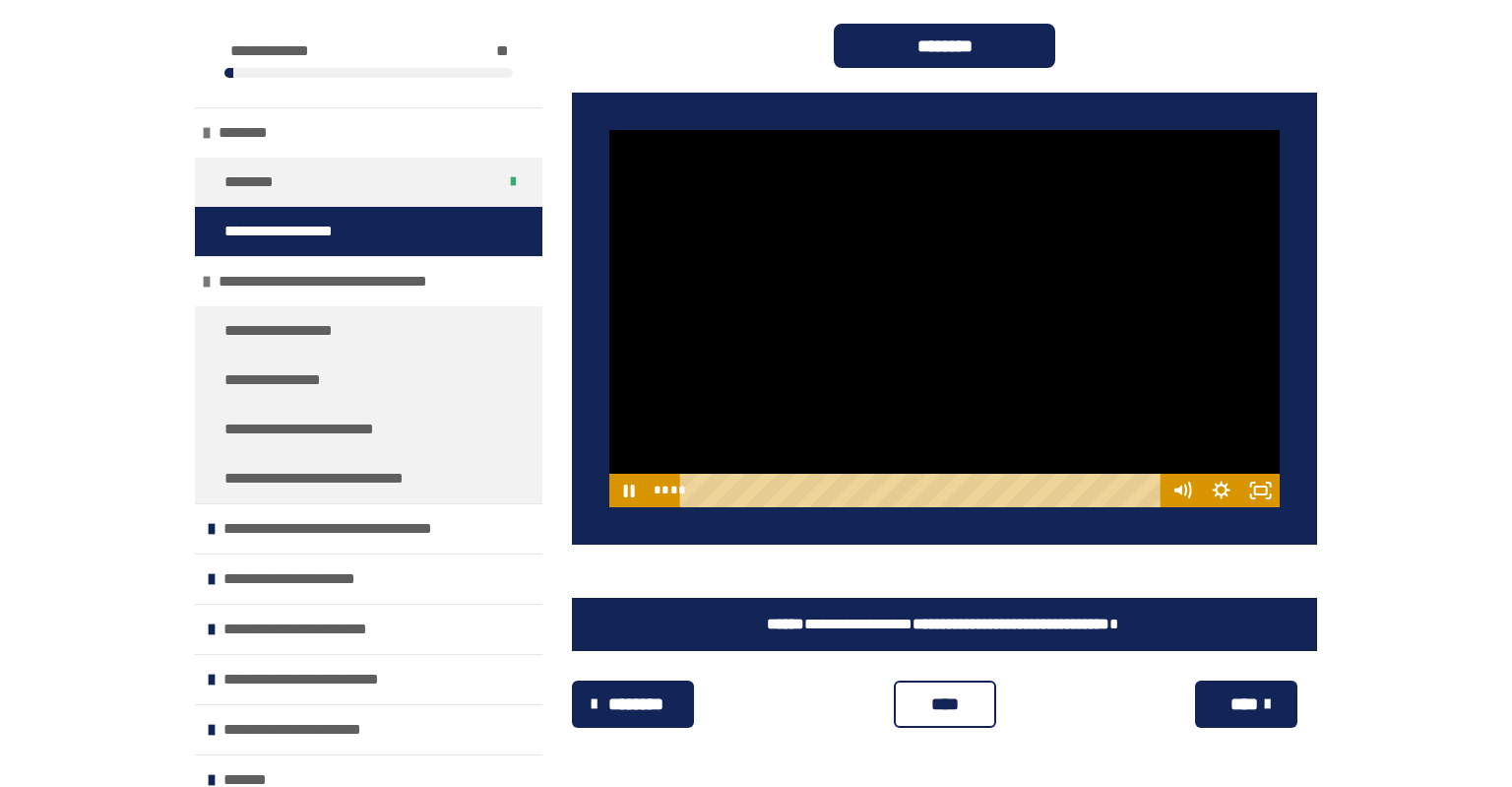 scroll, scrollTop: 848, scrollLeft: 0, axis: vertical 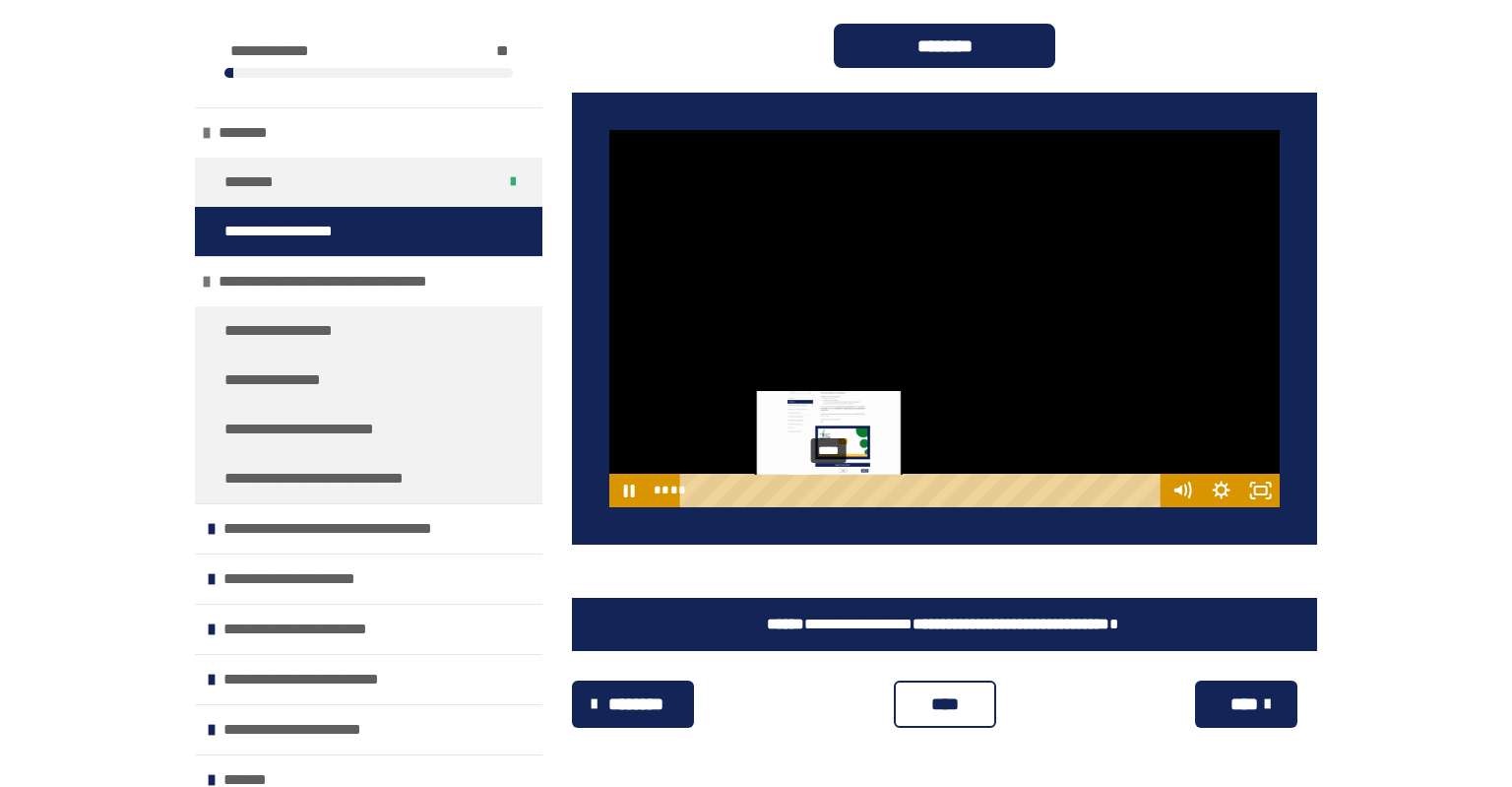 click on "****" at bounding box center [922, 491] 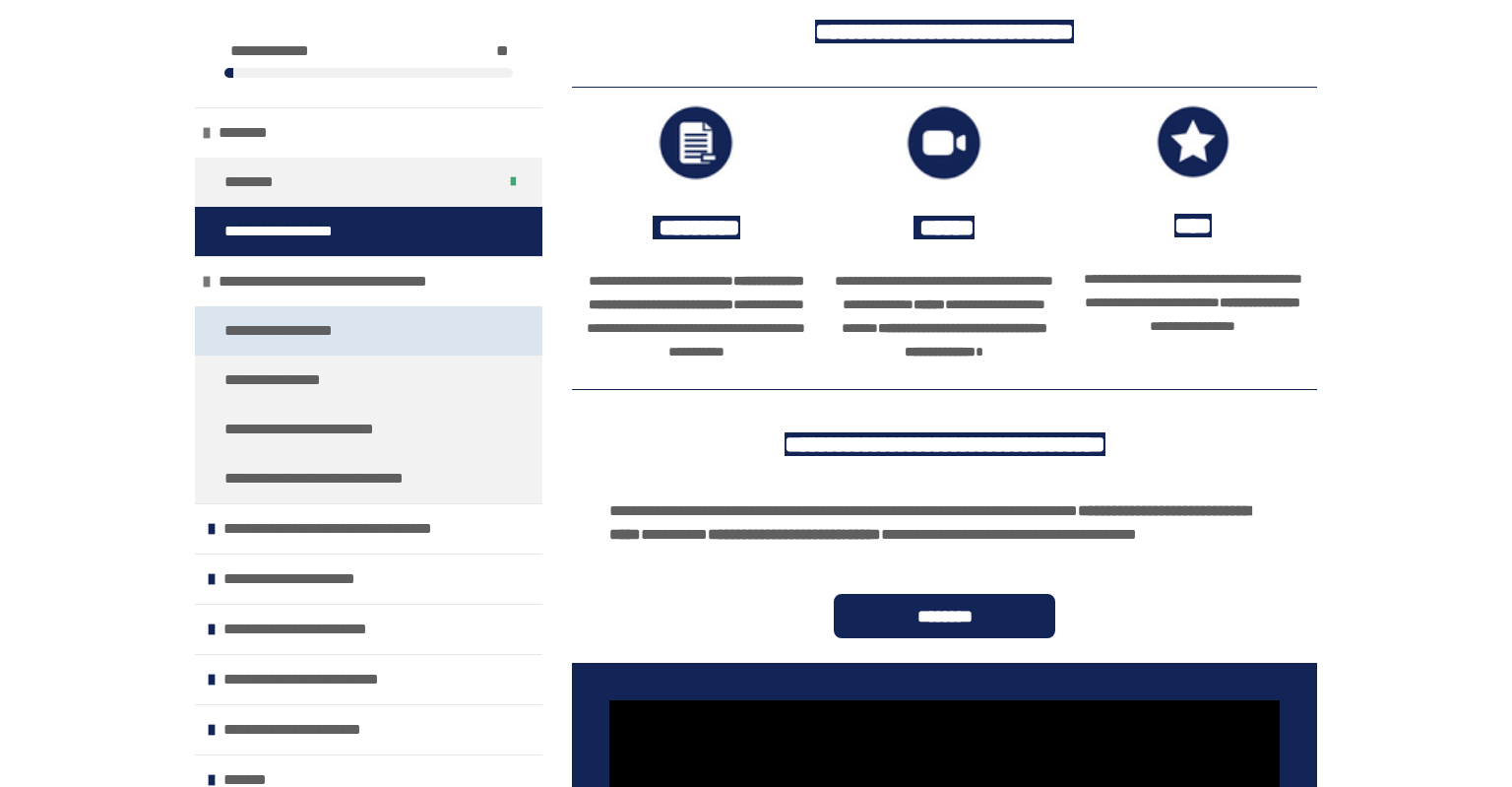 scroll, scrollTop: 496, scrollLeft: 0, axis: vertical 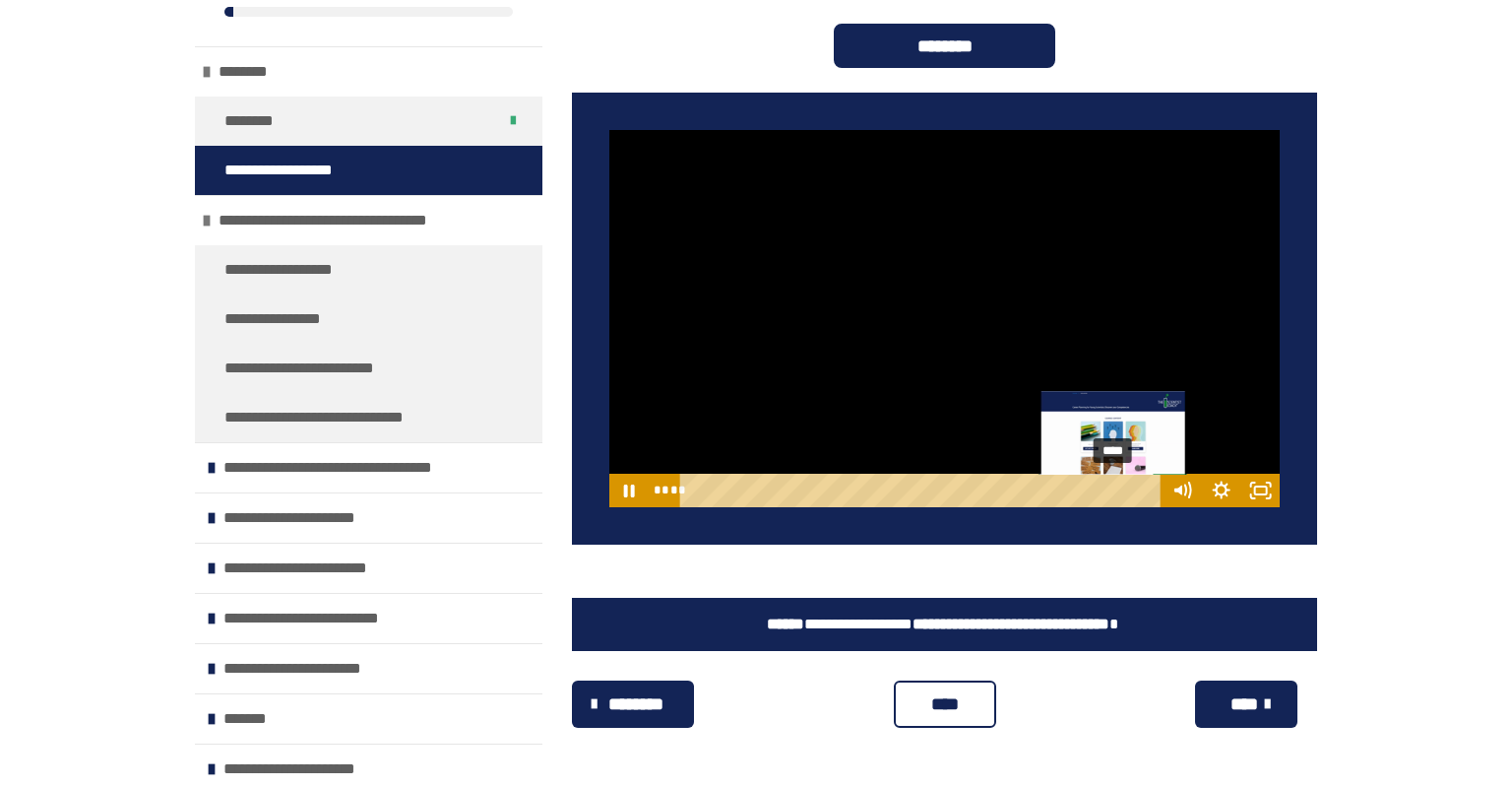 click on "****" at bounding box center (922, 491) 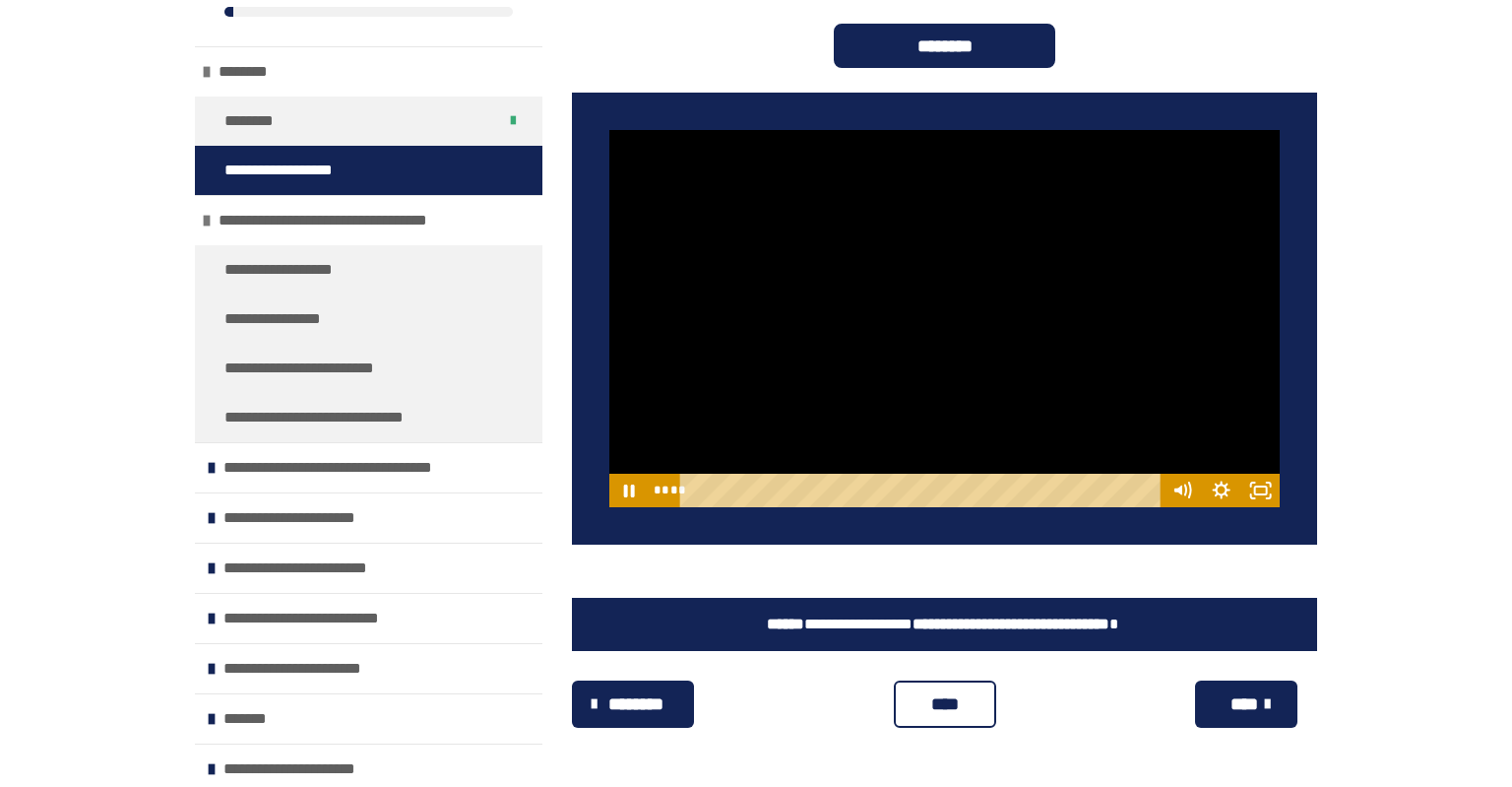 click on "****" at bounding box center (944, 704) 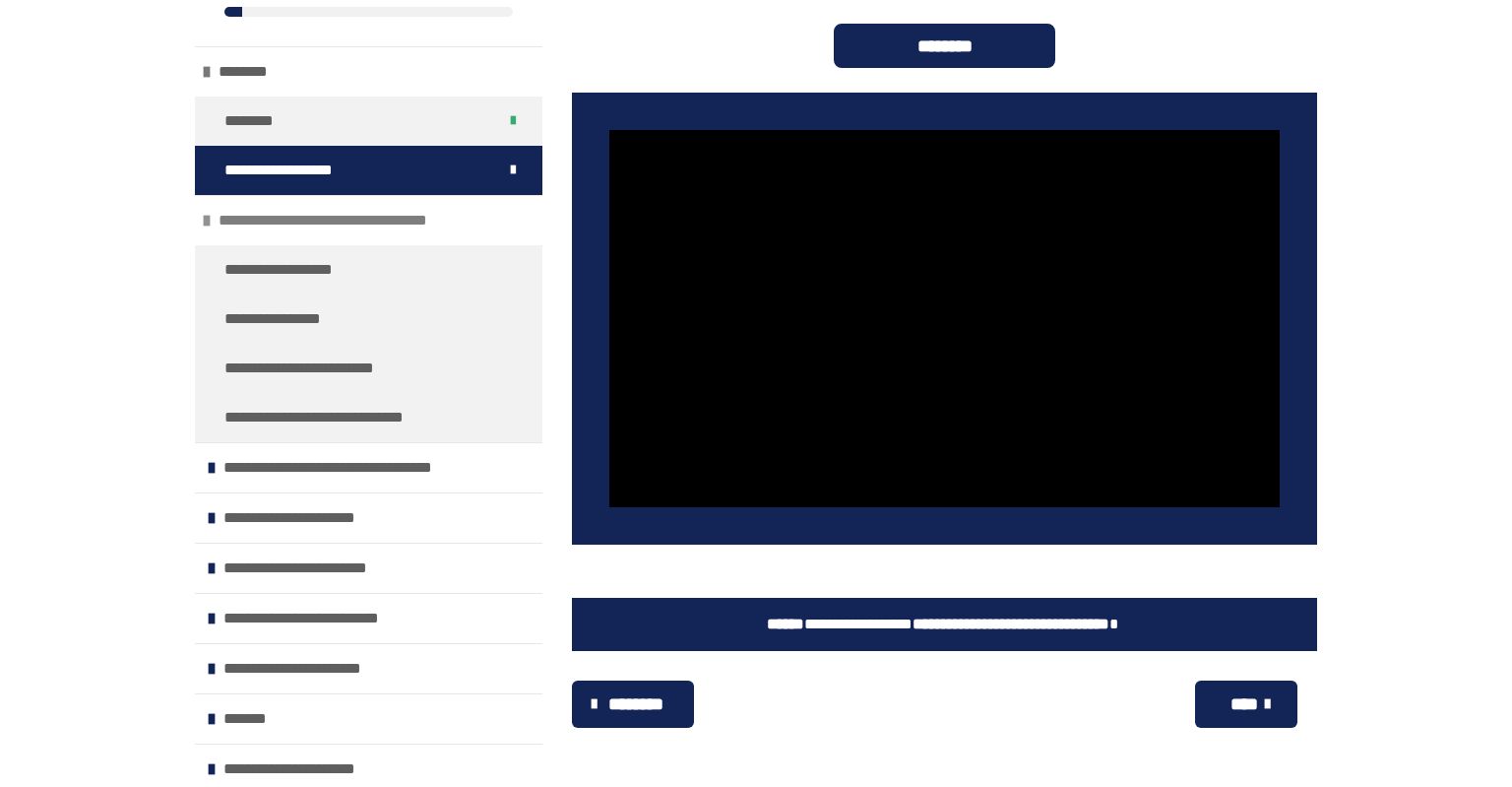 click on "**********" at bounding box center (341, 221) 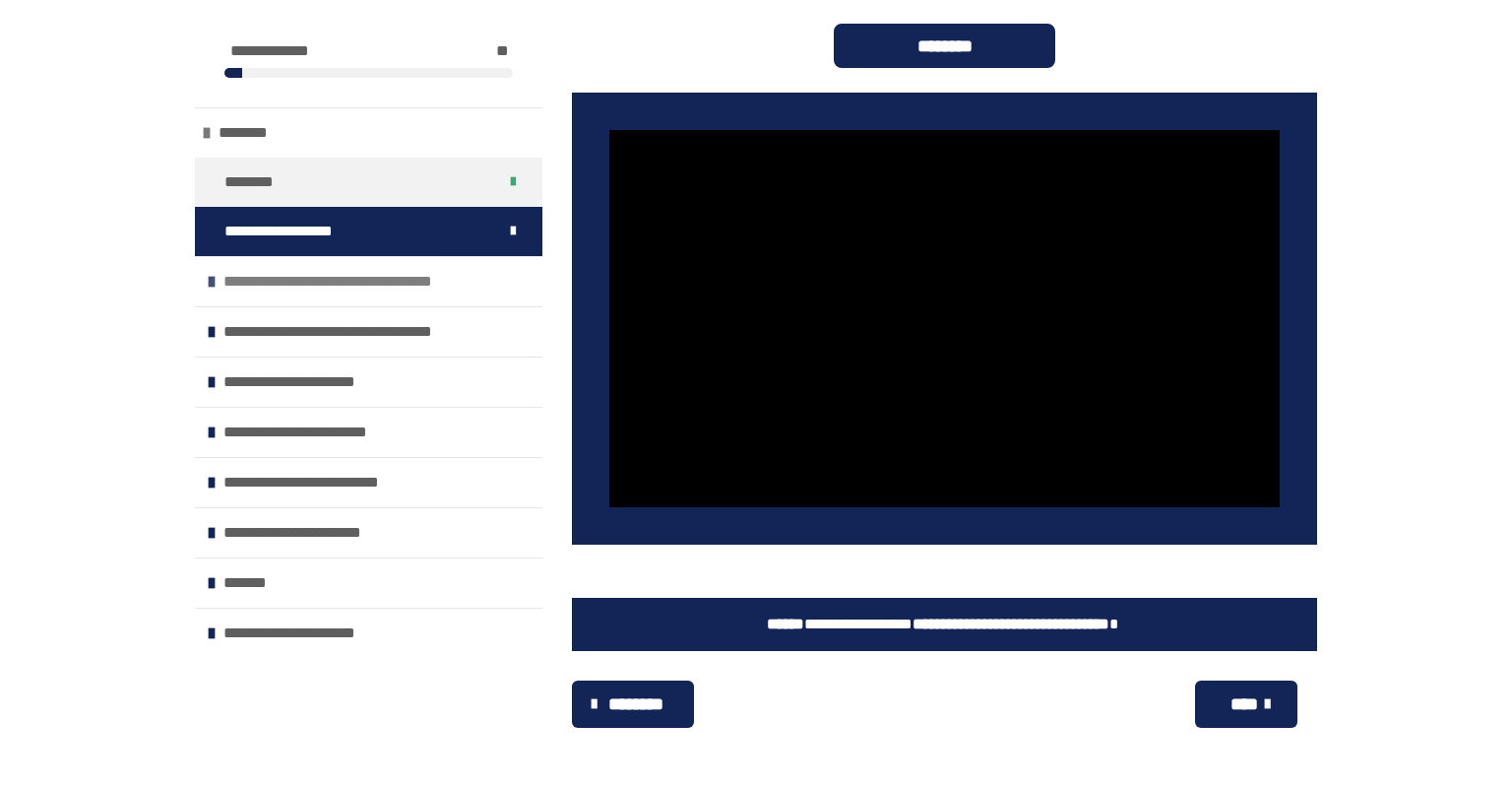 scroll, scrollTop: 0, scrollLeft: 0, axis: both 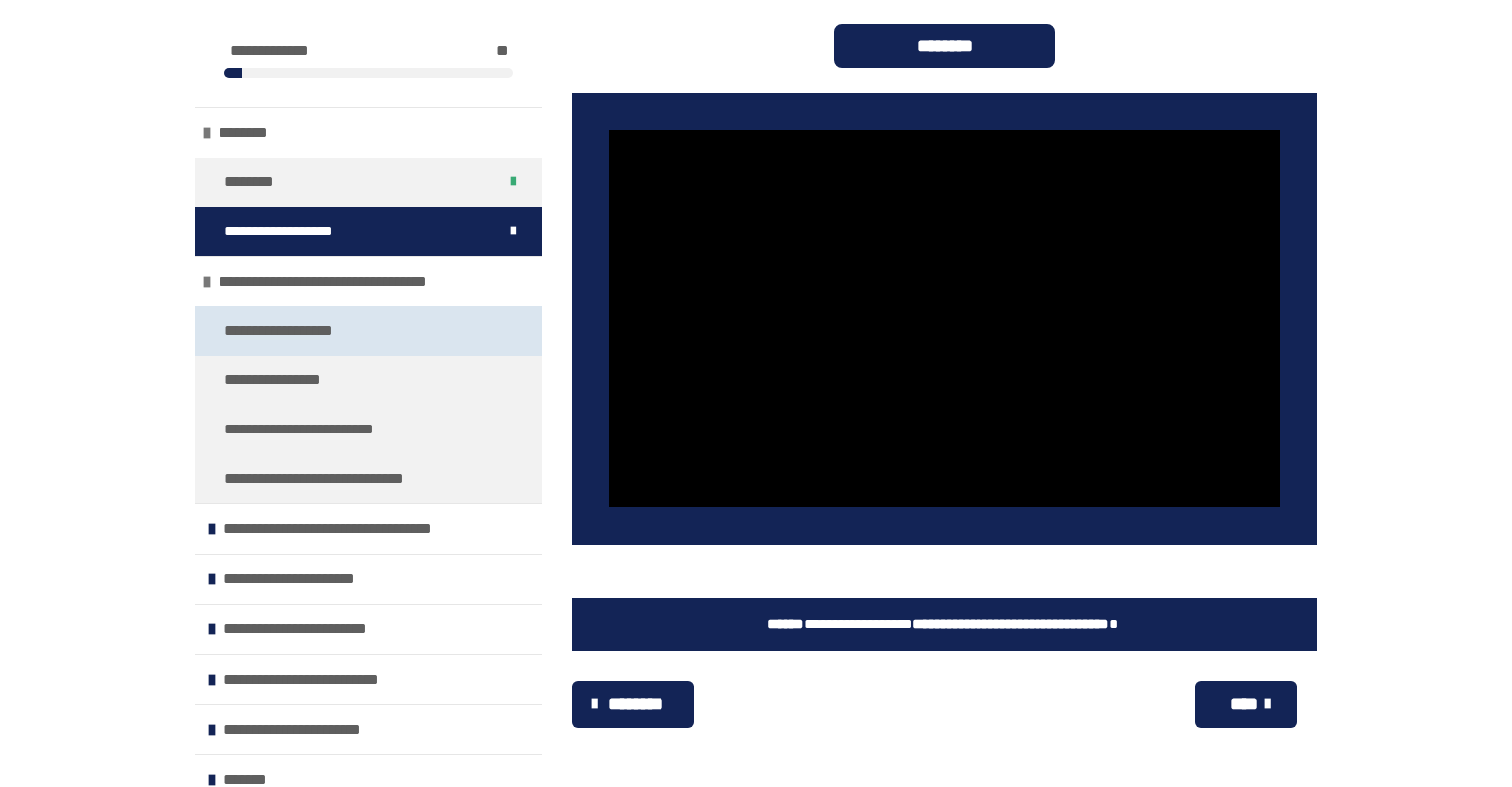 click on "**********" at bounding box center [284, 331] 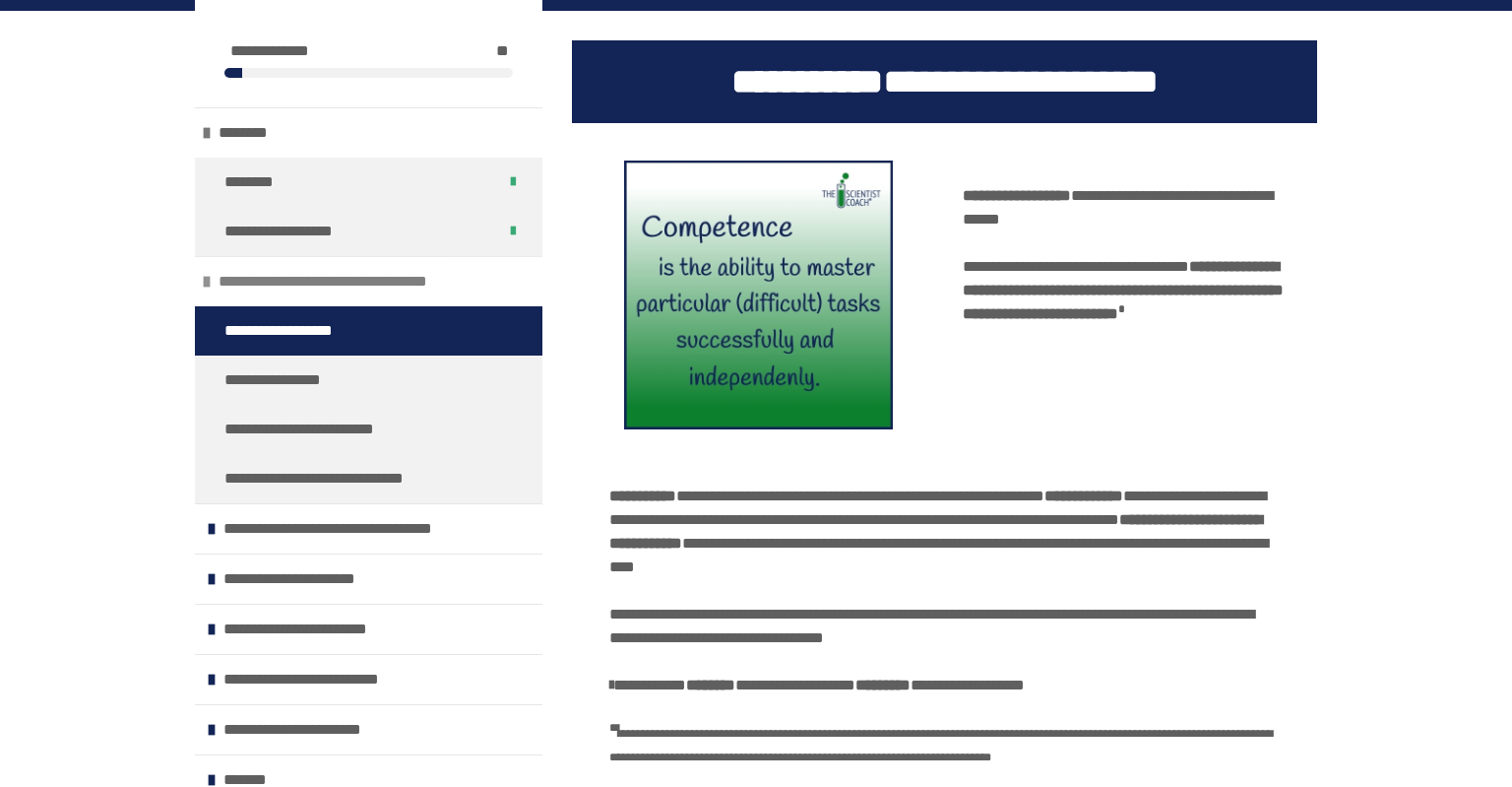 click on "**********" at bounding box center (341, 282) 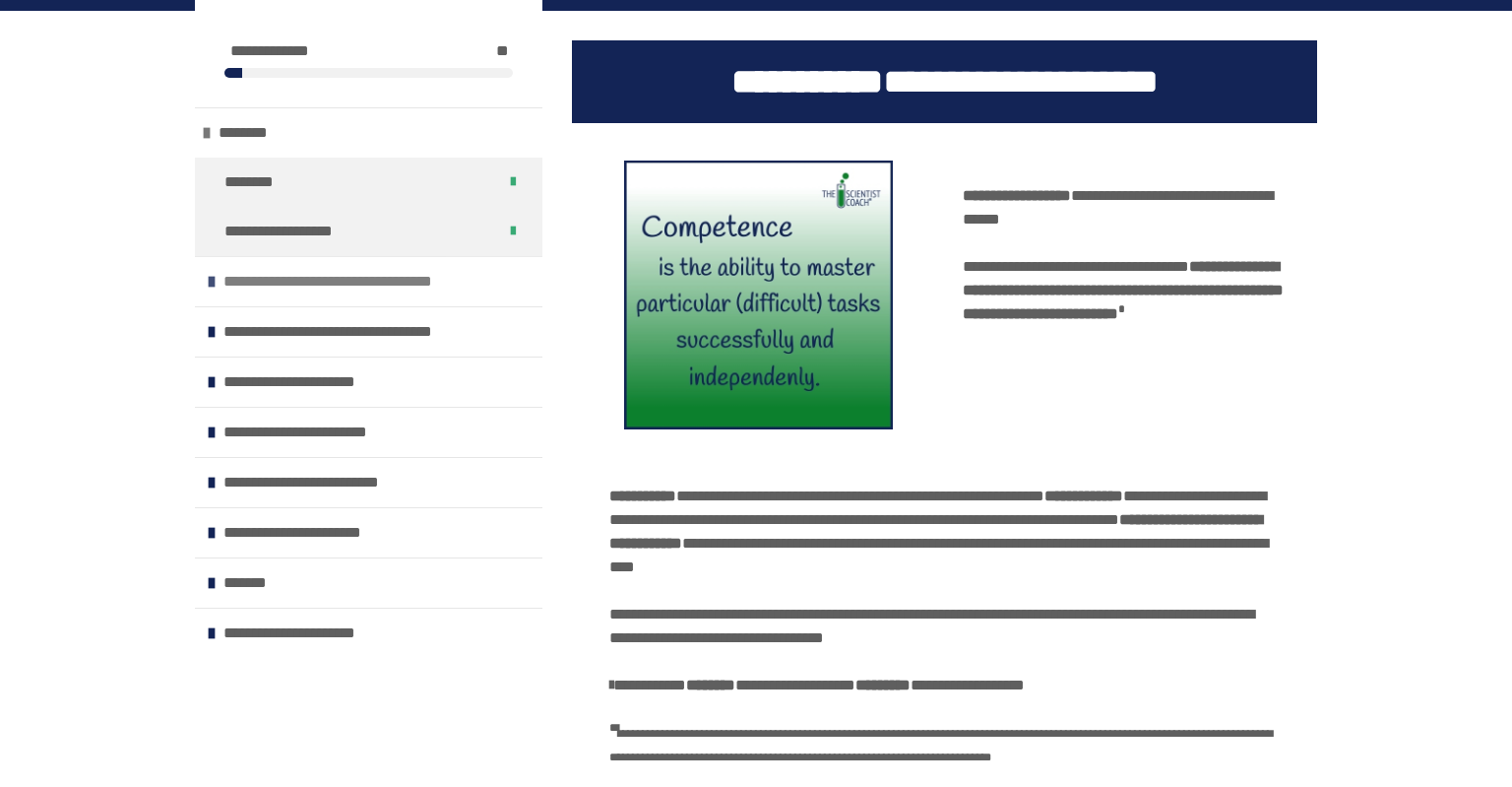click on "**********" at bounding box center [346, 282] 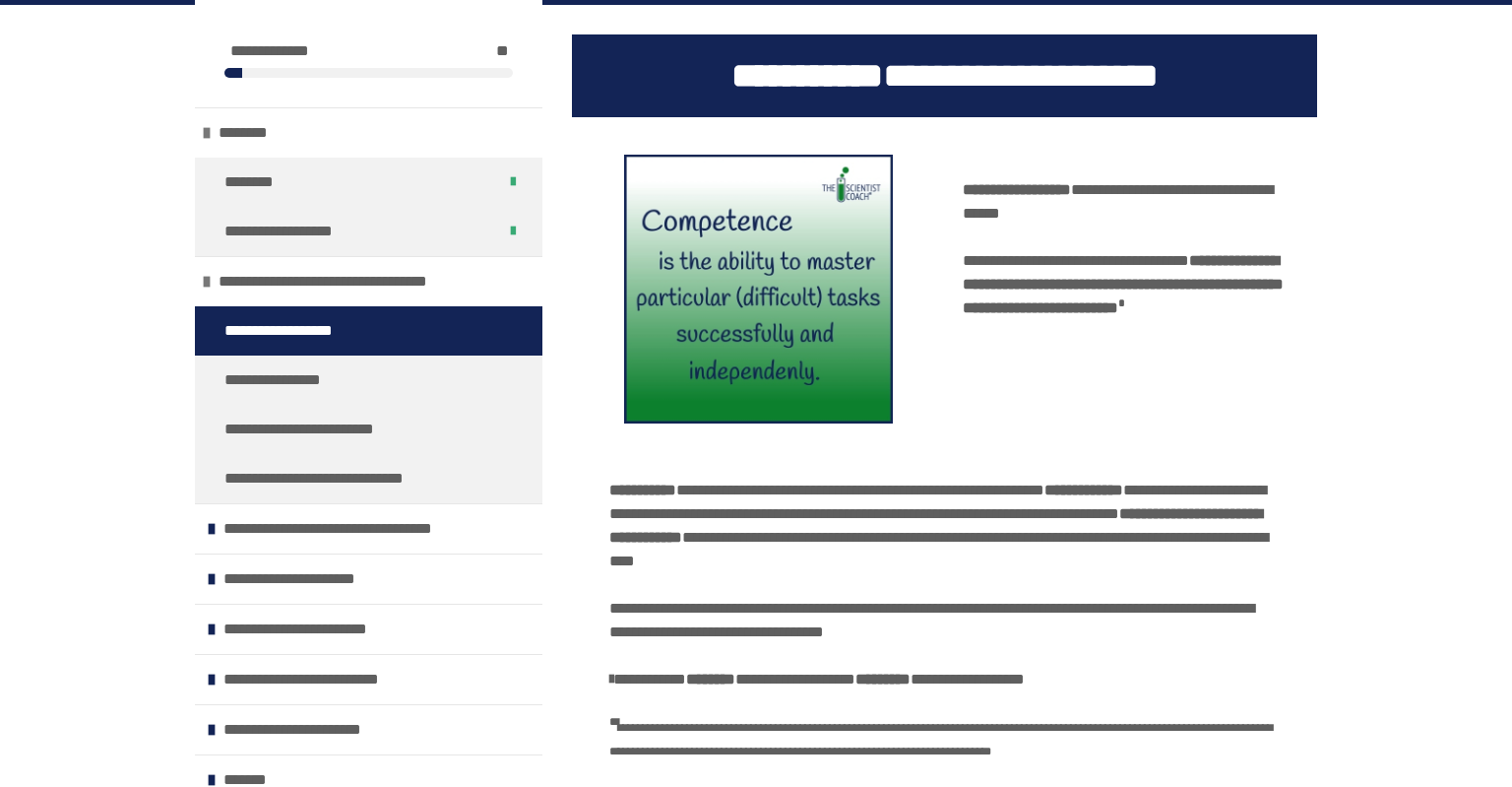 scroll, scrollTop: 273, scrollLeft: 0, axis: vertical 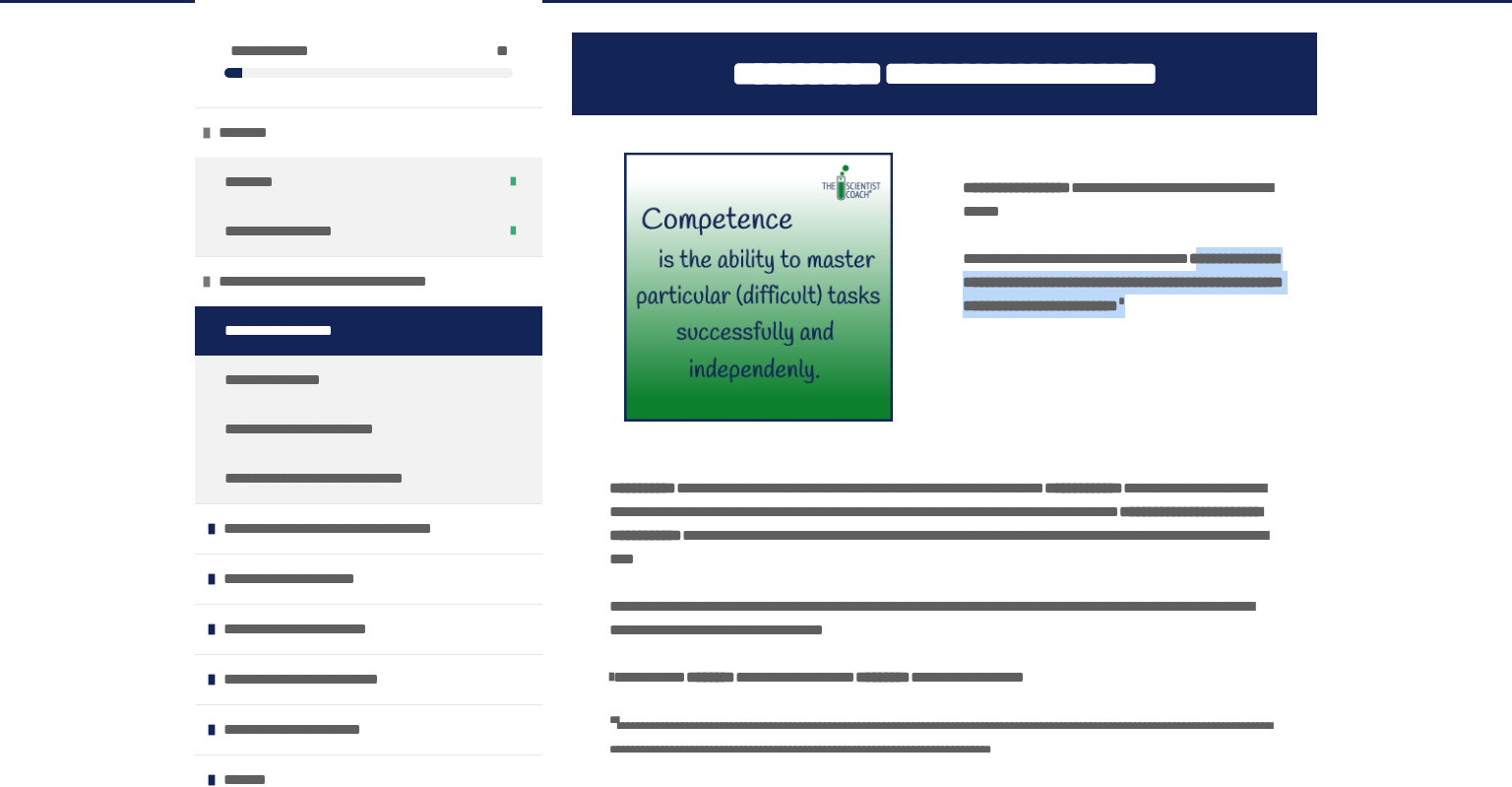 drag, startPoint x: 1002, startPoint y: 285, endPoint x: 1135, endPoint y: 339, distance: 143.5444 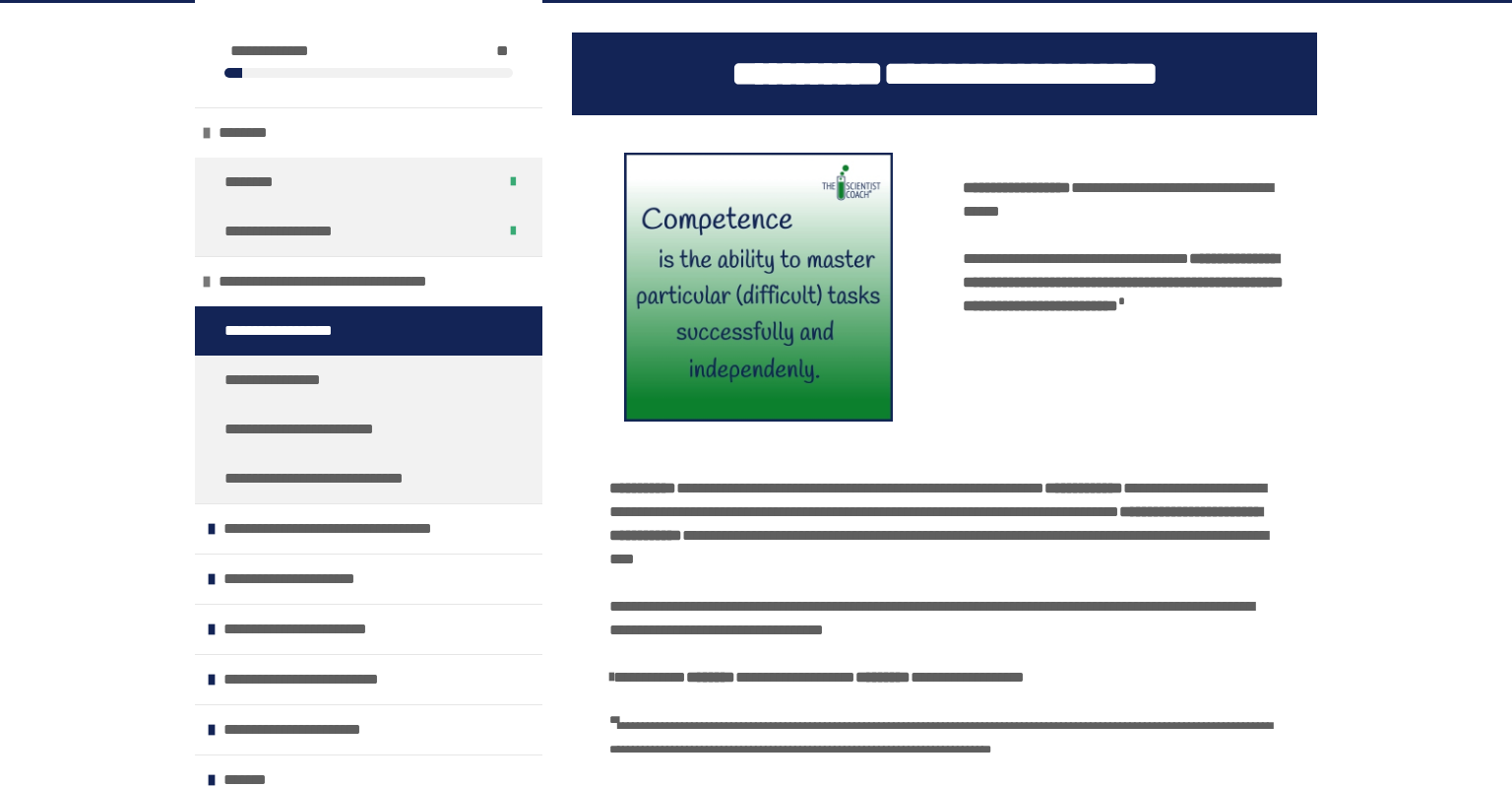 click on "**********" at bounding box center [938, 523] 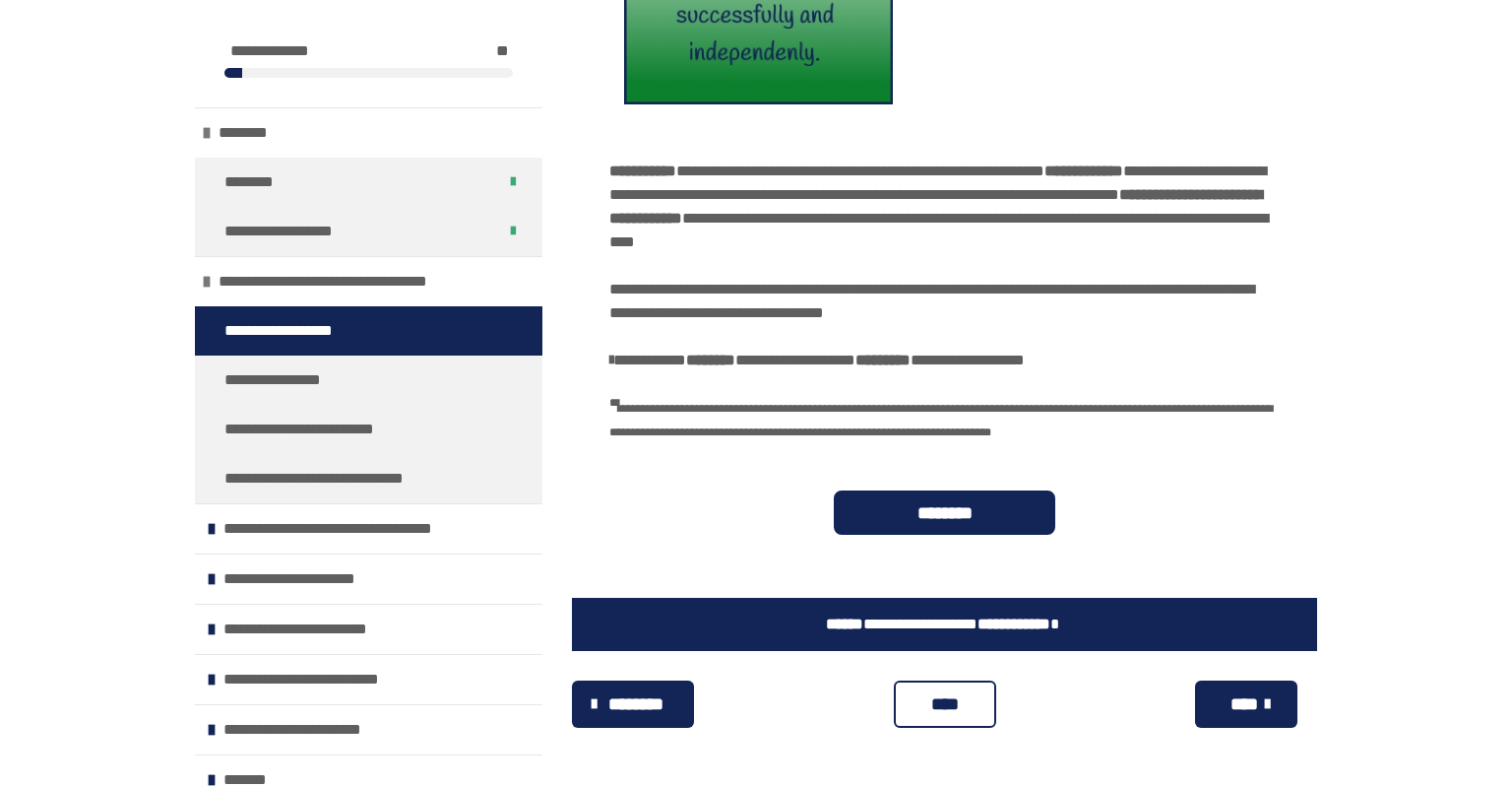 scroll, scrollTop: 614, scrollLeft: 0, axis: vertical 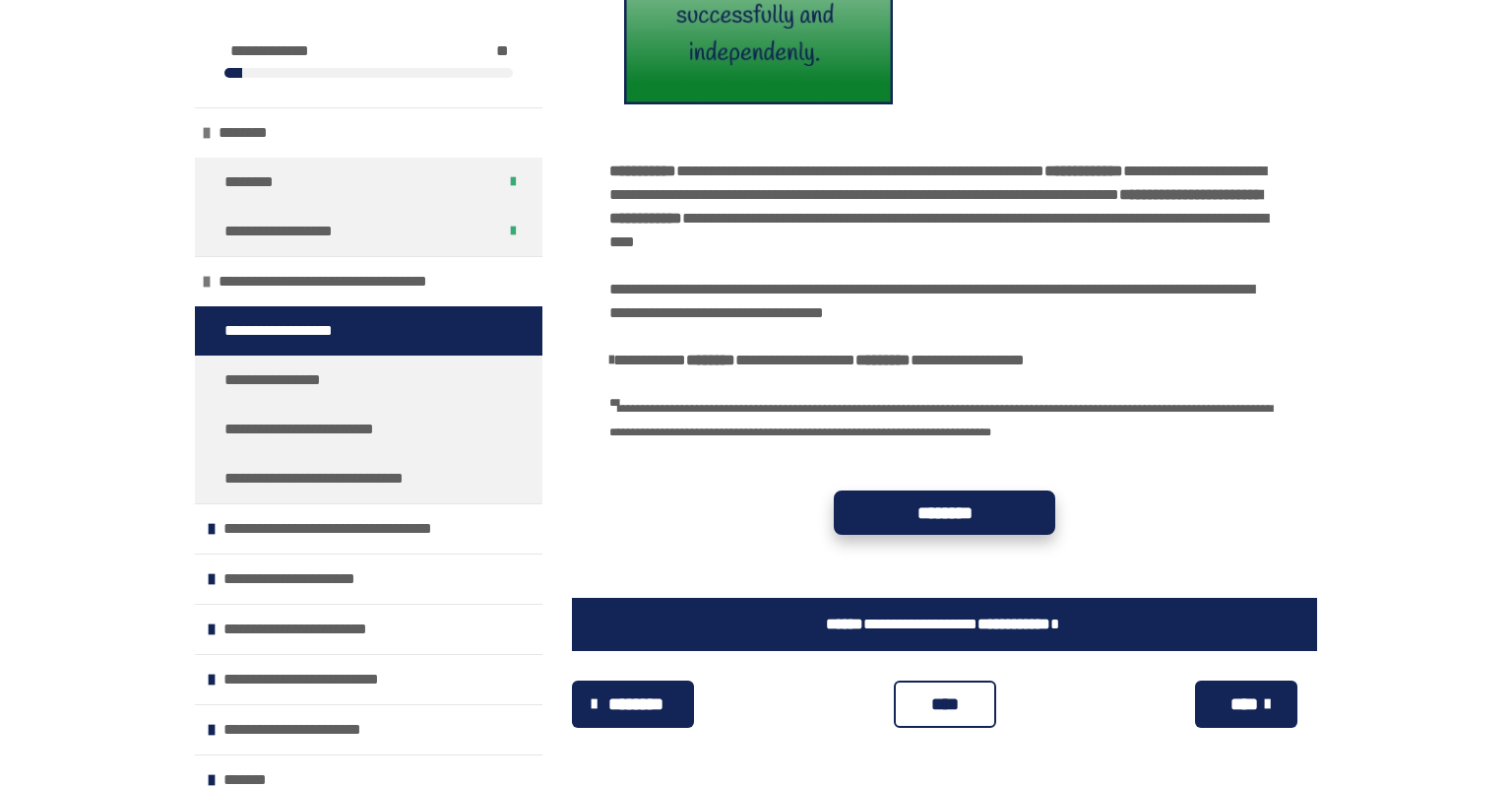 click on "********" at bounding box center (944, 512) 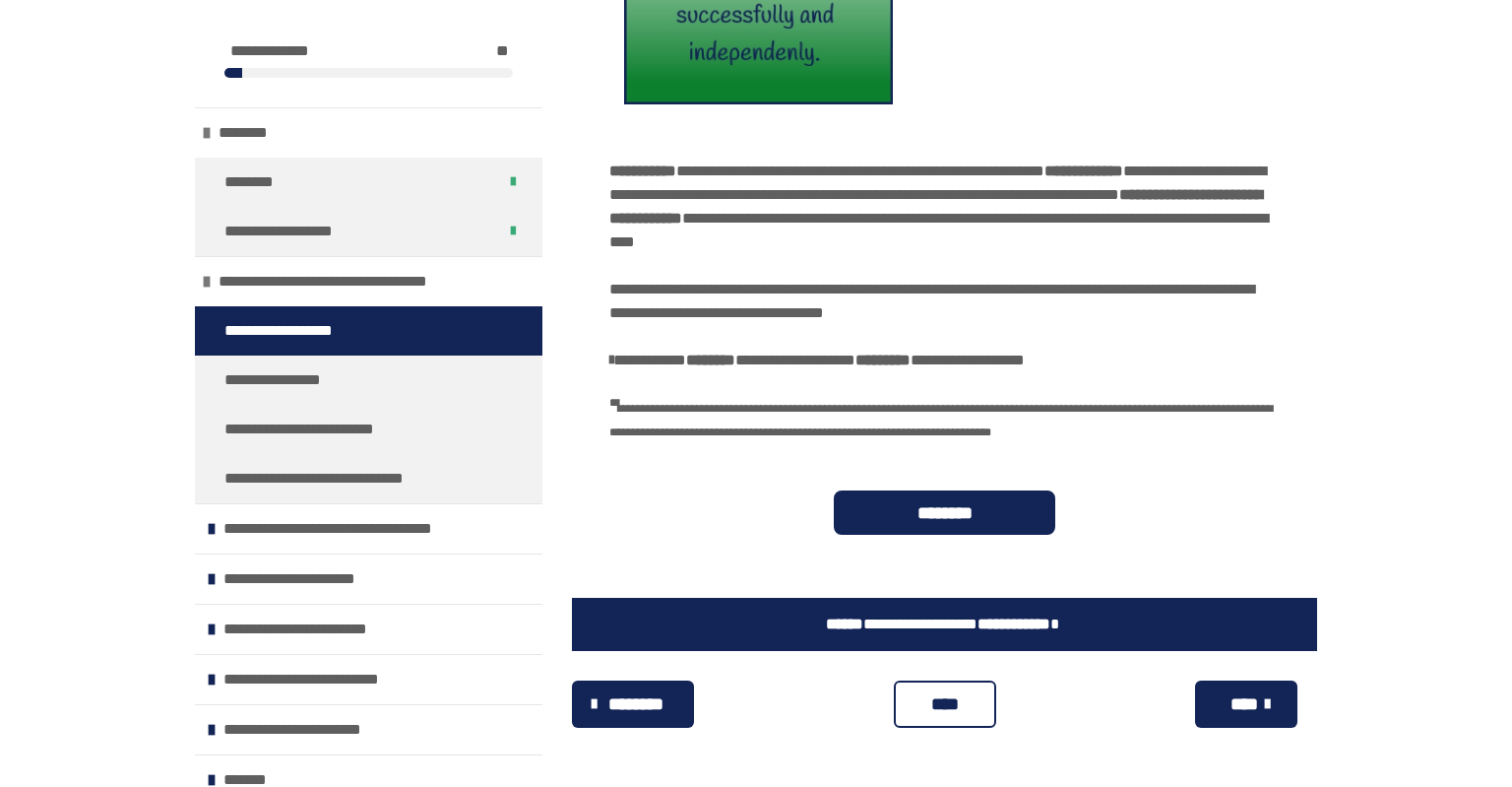 click on "****" at bounding box center (944, 704) 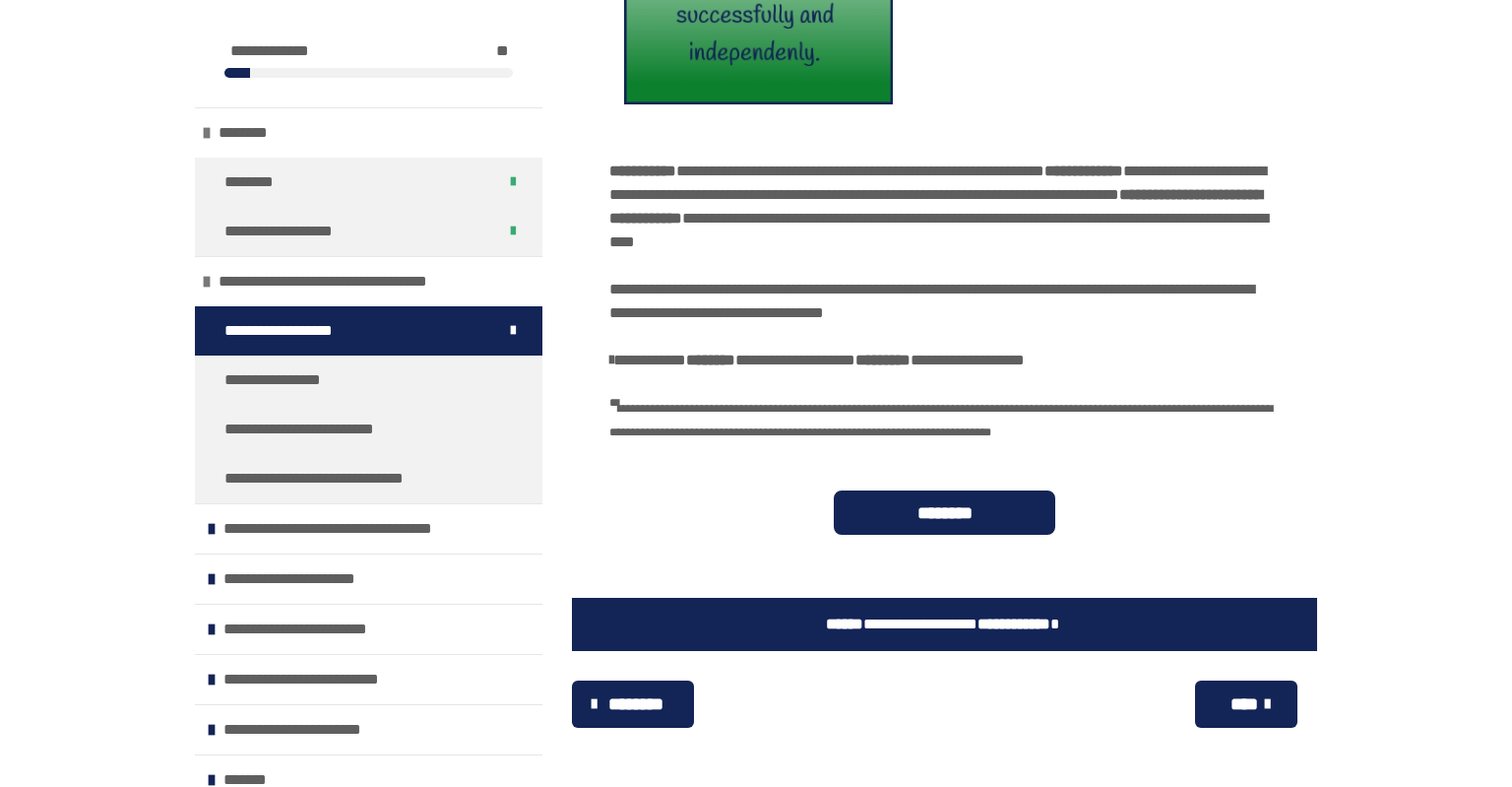 click on "****" at bounding box center [1246, 704] 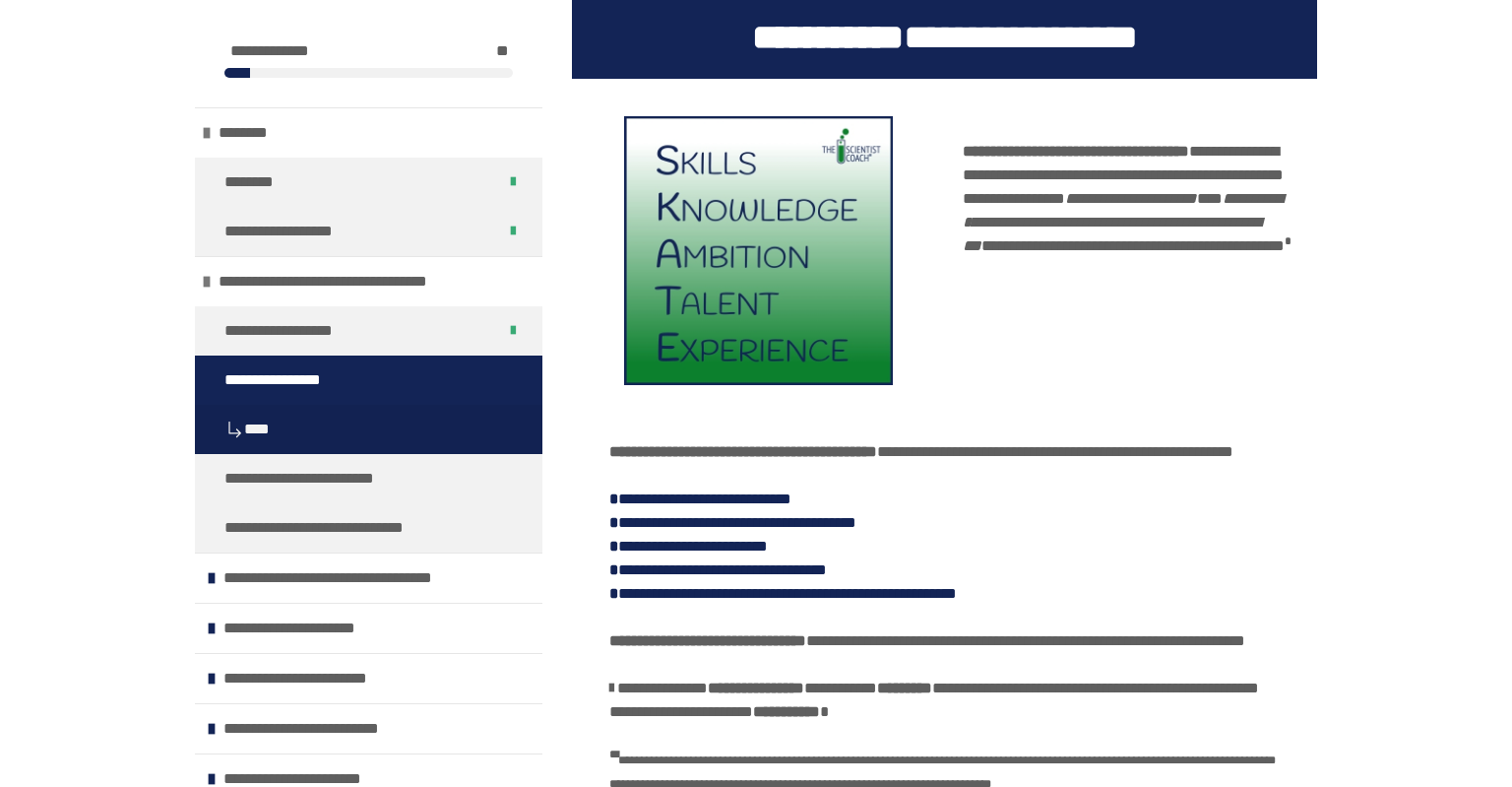 scroll, scrollTop: 289, scrollLeft: 0, axis: vertical 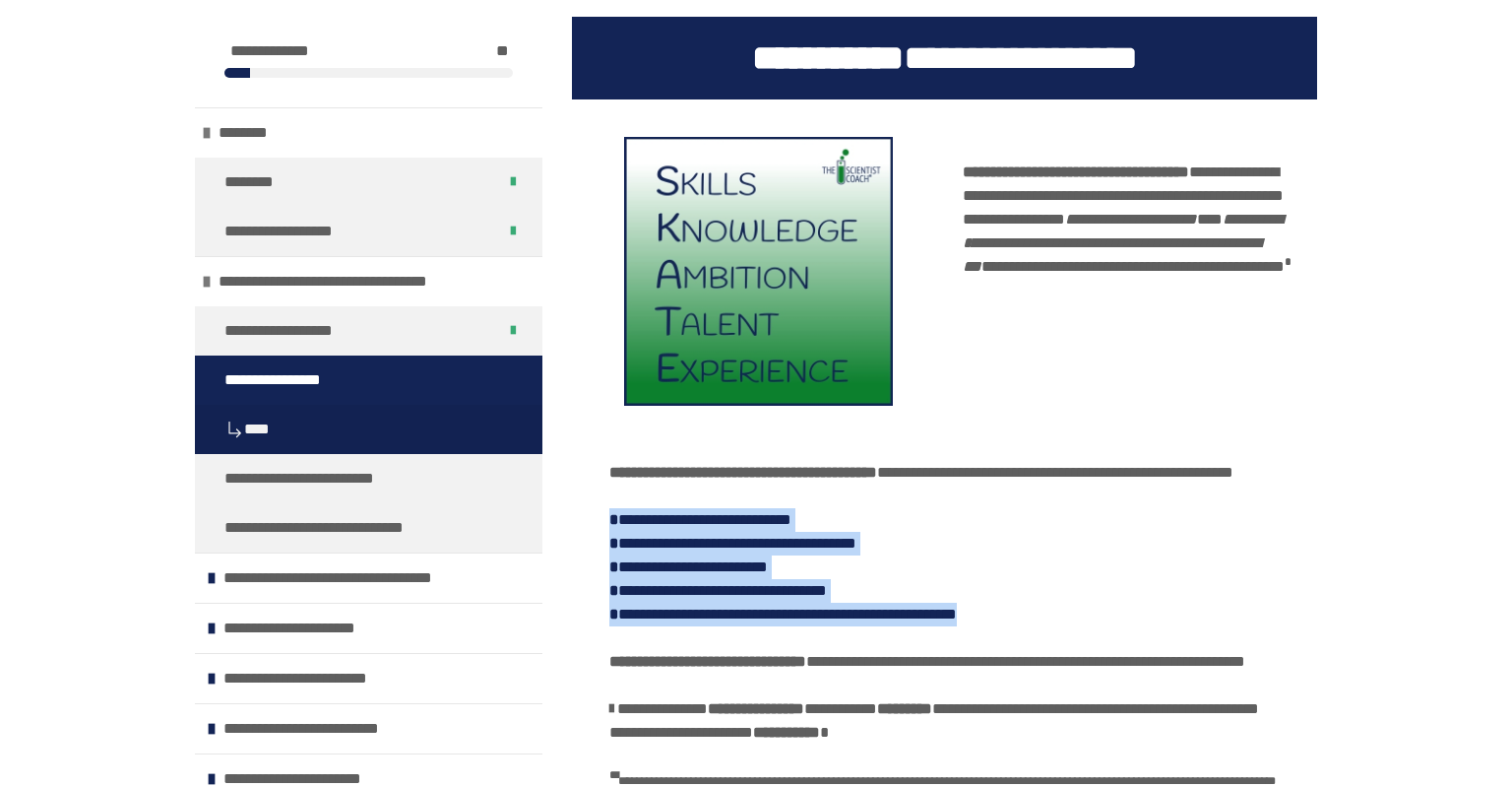 drag, startPoint x: 1121, startPoint y: 637, endPoint x: 577, endPoint y: 536, distance: 553.29648 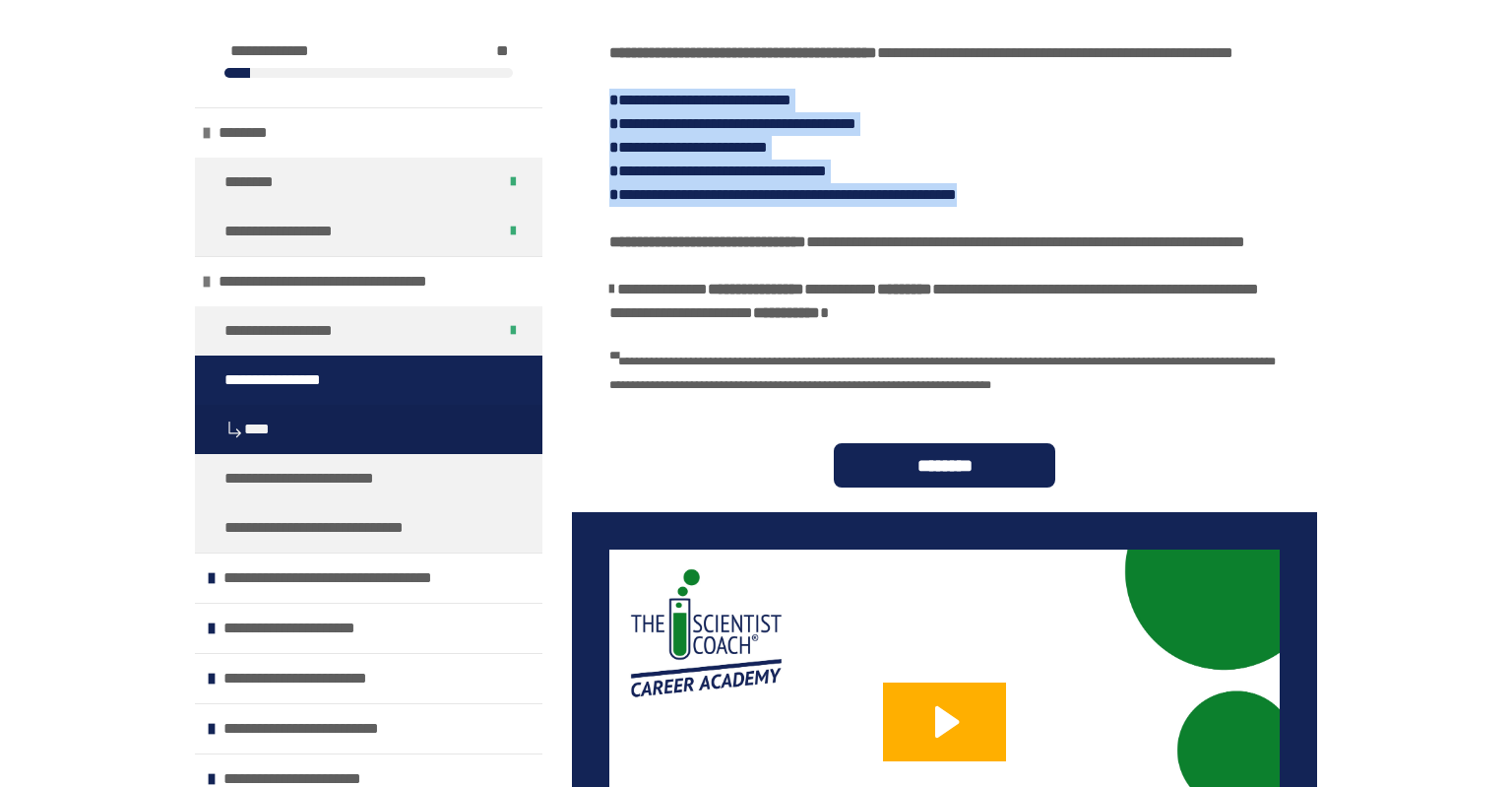 scroll, scrollTop: 709, scrollLeft: 0, axis: vertical 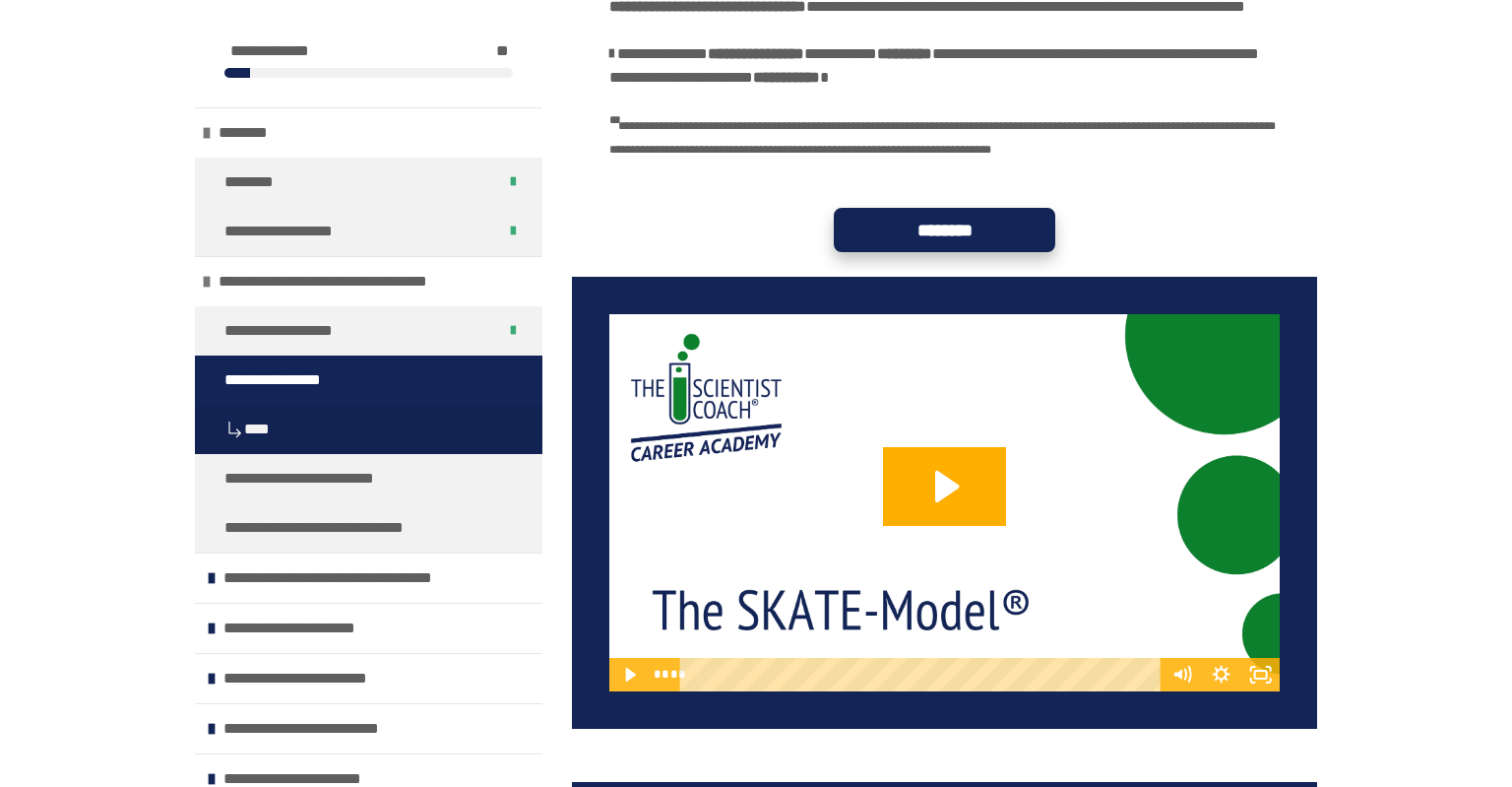 click on "********" at bounding box center [944, 230] 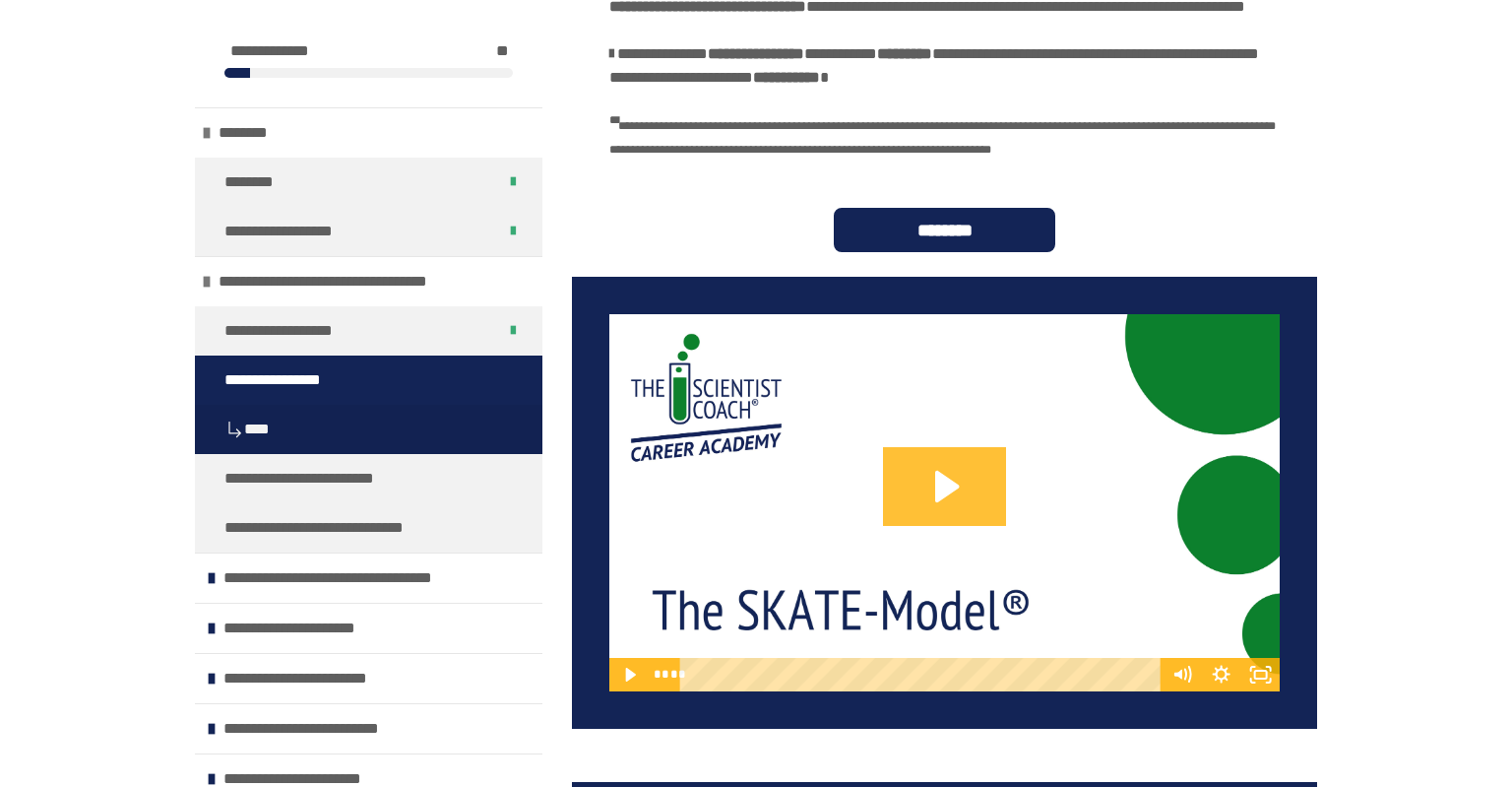 click 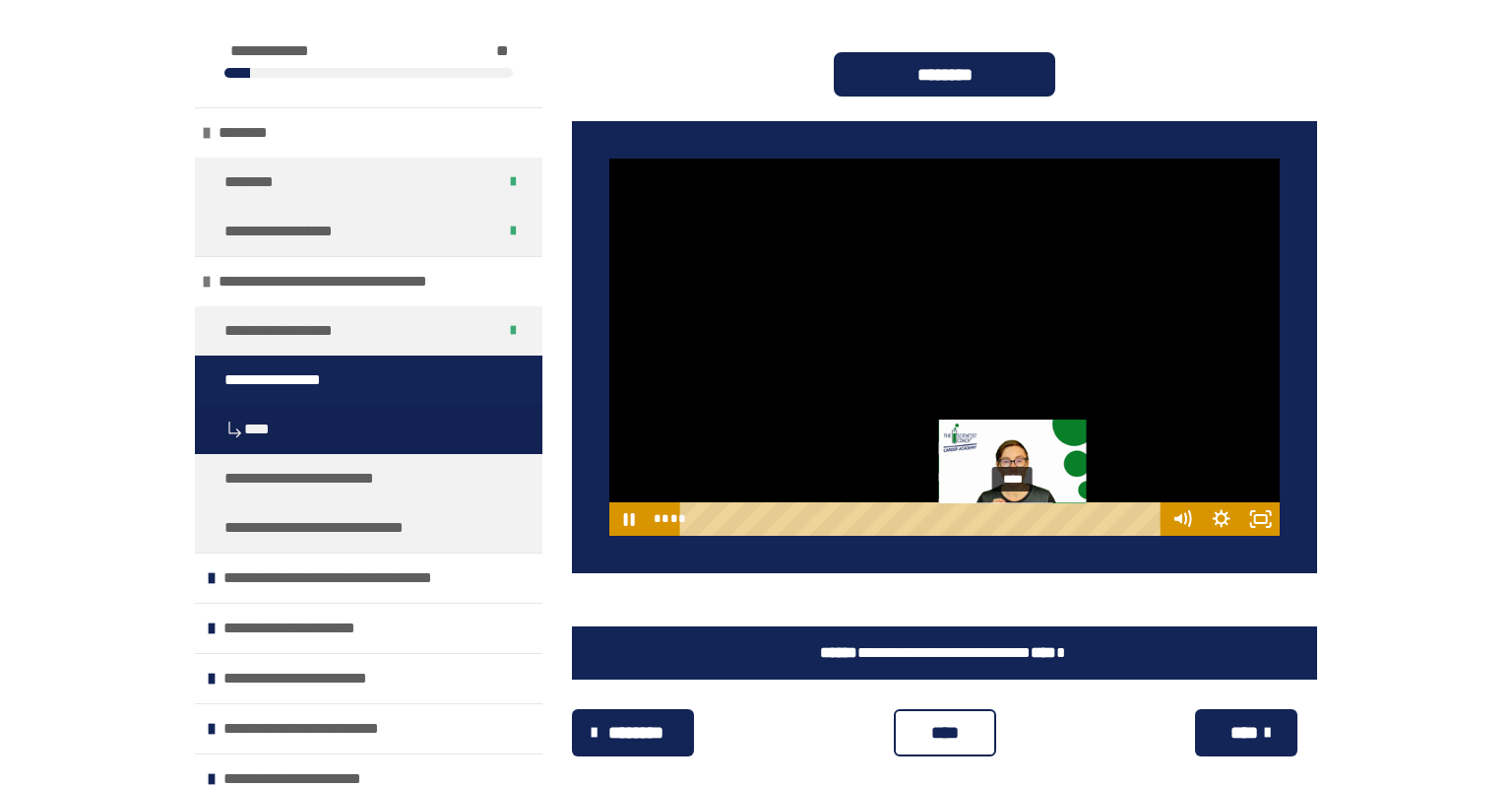 scroll, scrollTop: 1174, scrollLeft: 0, axis: vertical 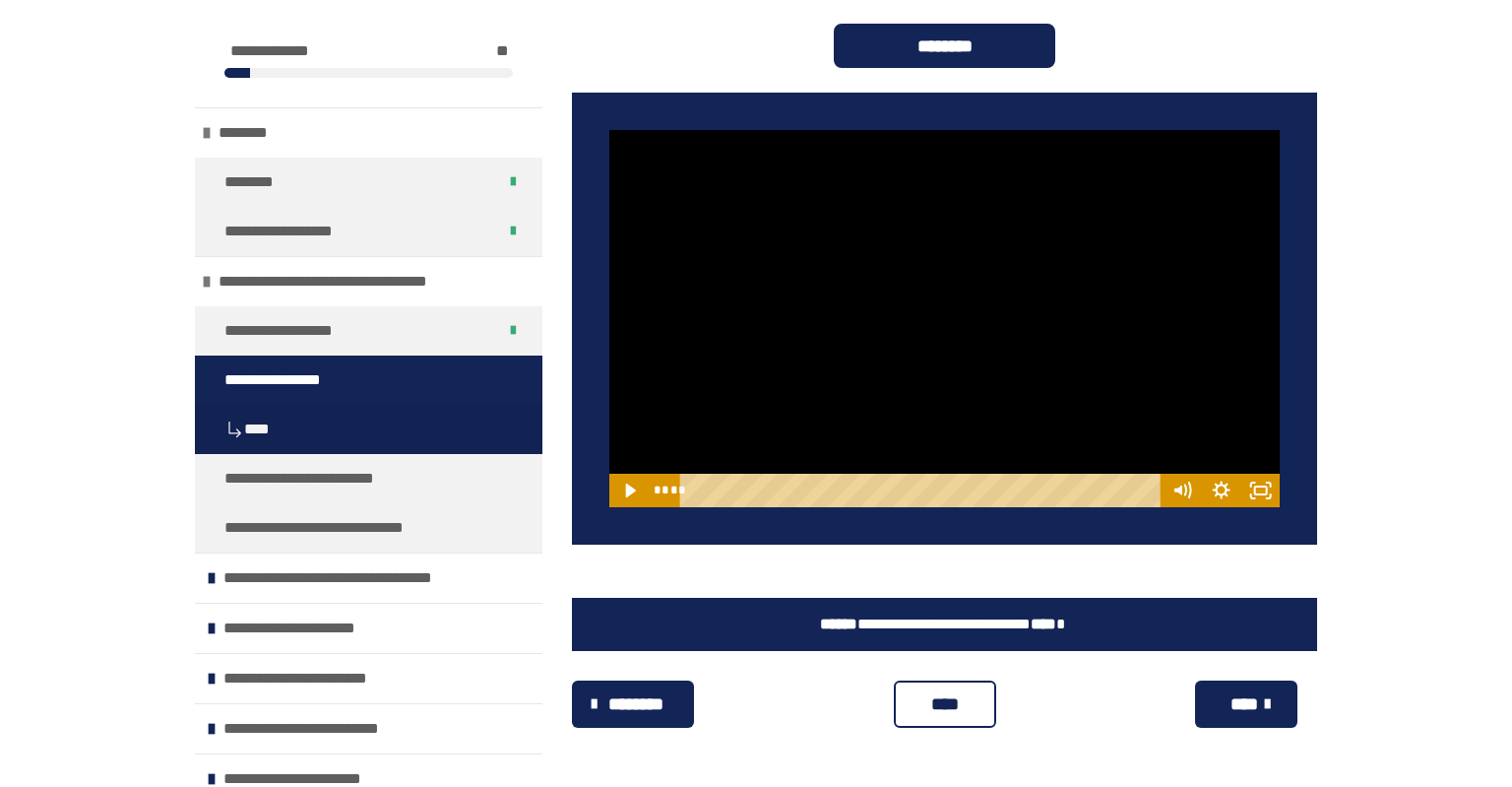 click on "****" at bounding box center (944, 704) 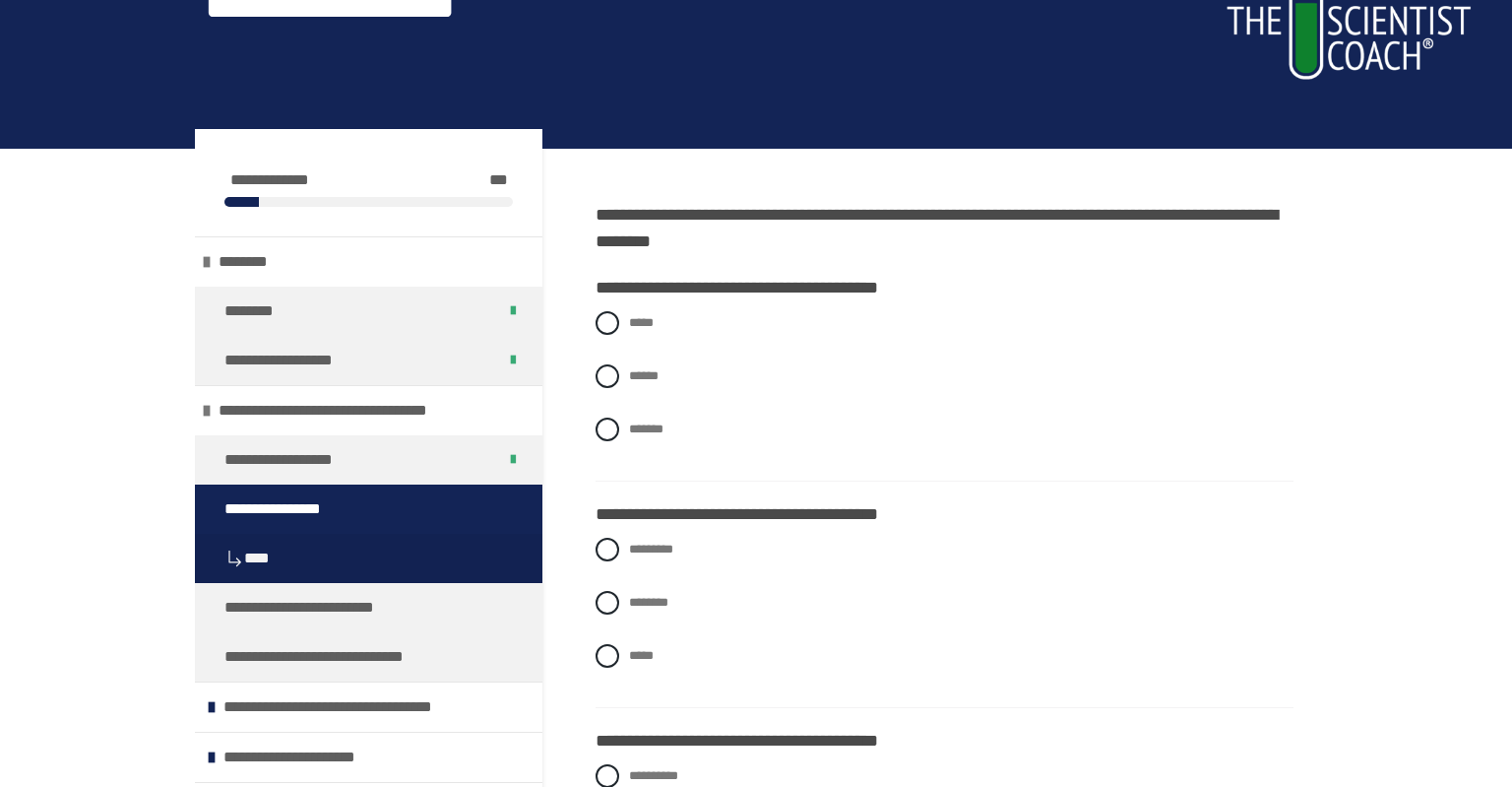 scroll, scrollTop: 161, scrollLeft: 0, axis: vertical 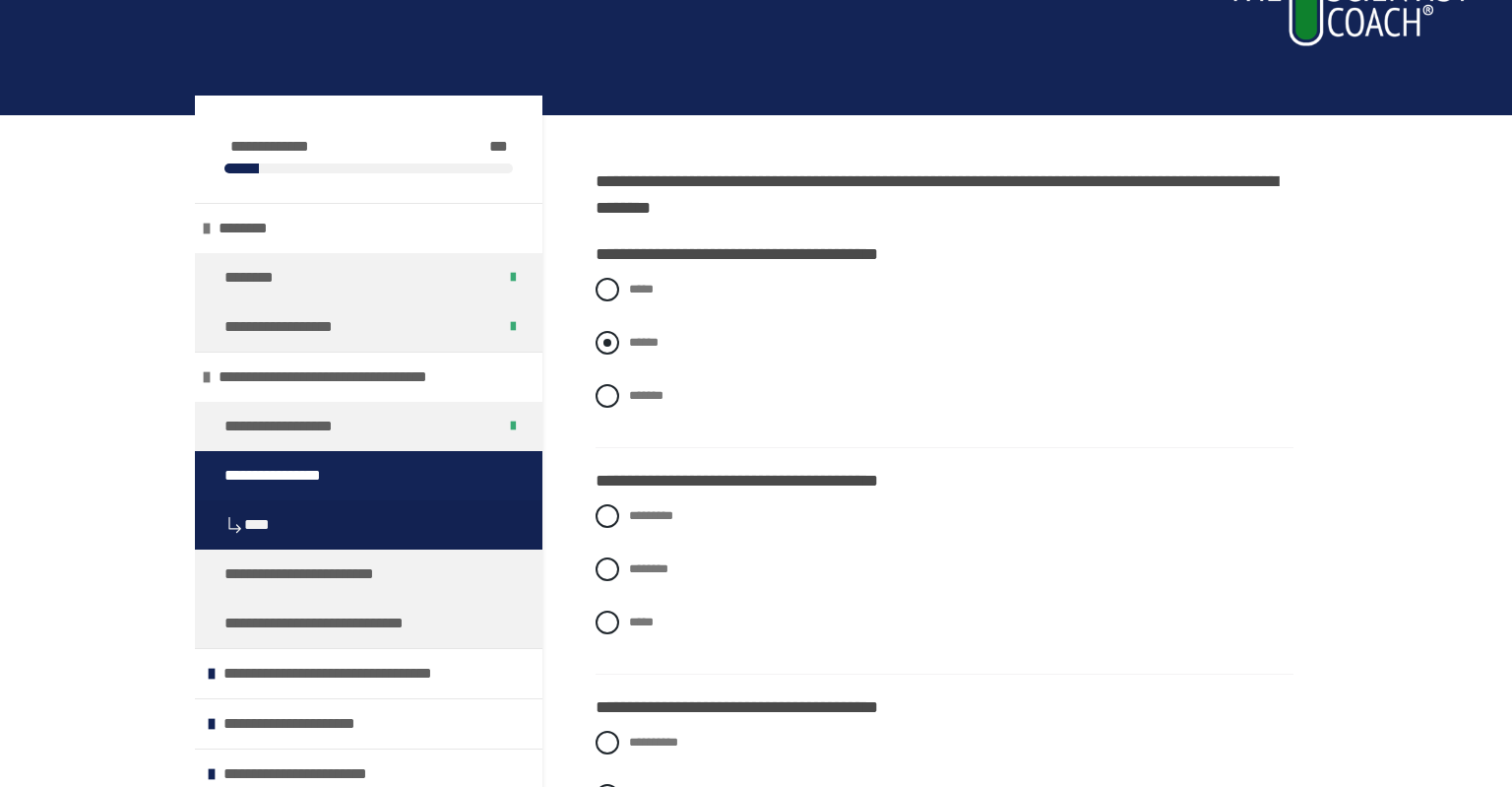 click at bounding box center (607, 343) 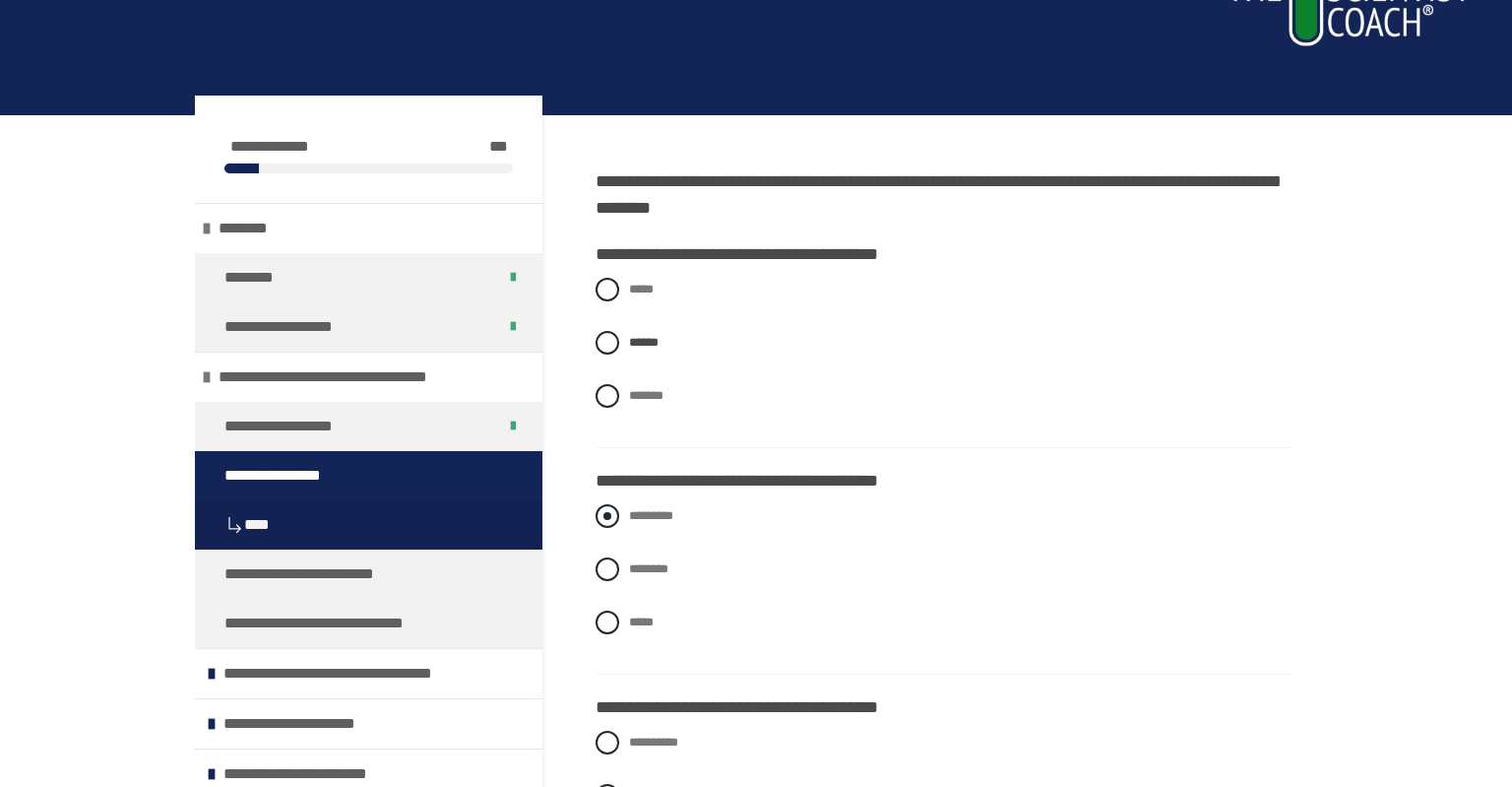 click at bounding box center (607, 516) 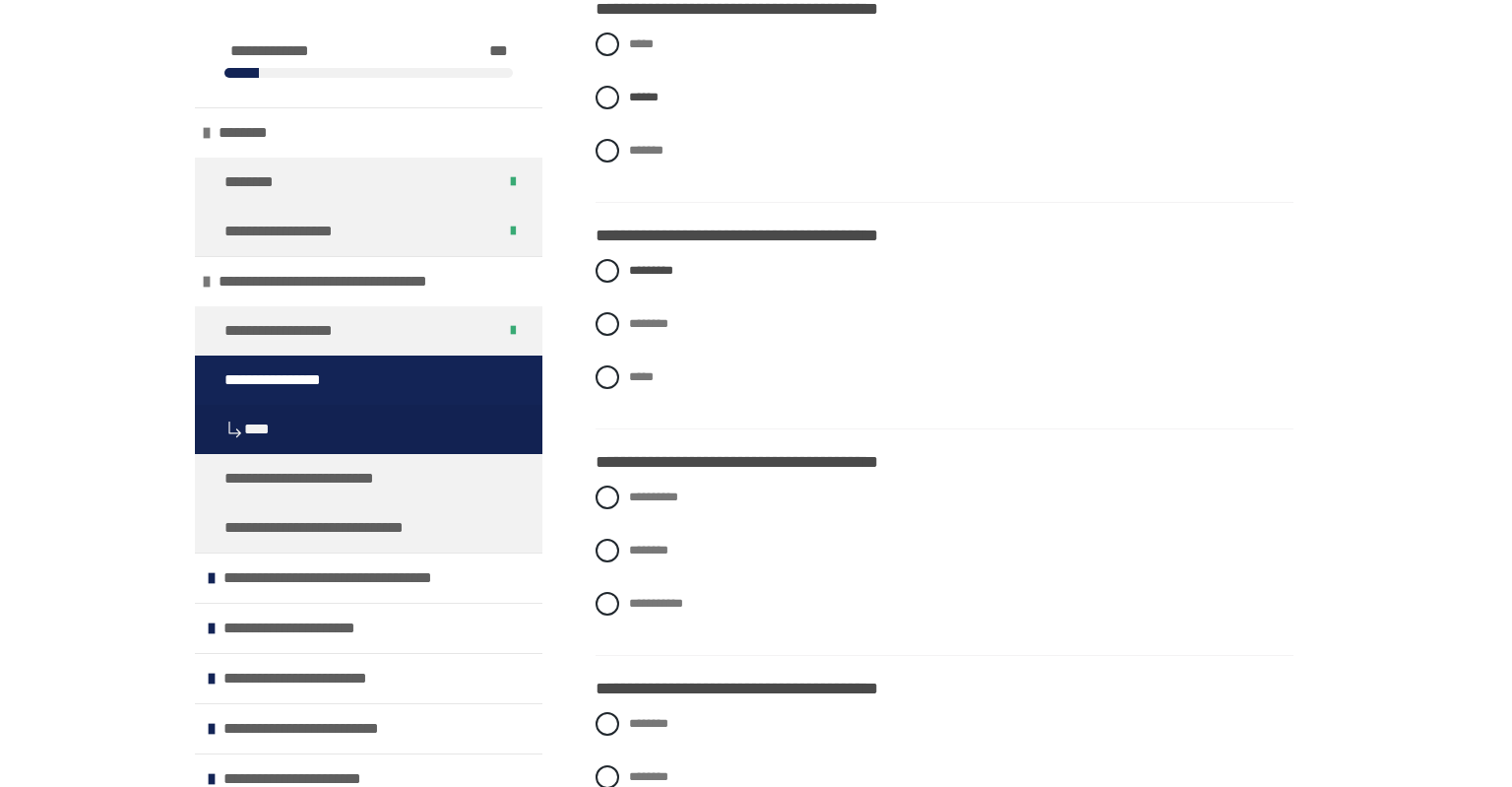 scroll, scrollTop: 409, scrollLeft: 0, axis: vertical 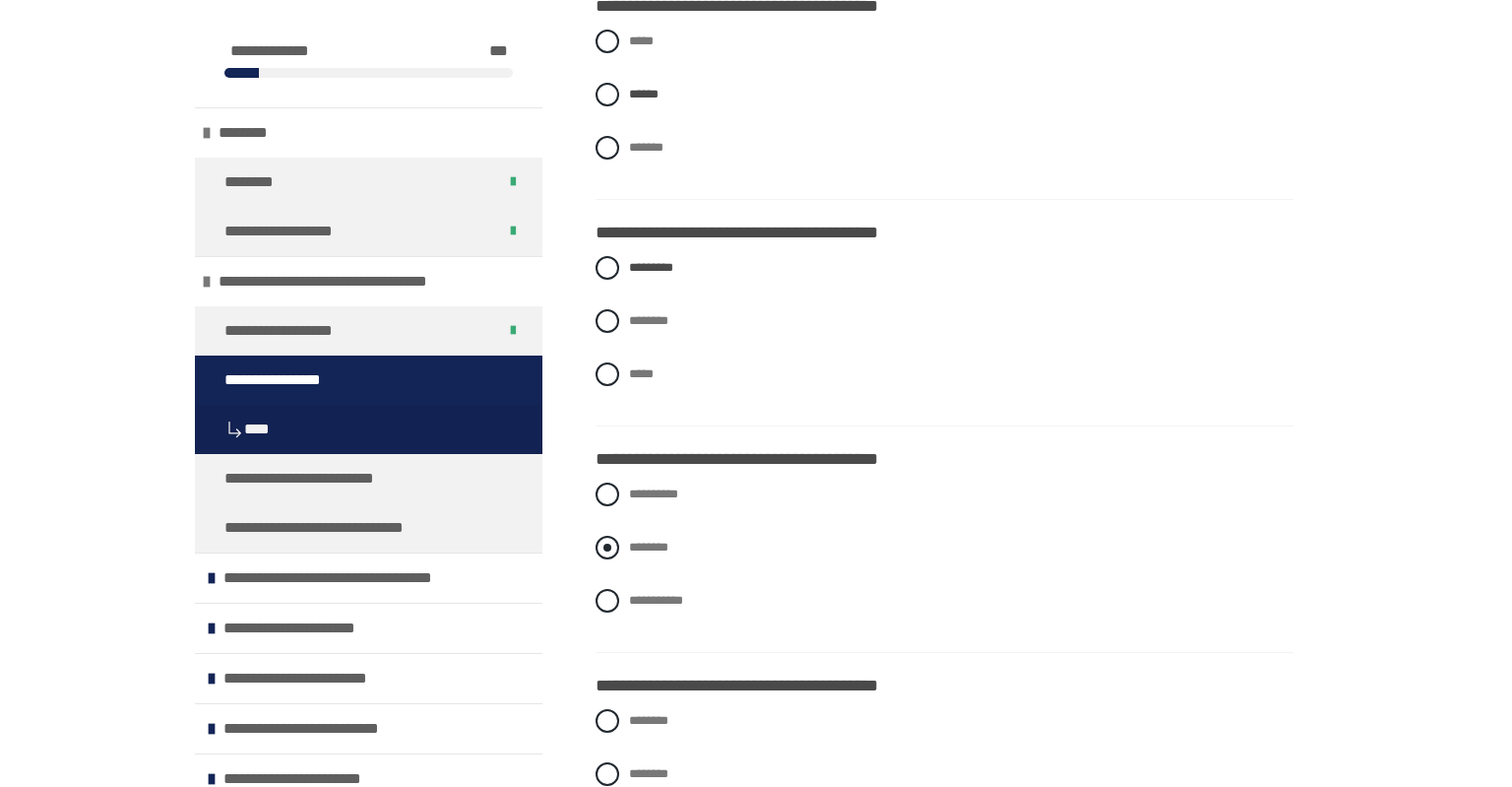 click at bounding box center (607, 548) 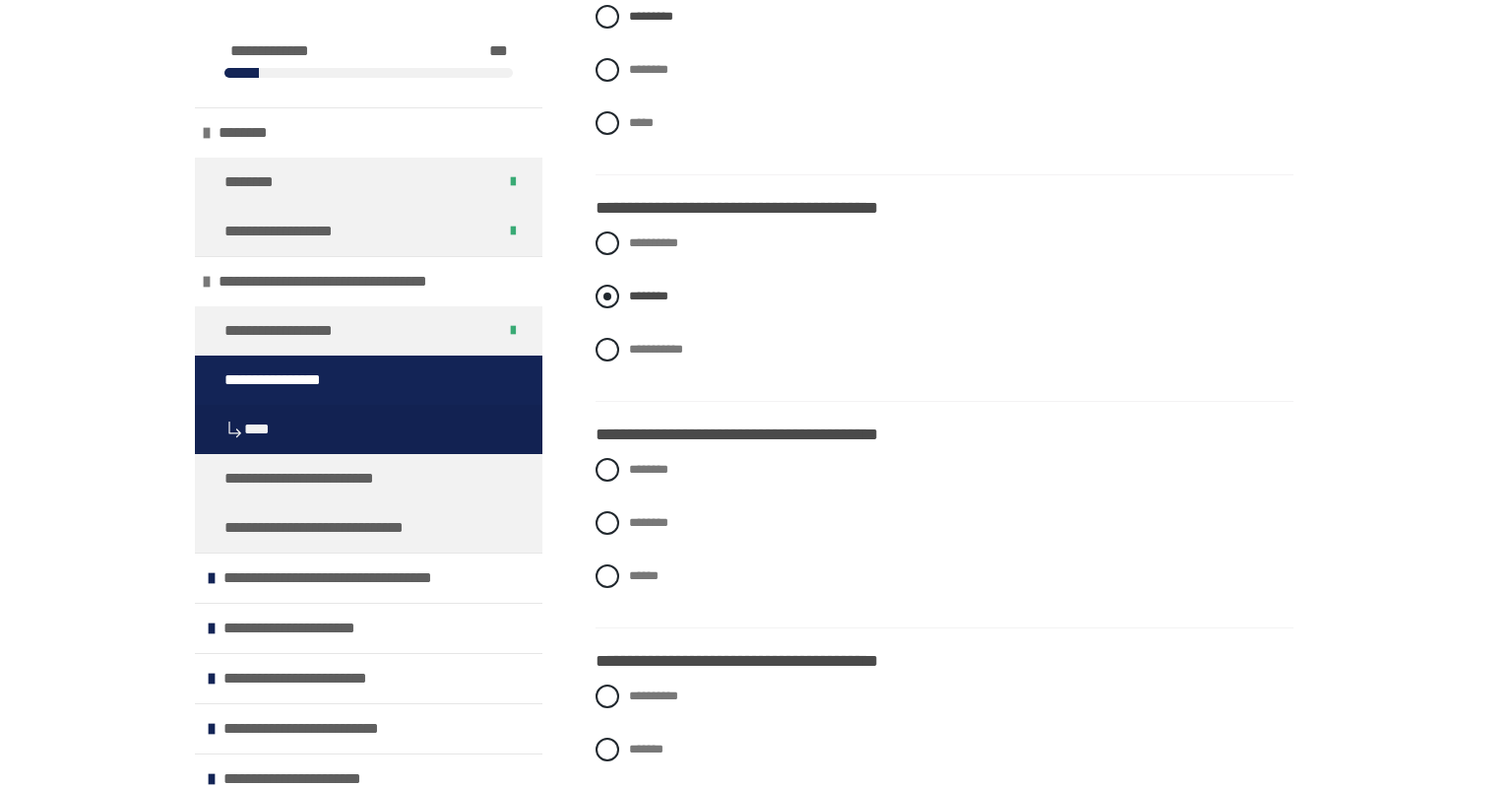 scroll, scrollTop: 673, scrollLeft: 0, axis: vertical 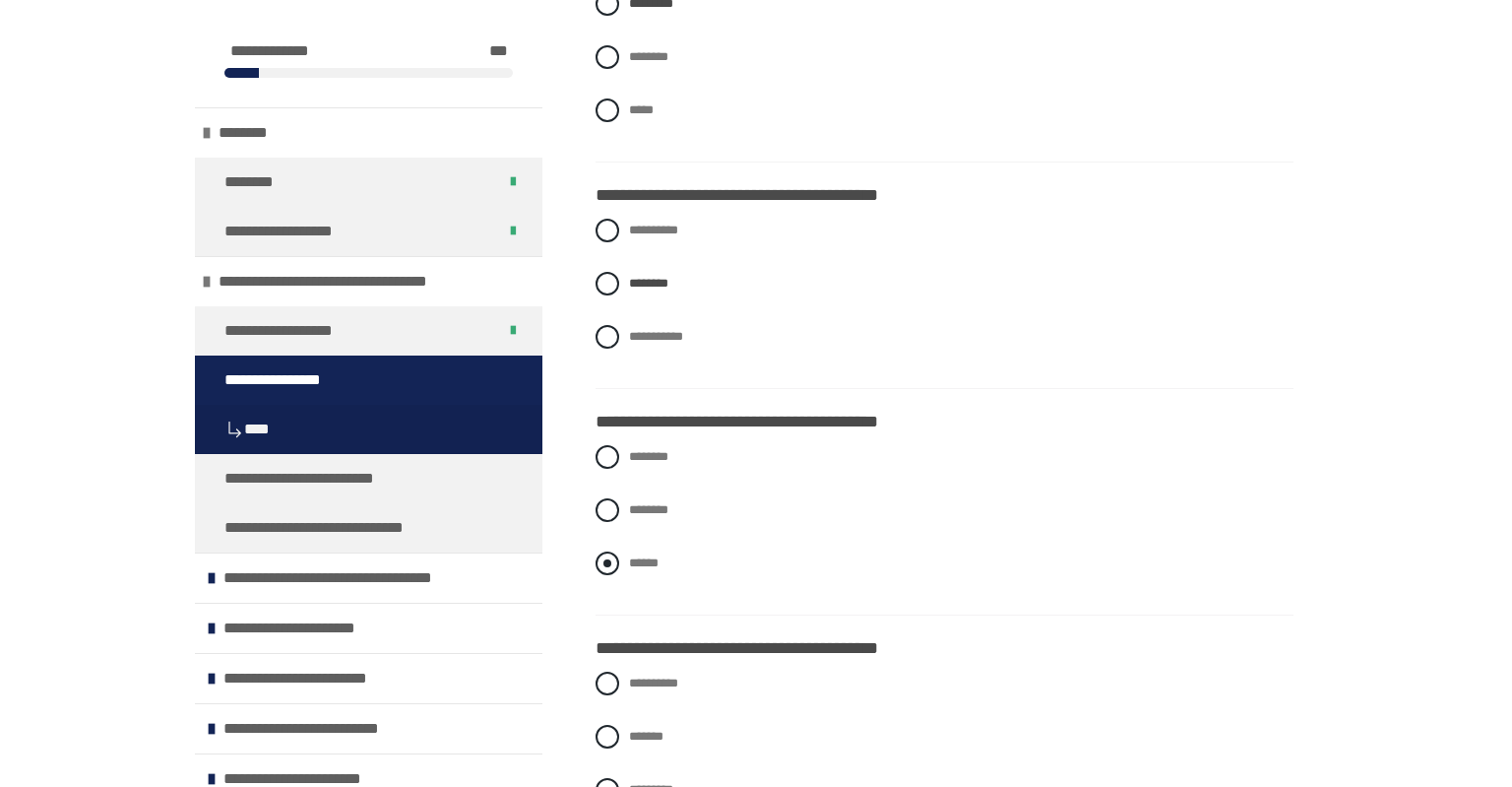 click at bounding box center (607, 563) 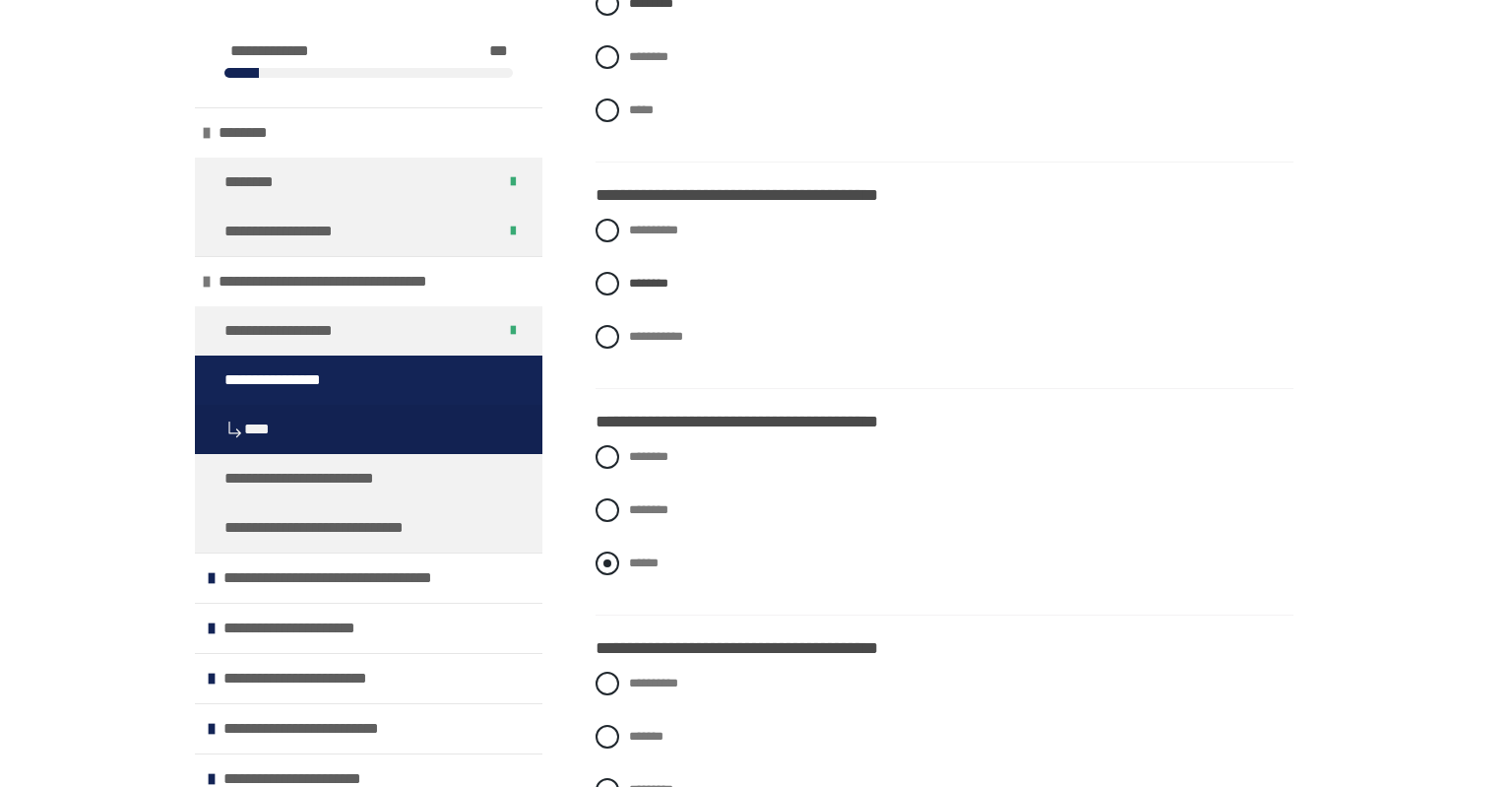radio on "****" 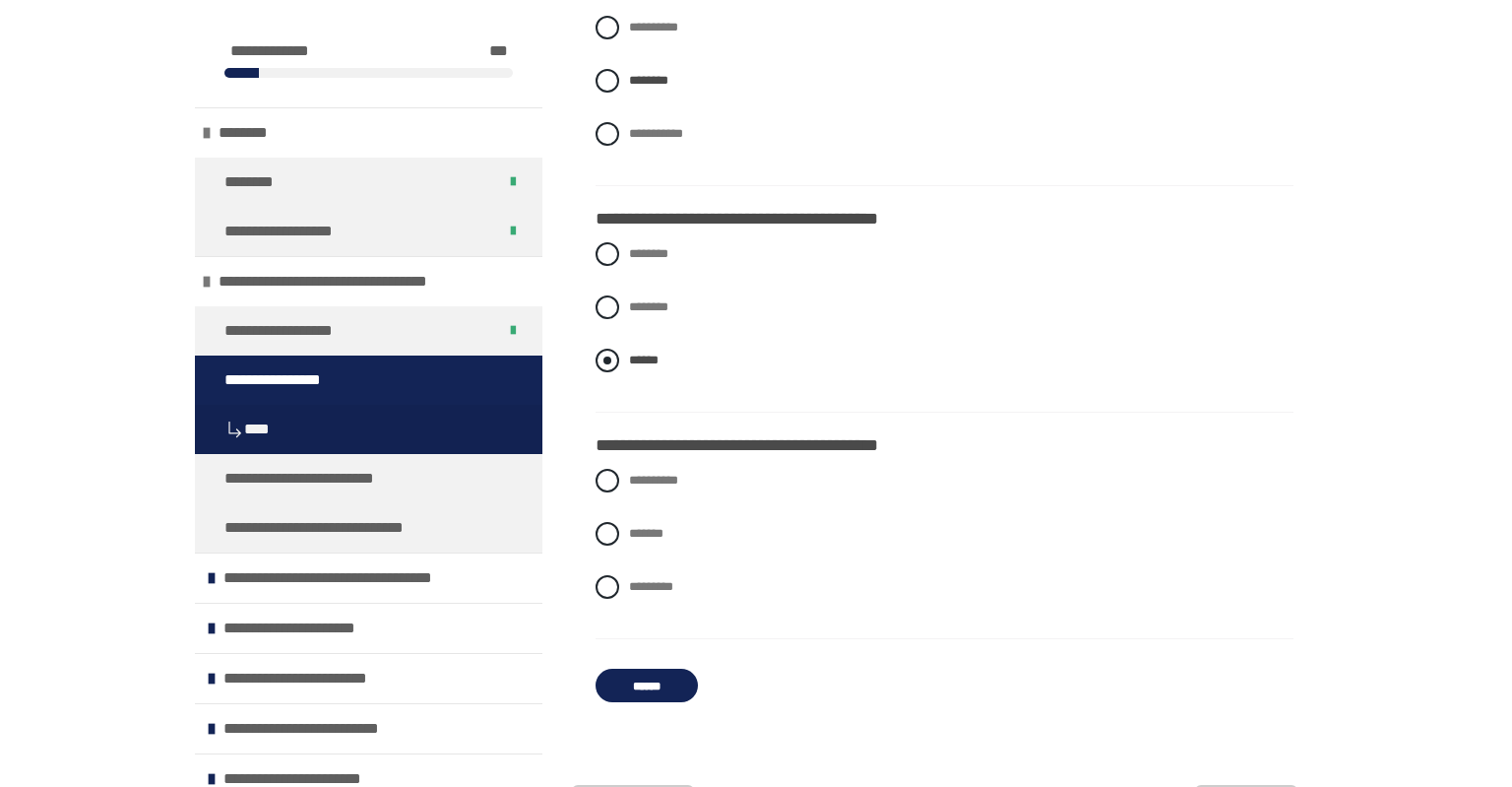 scroll, scrollTop: 877, scrollLeft: 0, axis: vertical 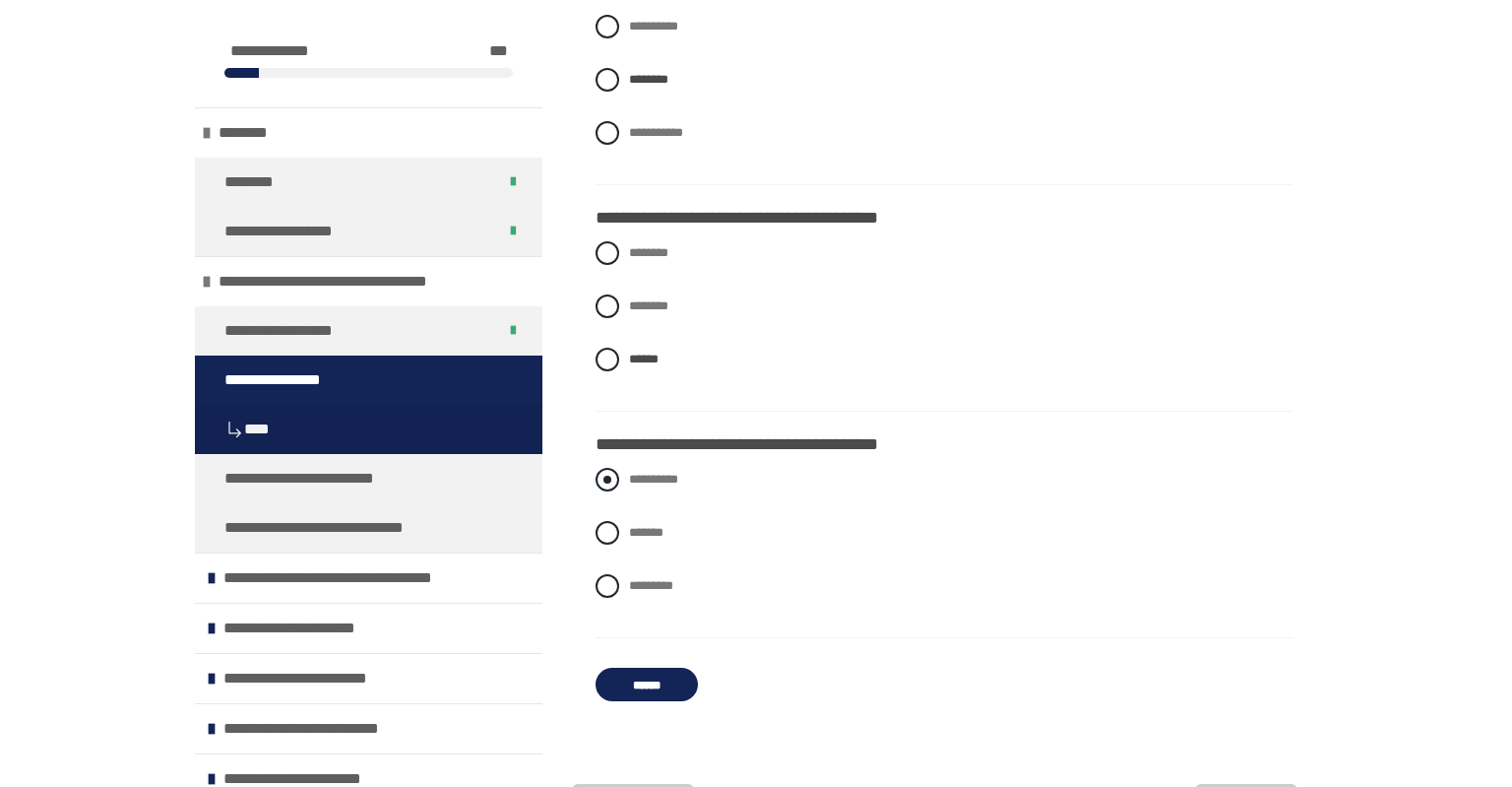 click at bounding box center (607, 480) 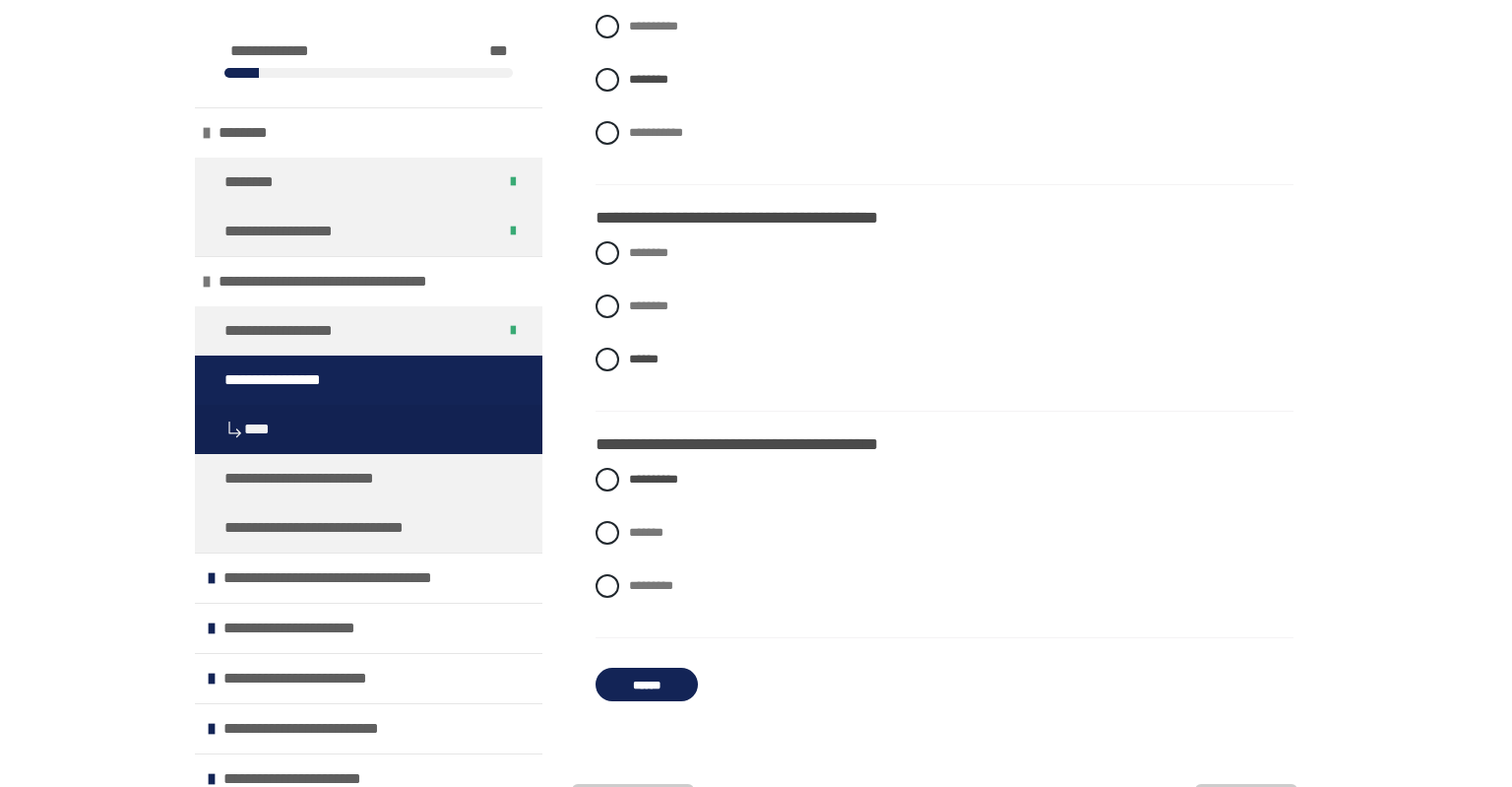 click on "******" at bounding box center [647, 685] 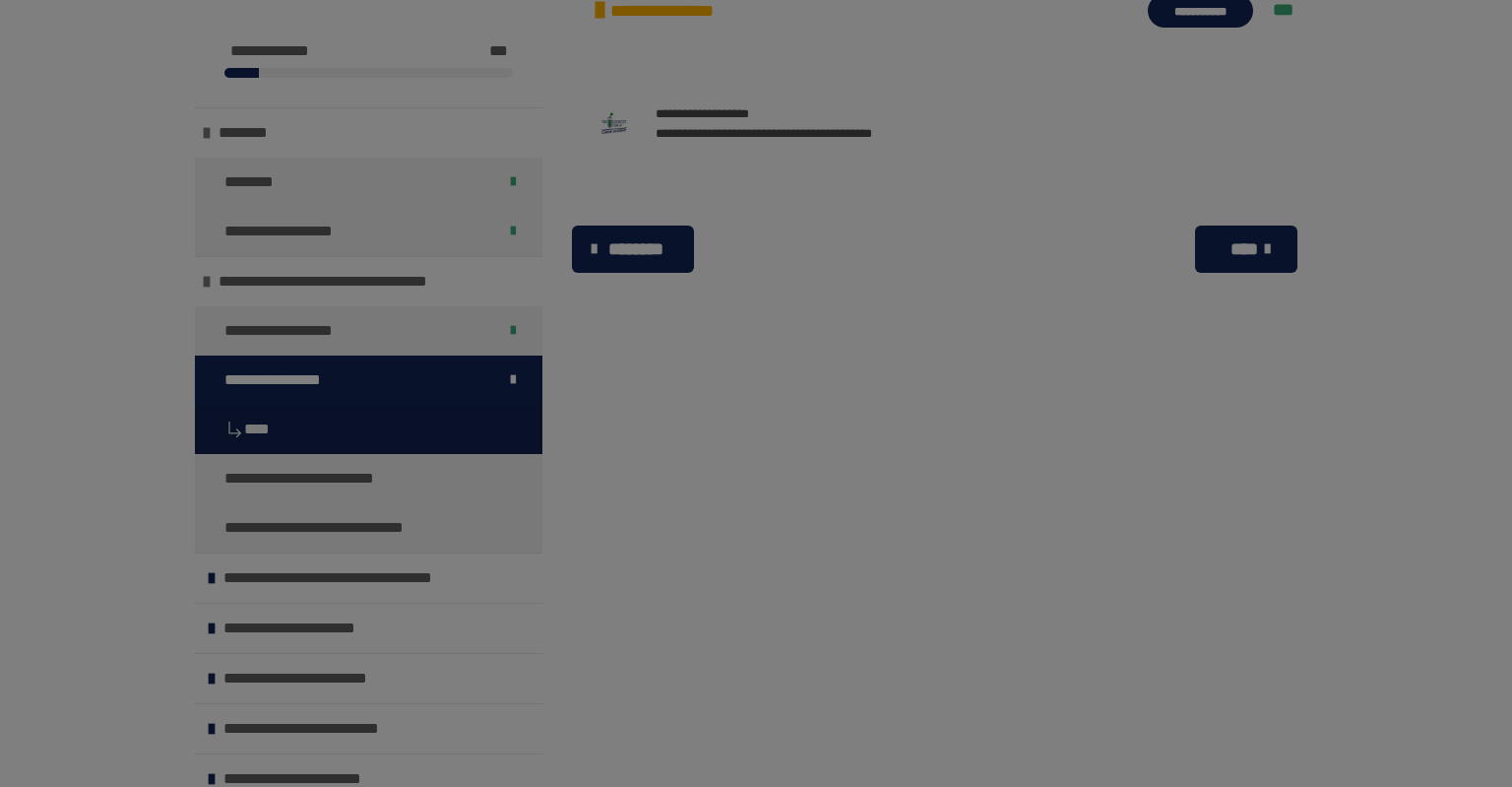 scroll, scrollTop: 0, scrollLeft: 0, axis: both 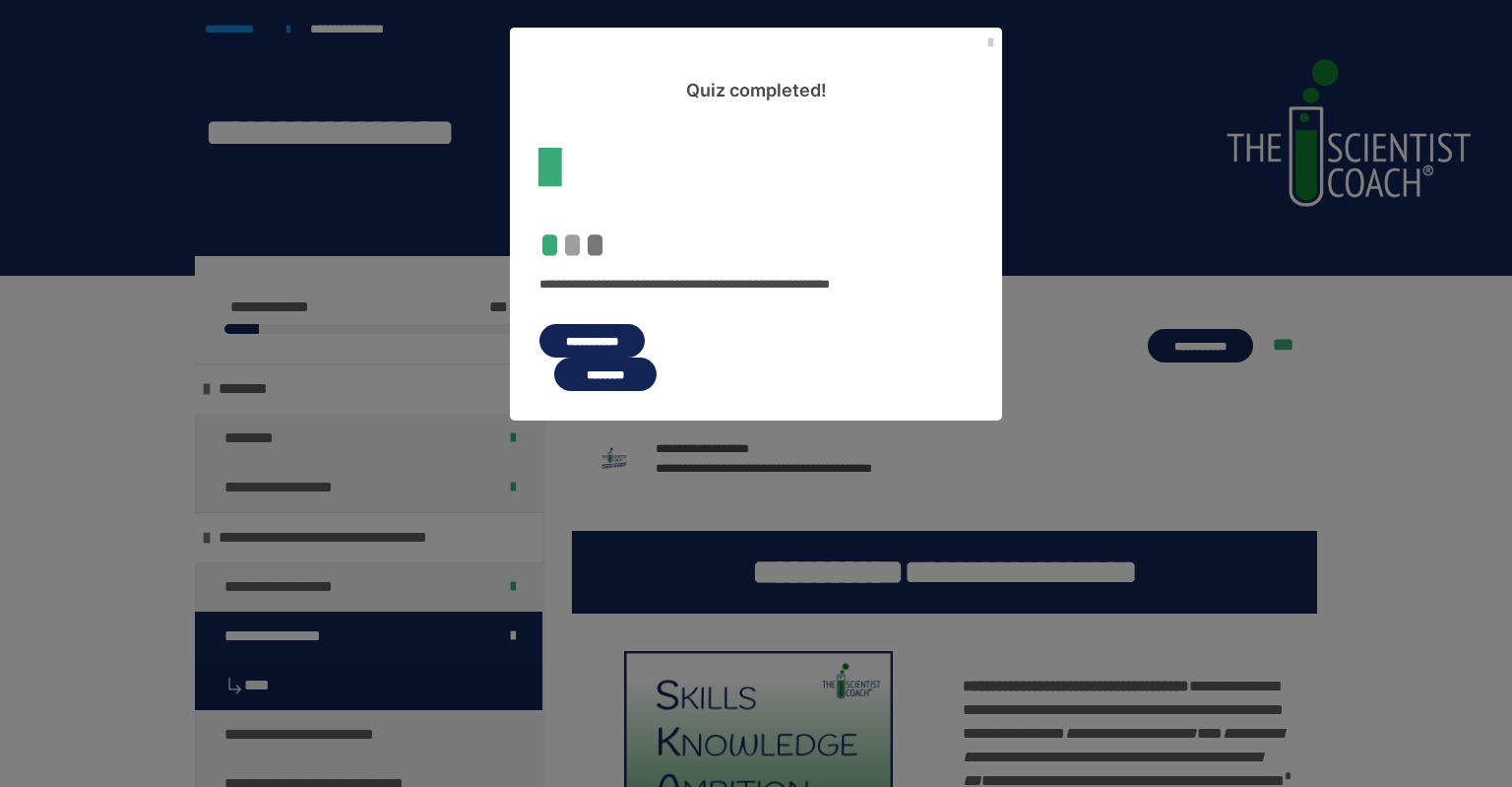 click on "********" at bounding box center (605, 374) 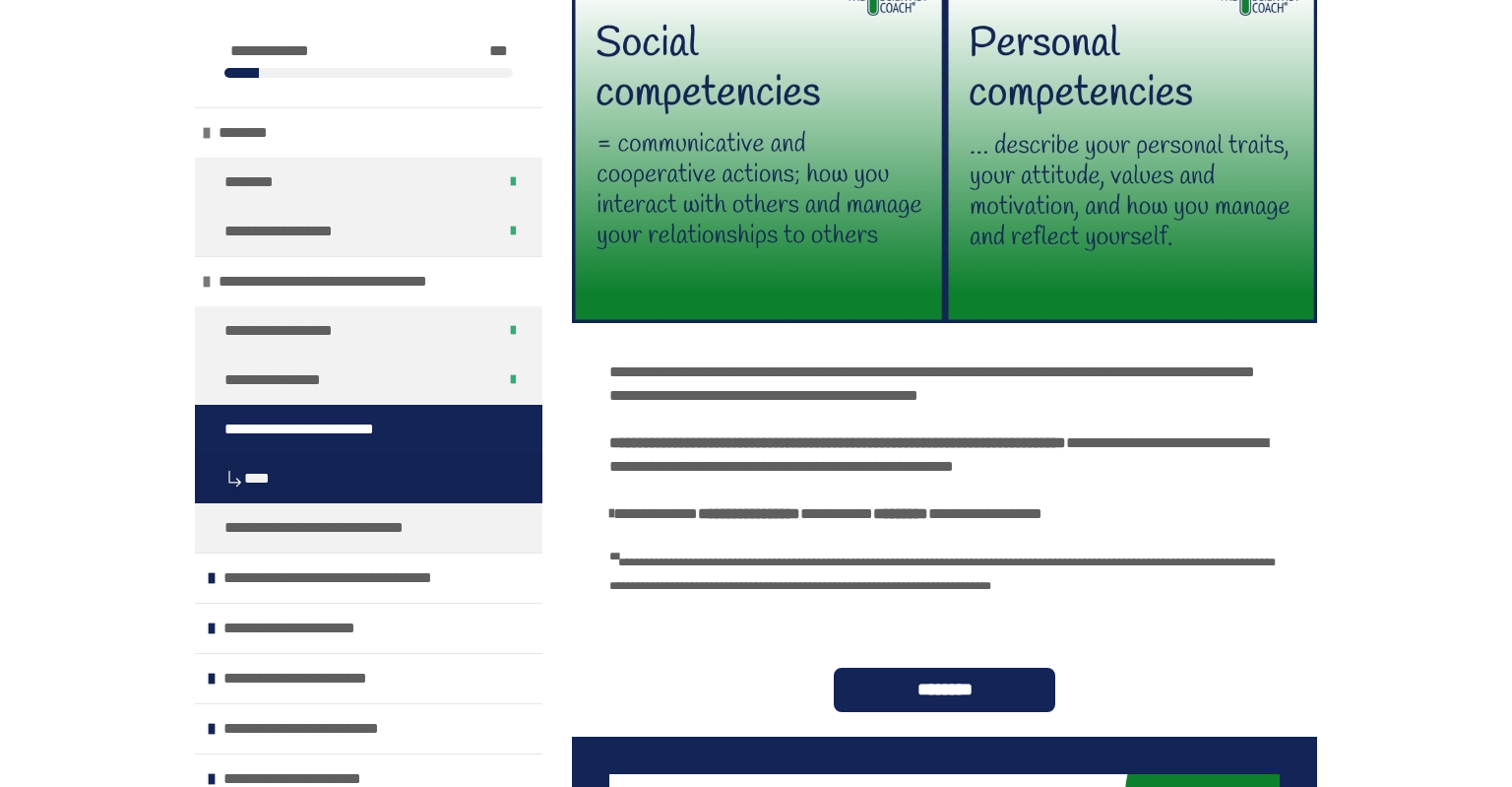 scroll, scrollTop: 934, scrollLeft: 0, axis: vertical 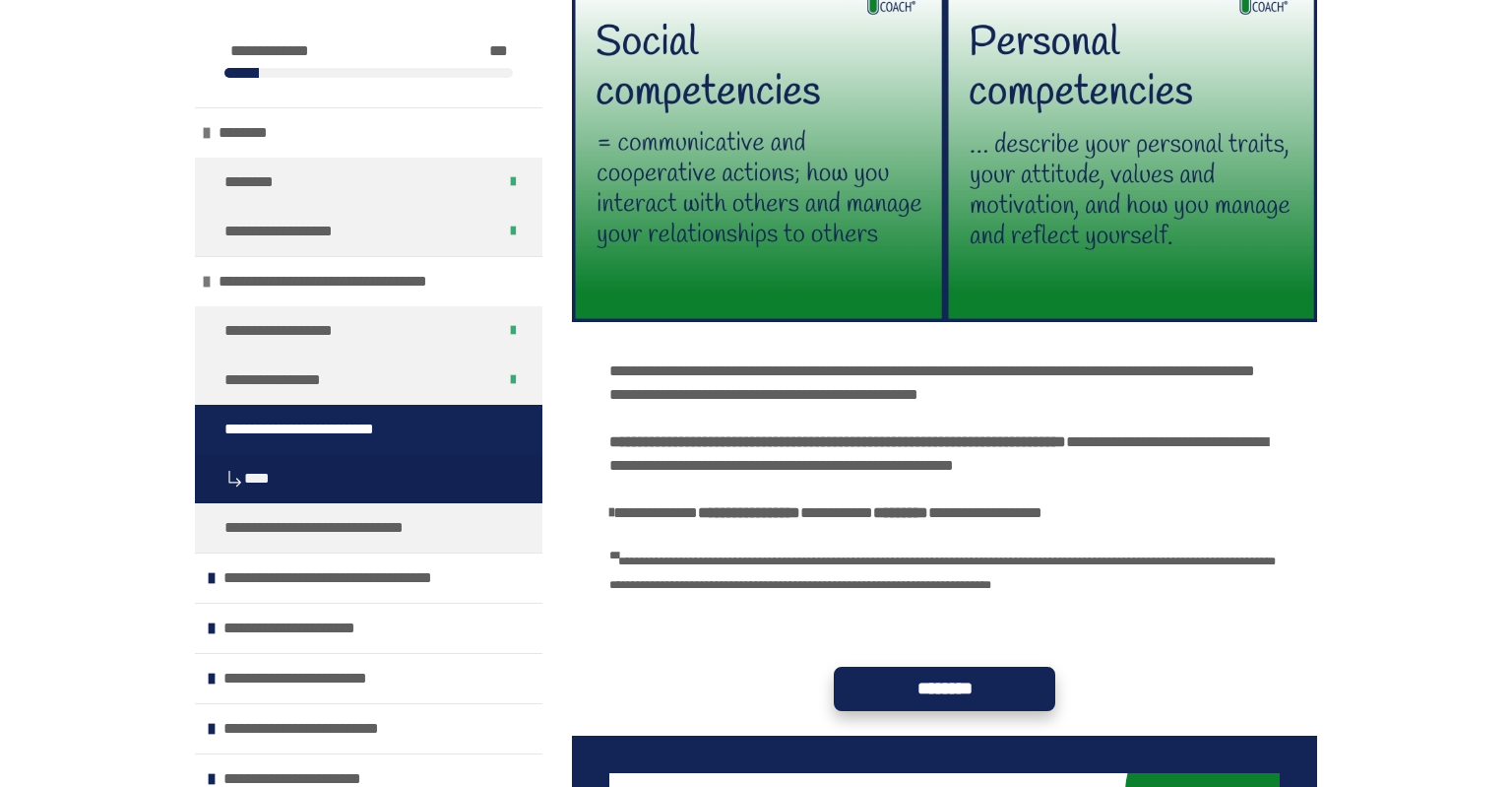 click on "********" at bounding box center [944, 689] 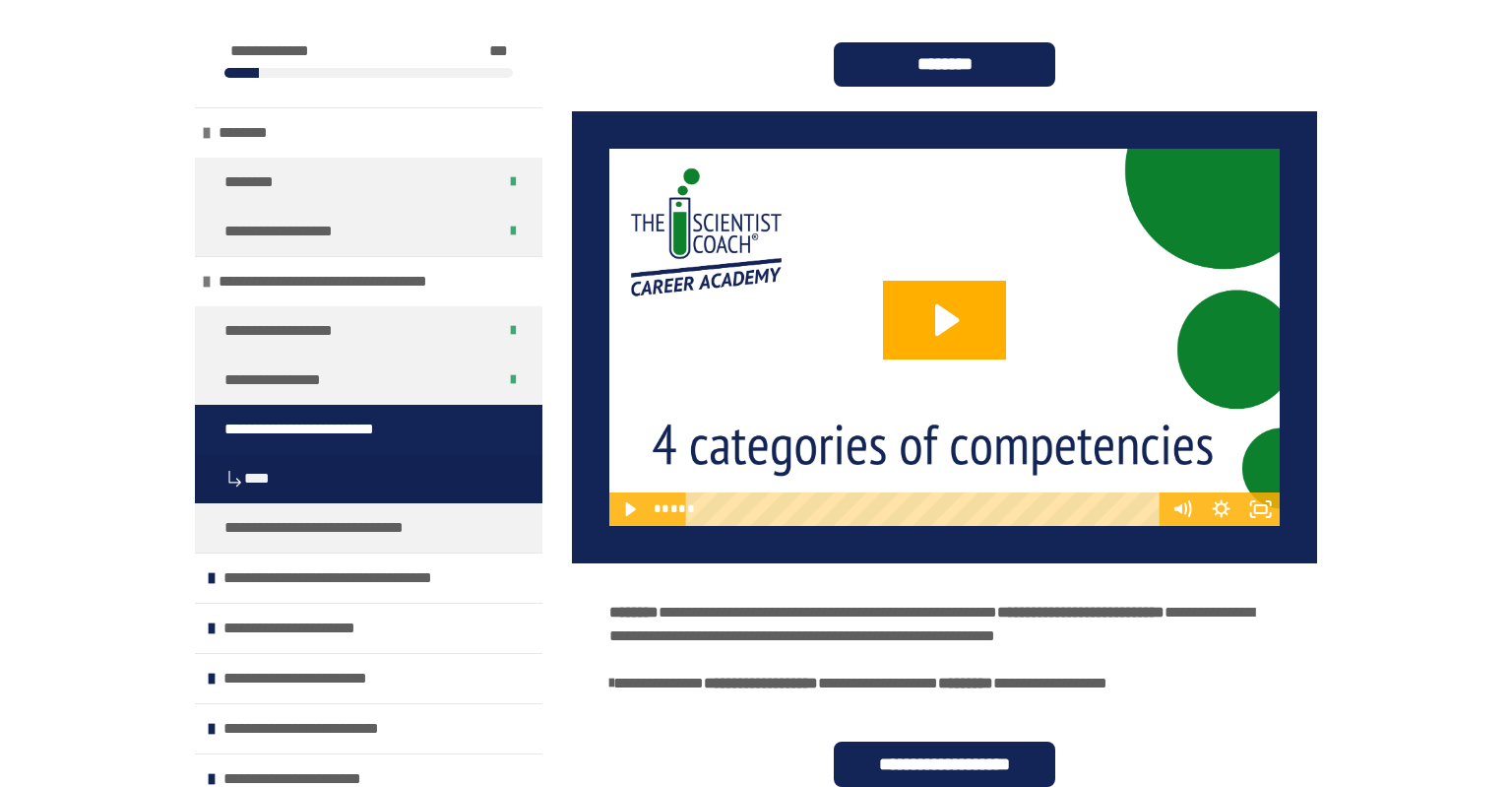 scroll, scrollTop: 1622, scrollLeft: 0, axis: vertical 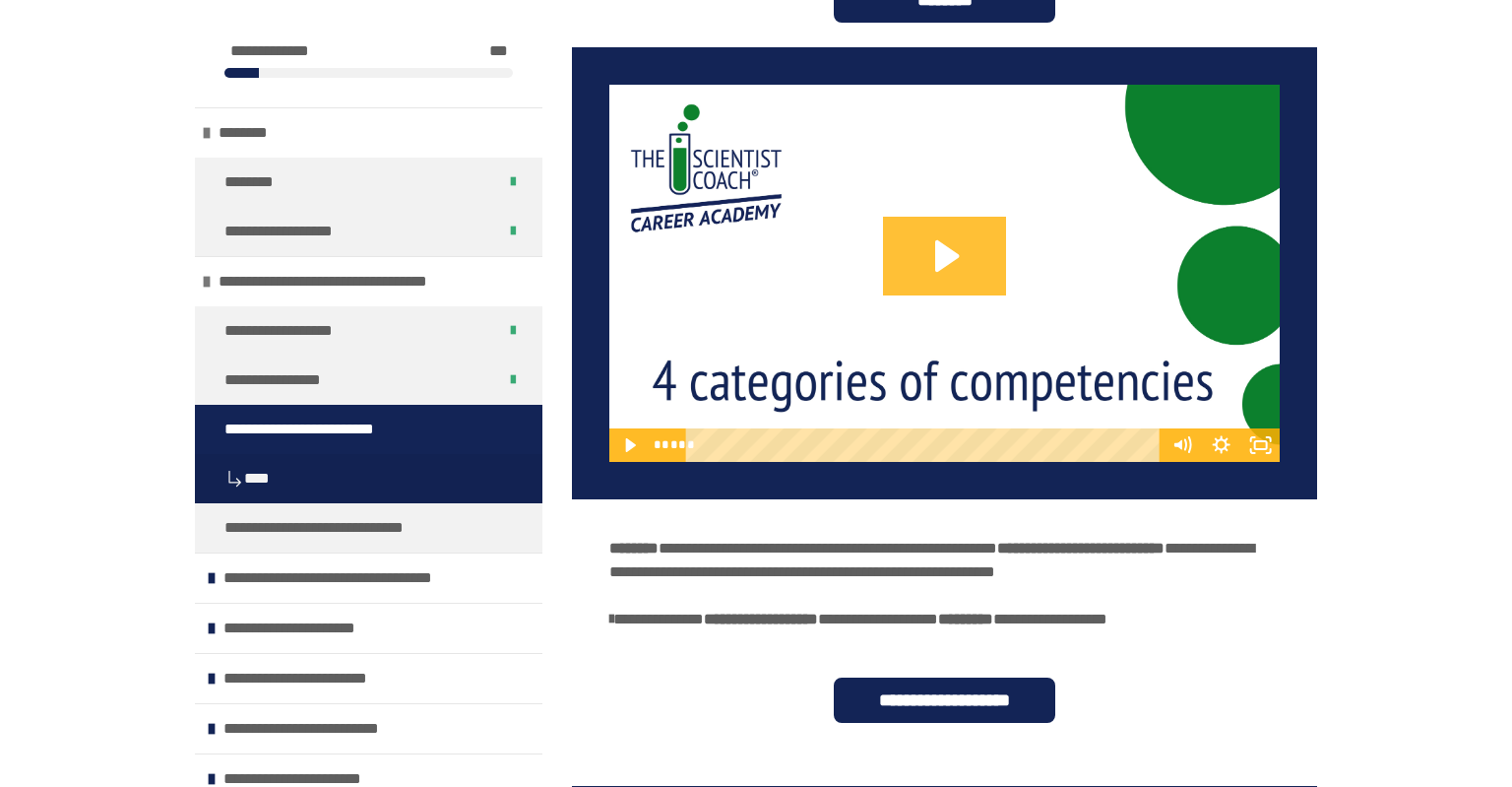 click 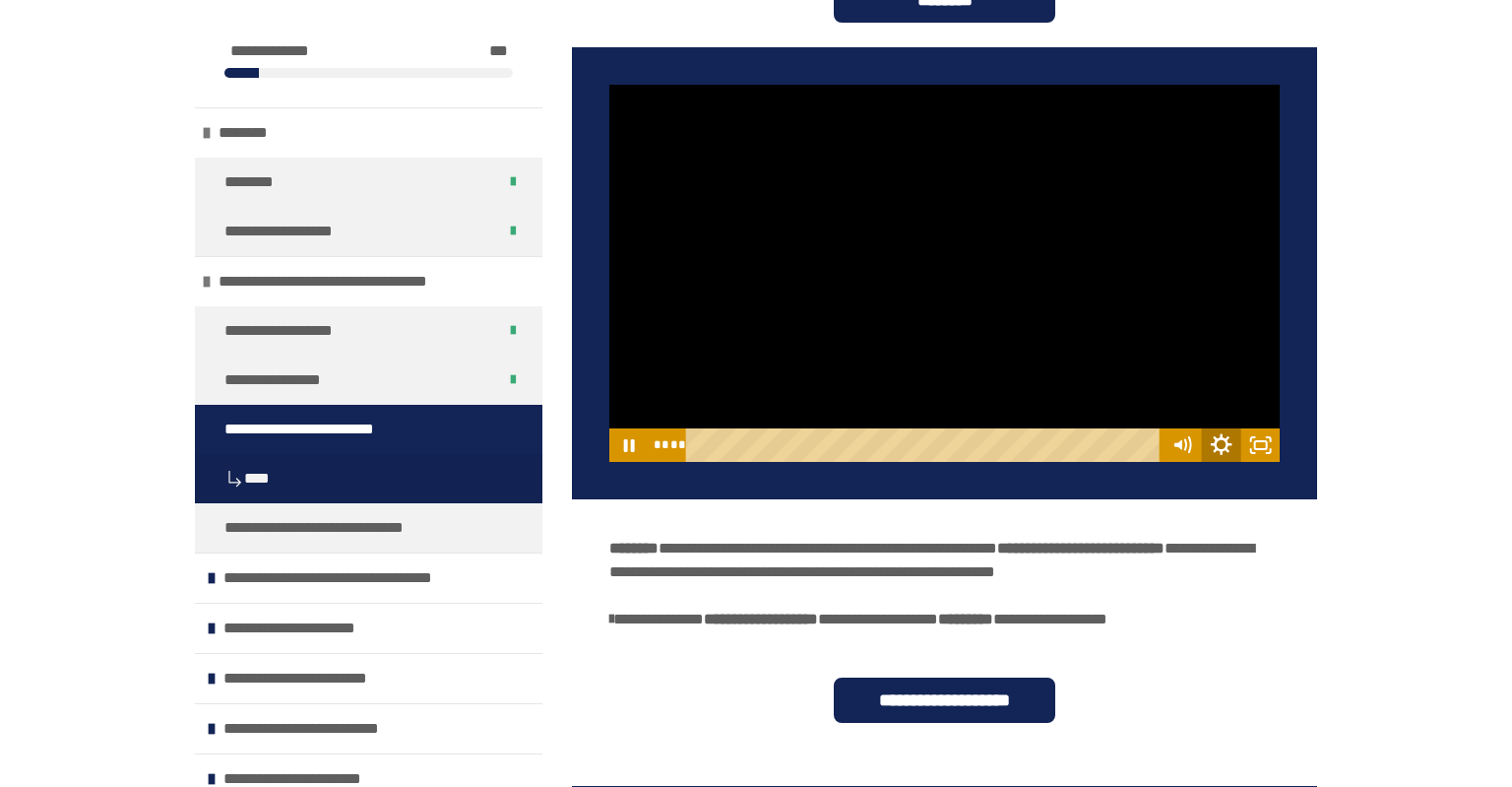 click 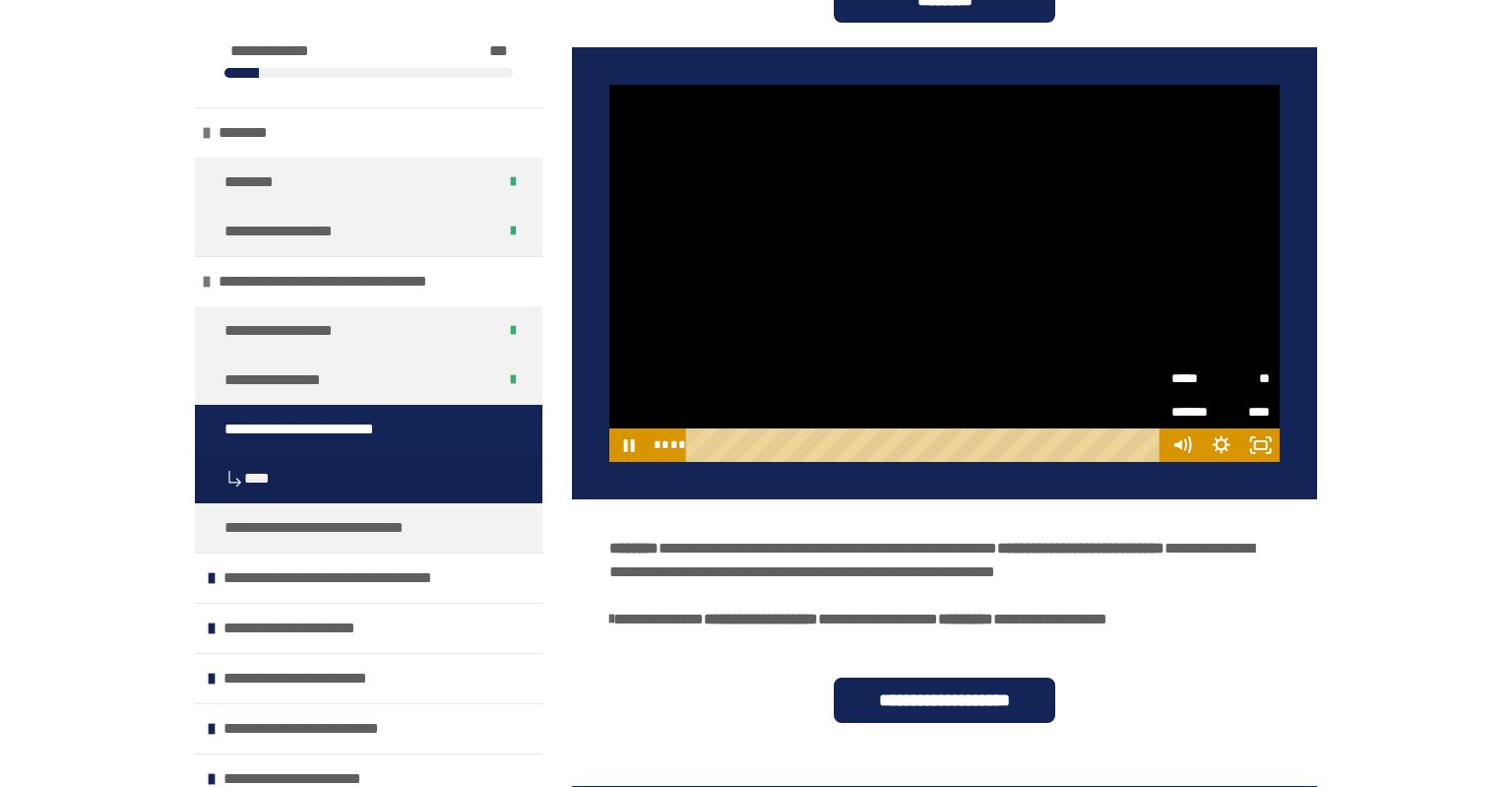 click on "**" at bounding box center [1245, 378] 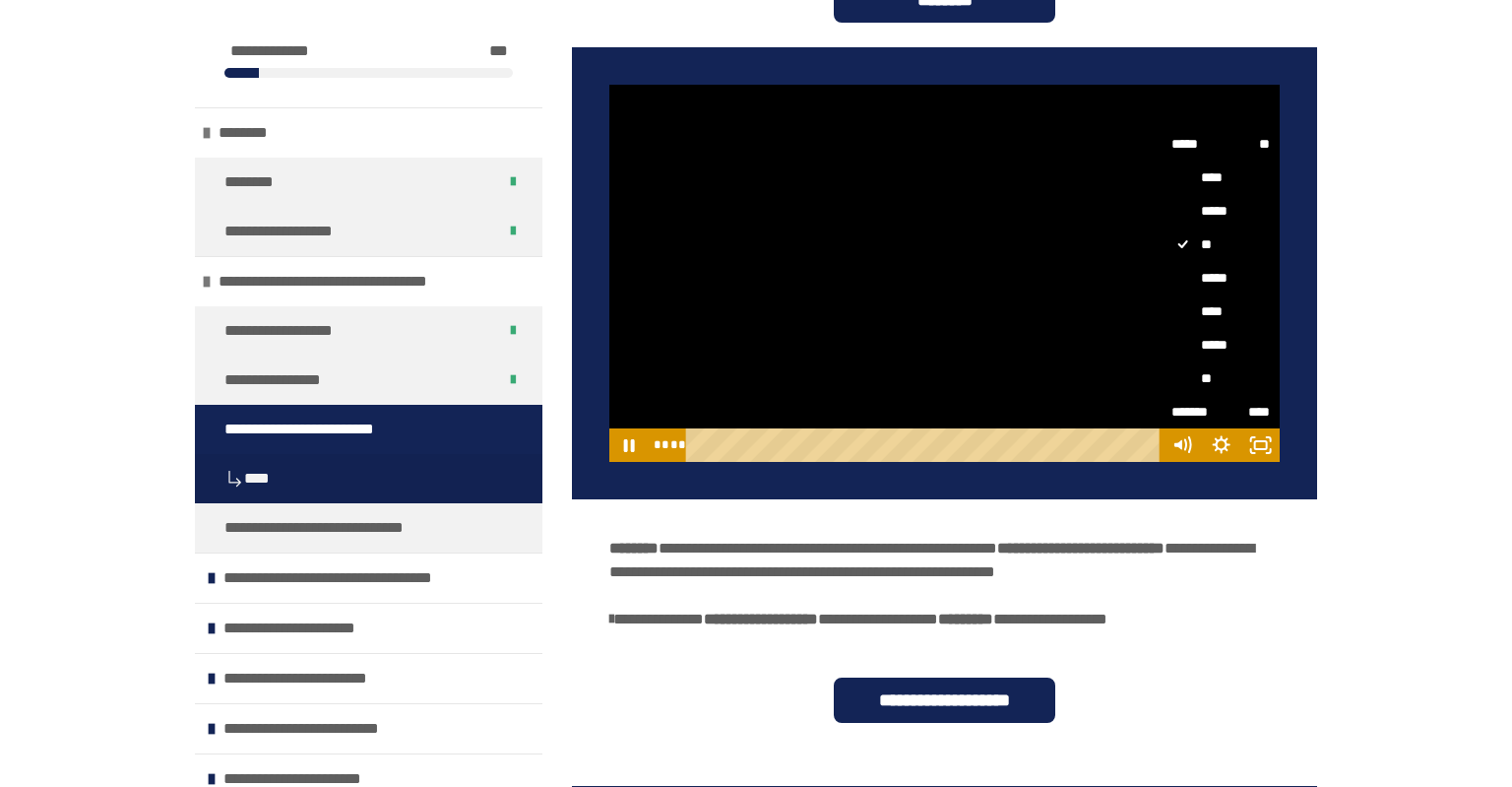 click on "*****" at bounding box center (1221, 278) 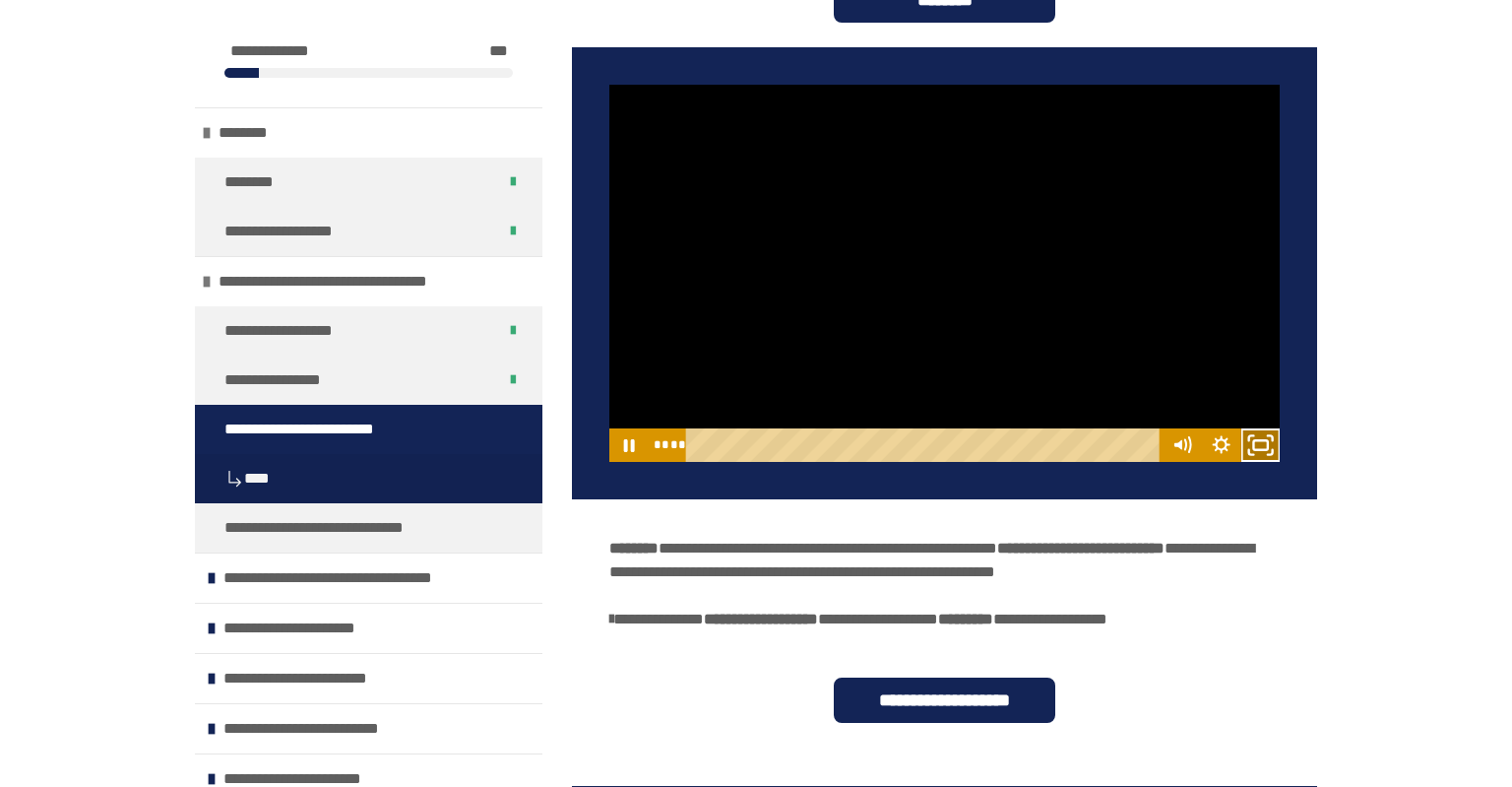 click 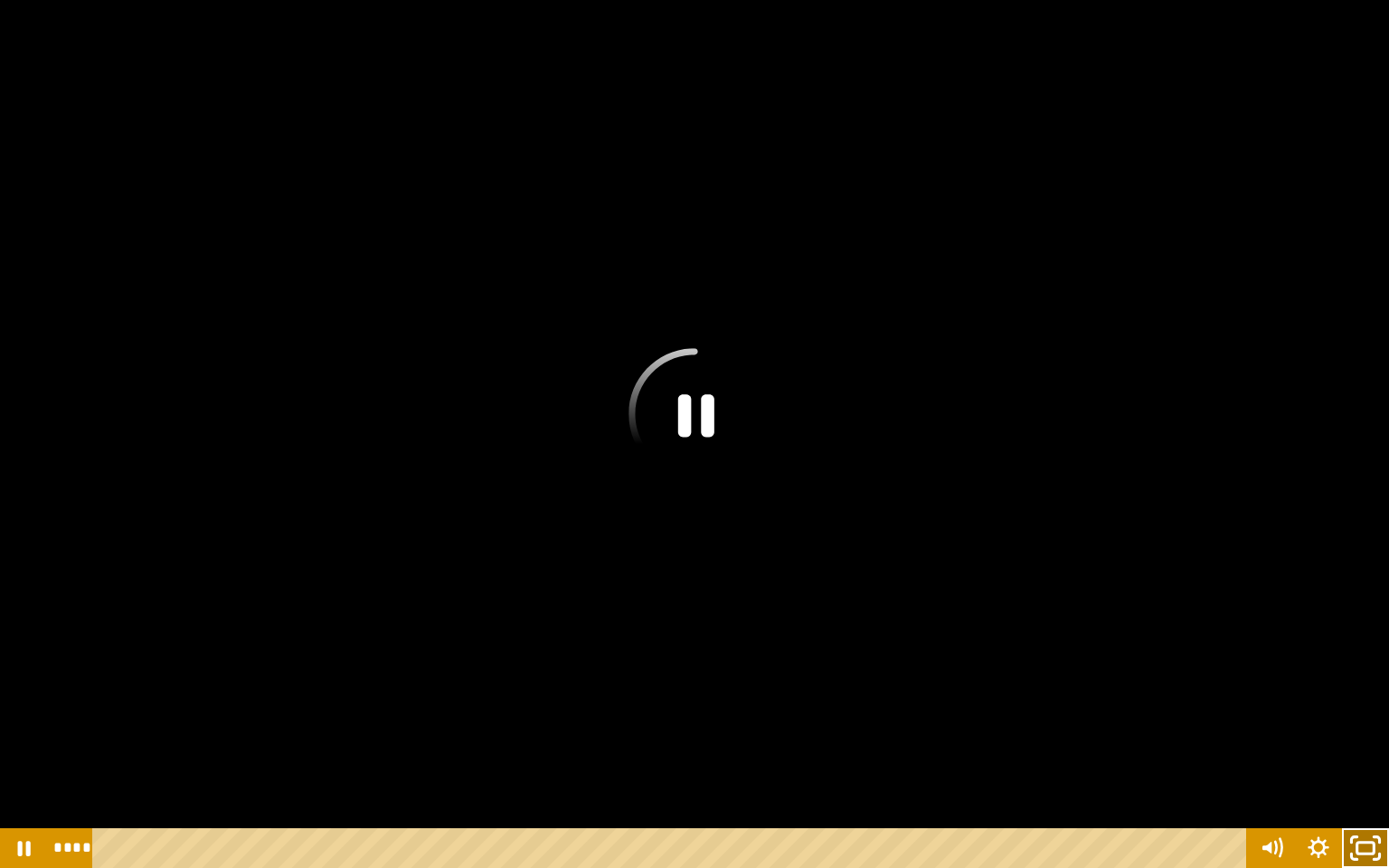 click 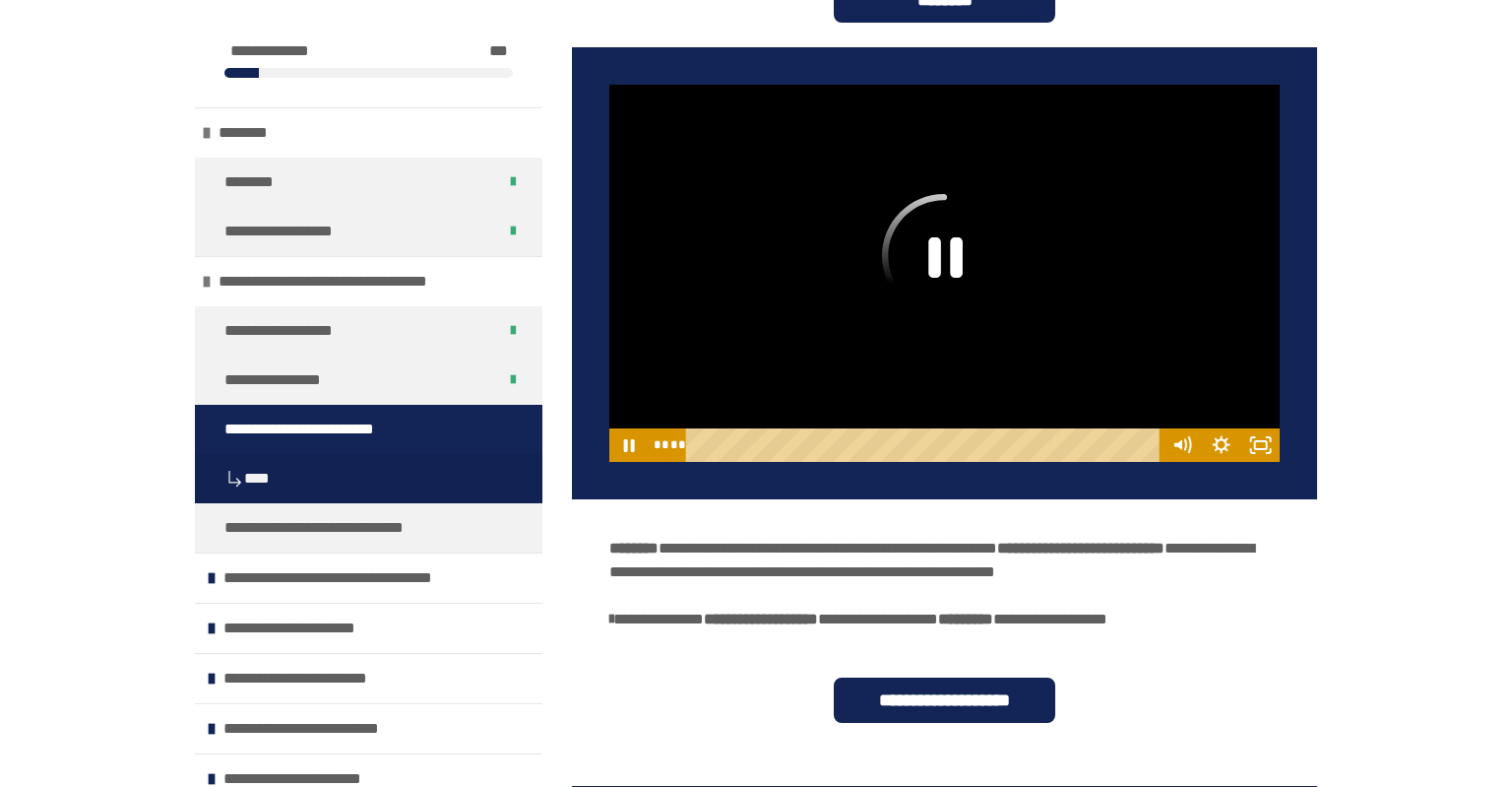 click 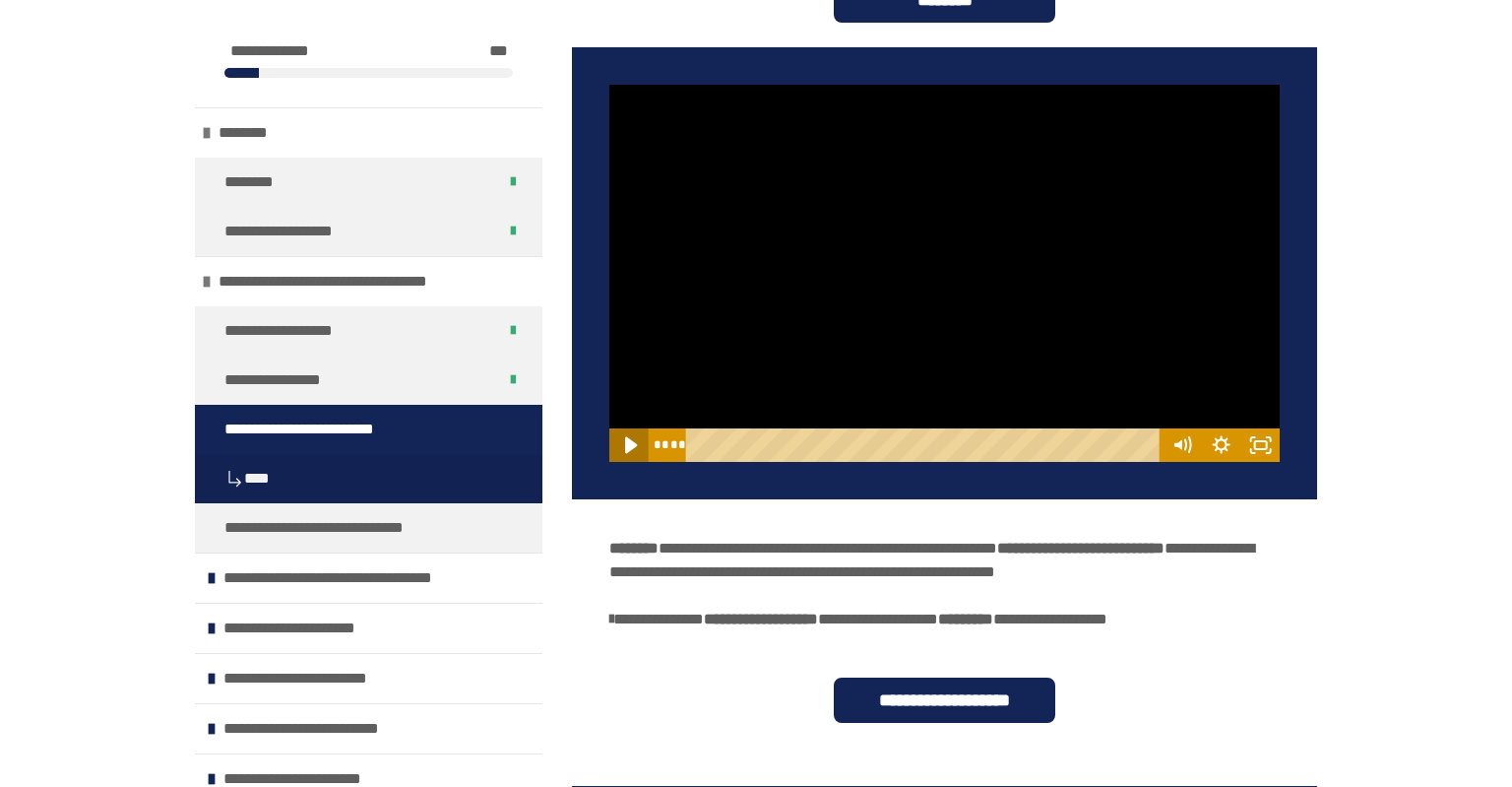 click 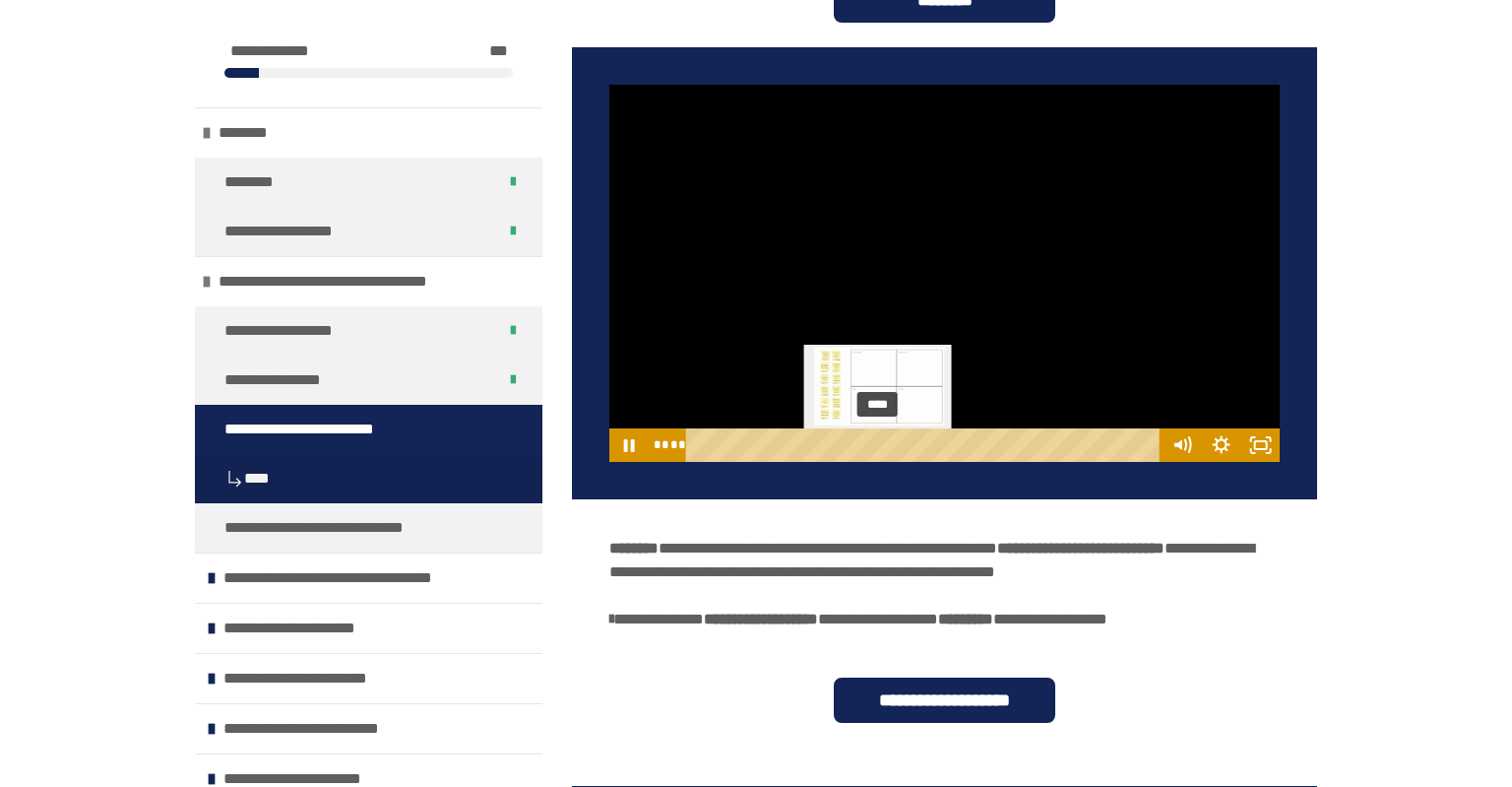 click on "****" at bounding box center [925, 445] 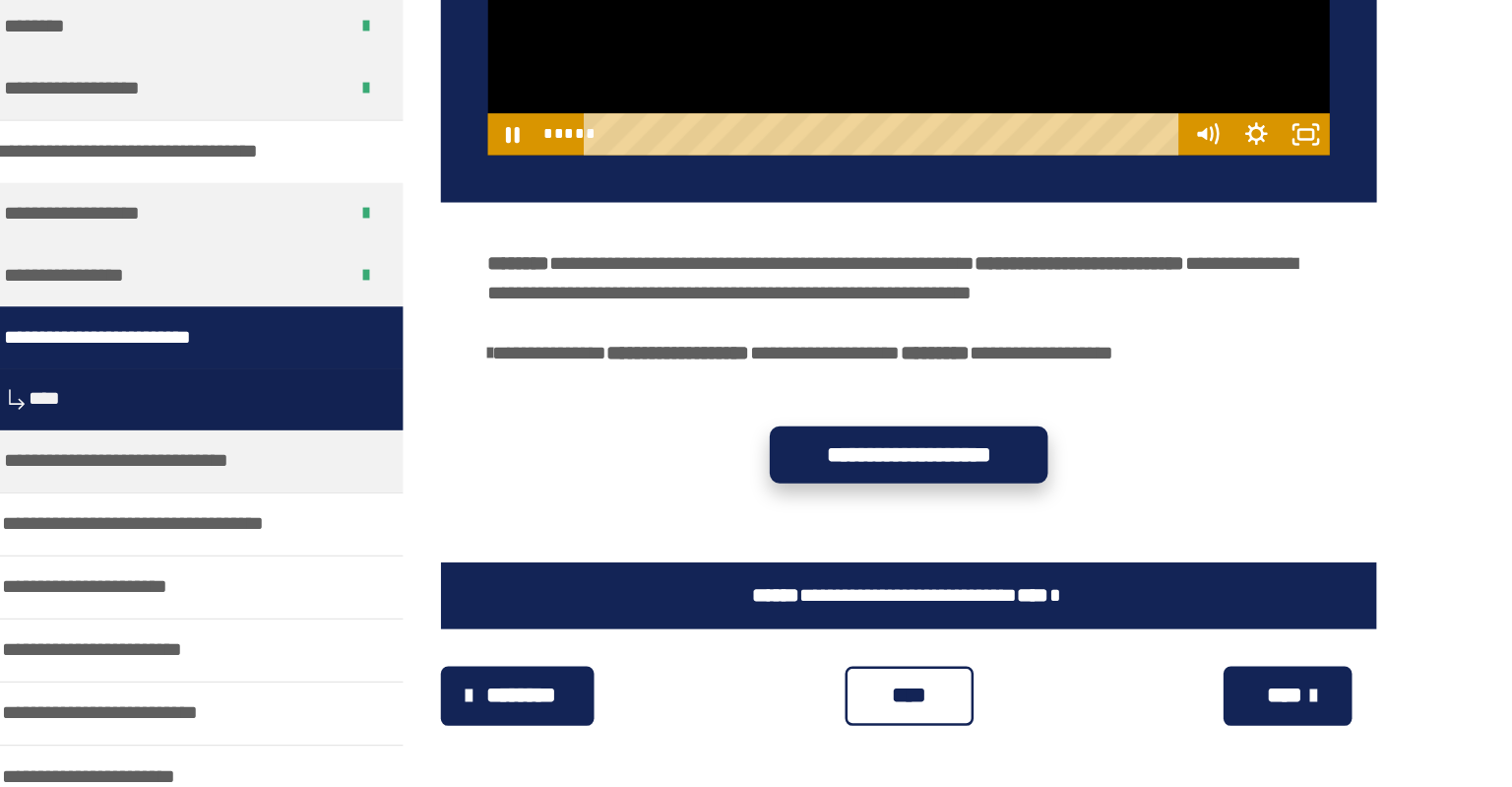 scroll, scrollTop: 1857, scrollLeft: 0, axis: vertical 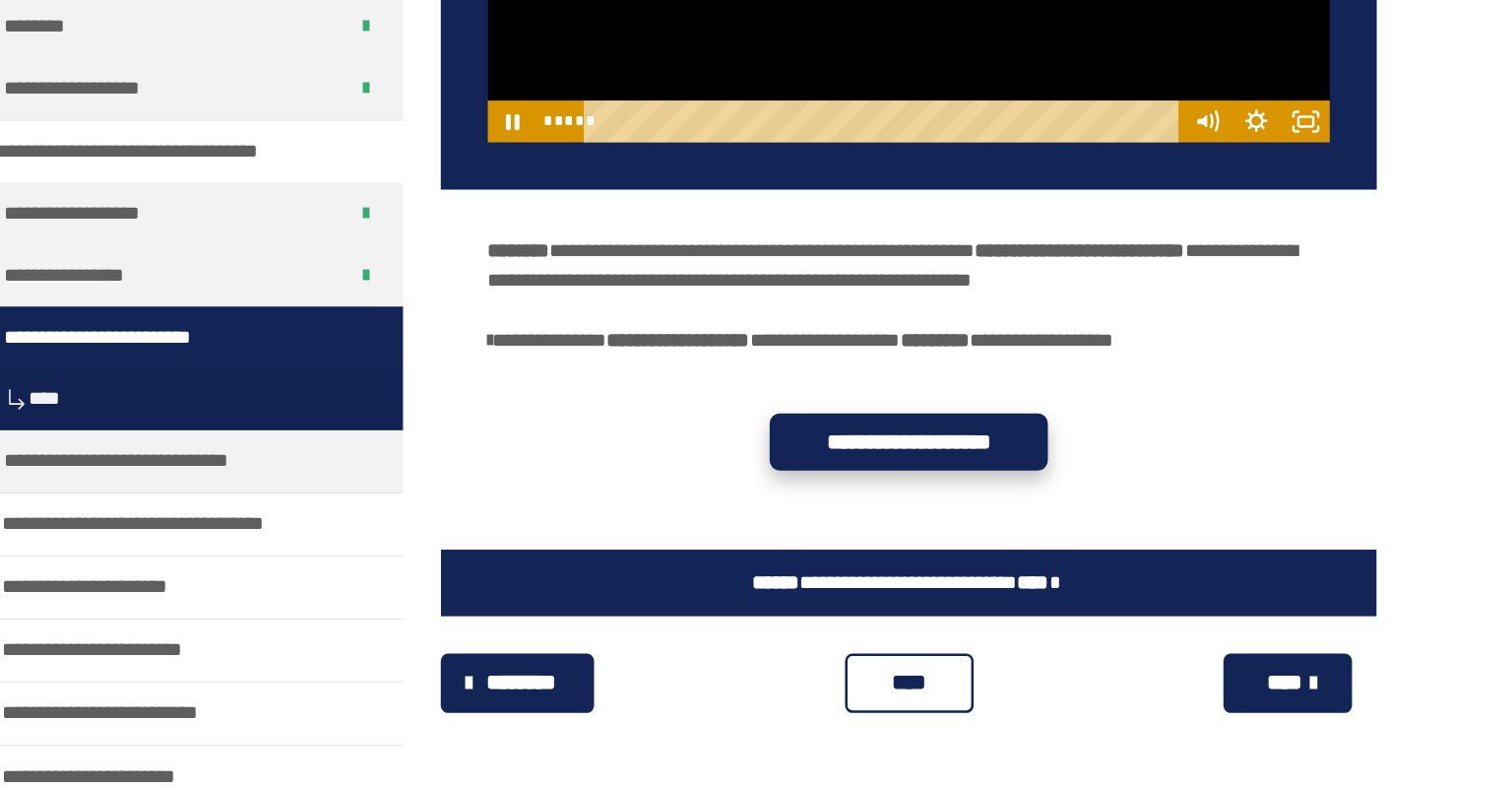 click on "**********" at bounding box center [944, 511] 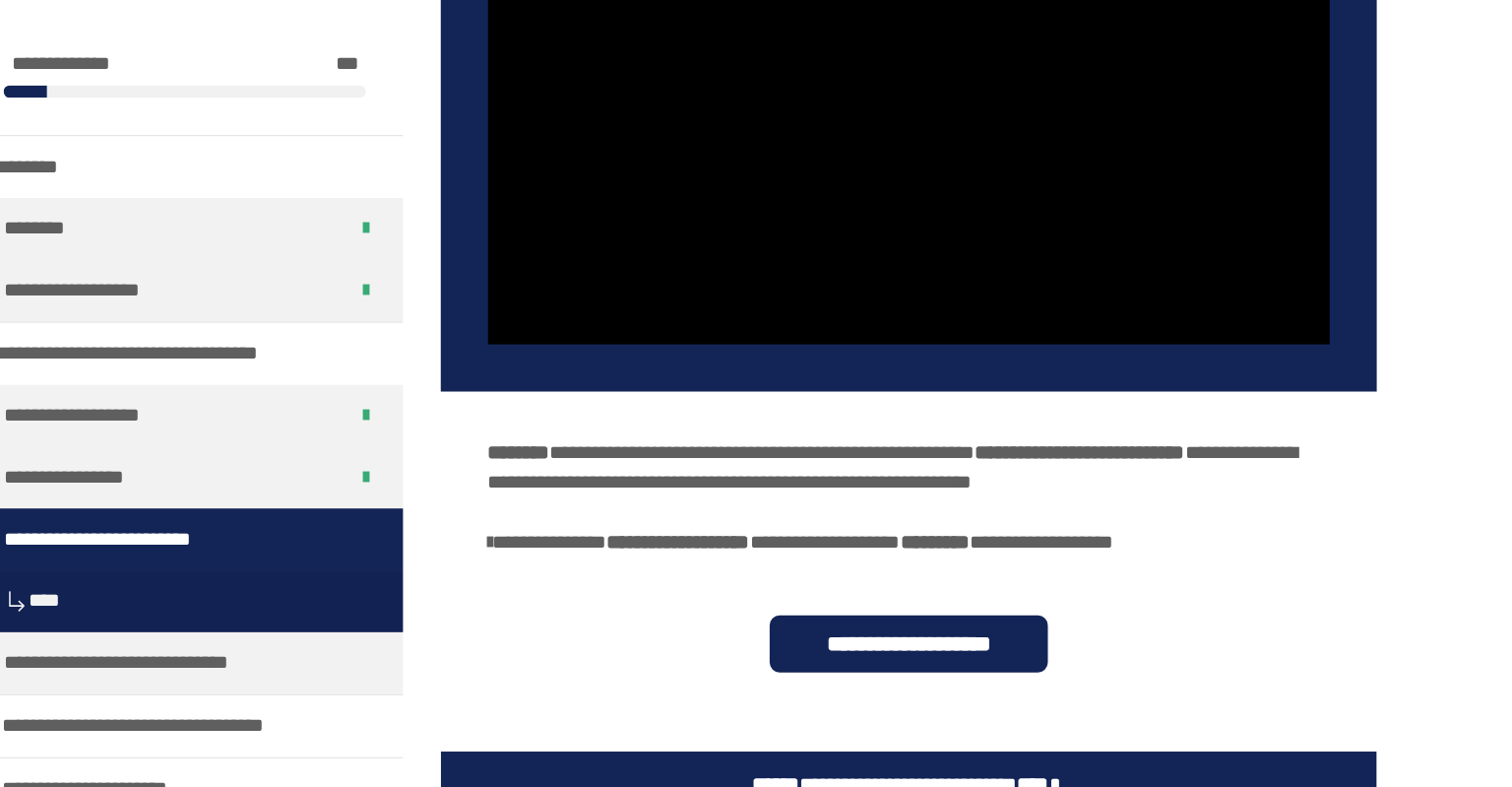 scroll, scrollTop: 1857, scrollLeft: 0, axis: vertical 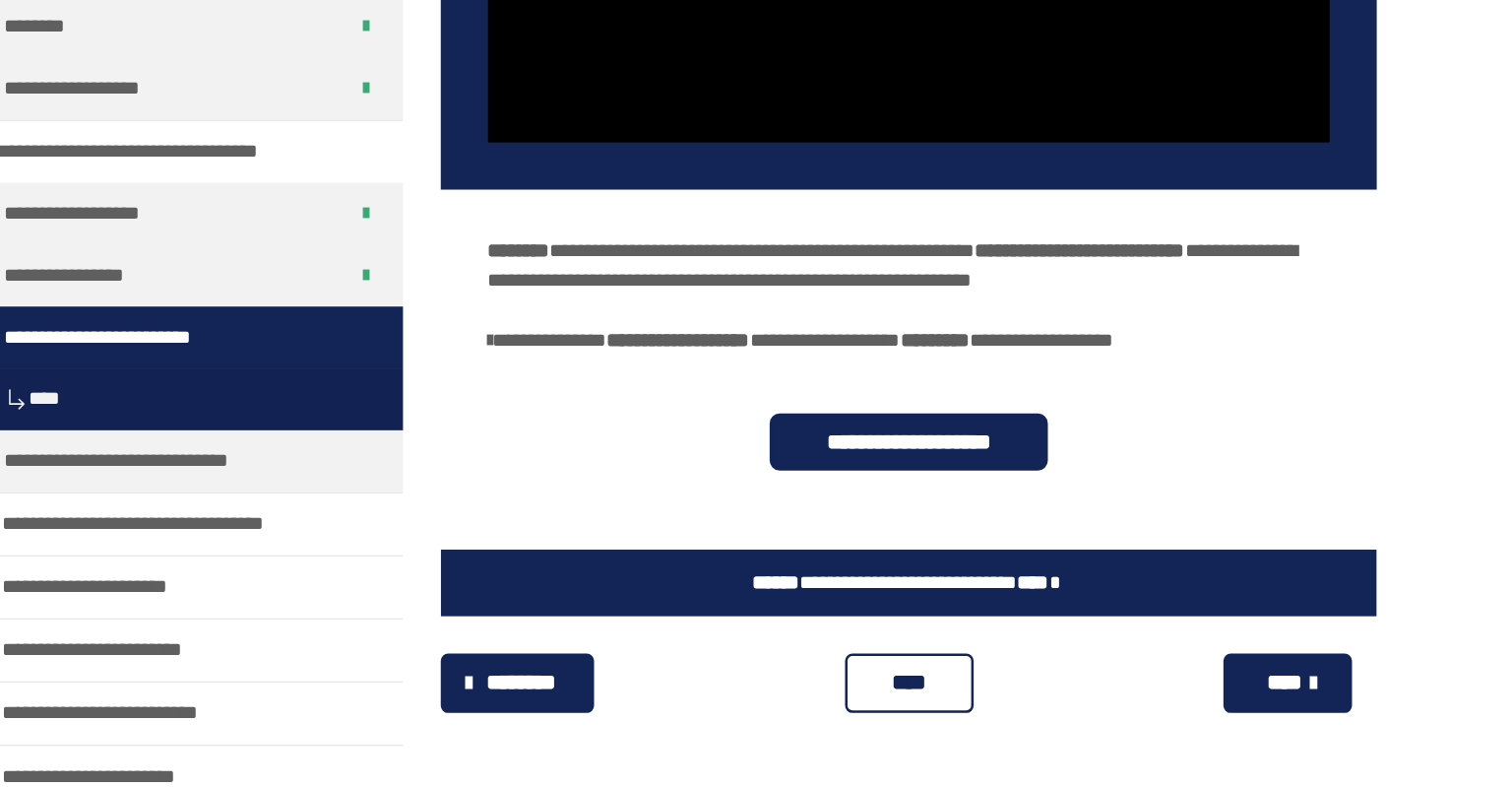 click on "****" at bounding box center [944, 703] 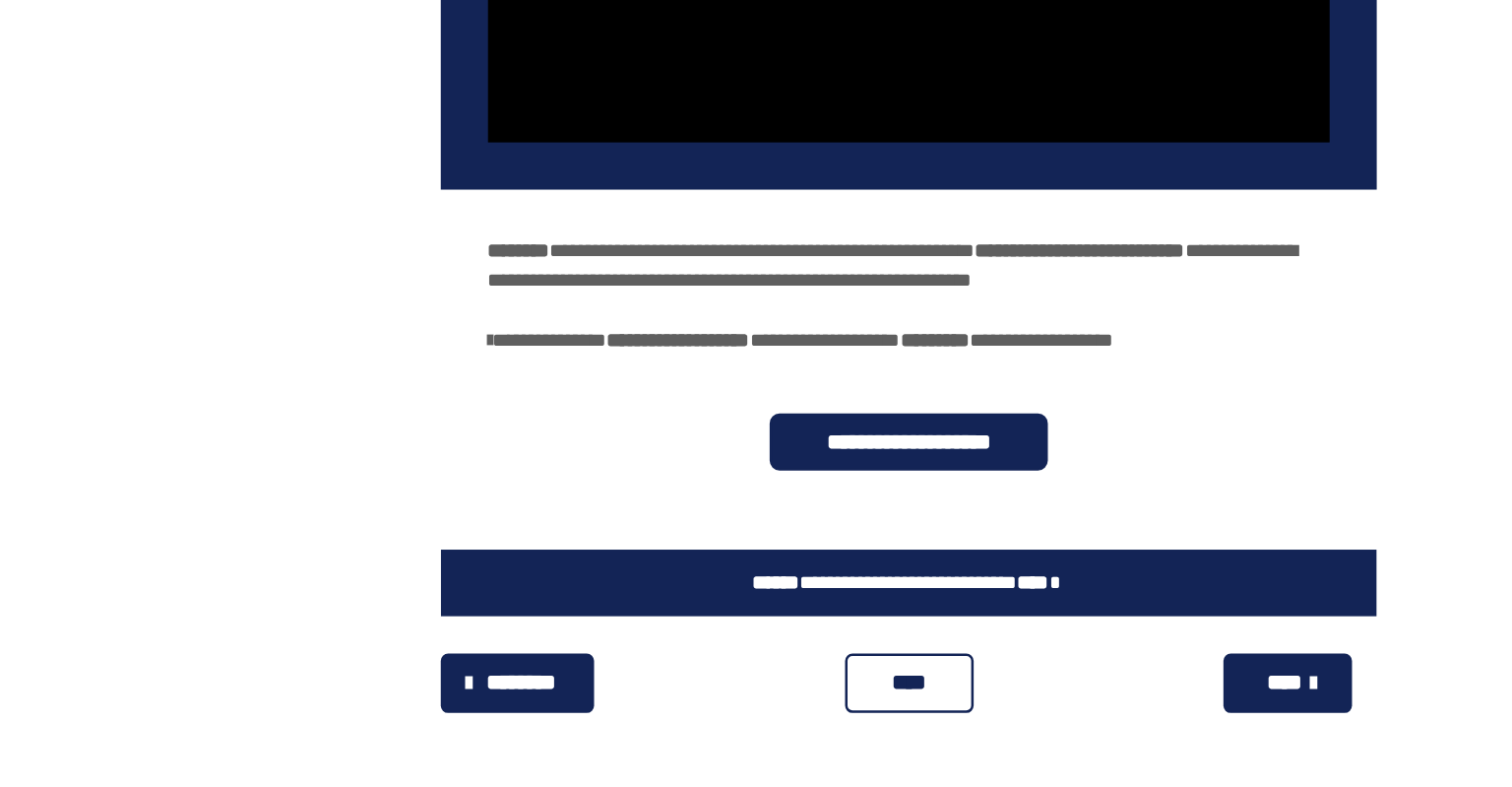 scroll, scrollTop: 0, scrollLeft: 0, axis: both 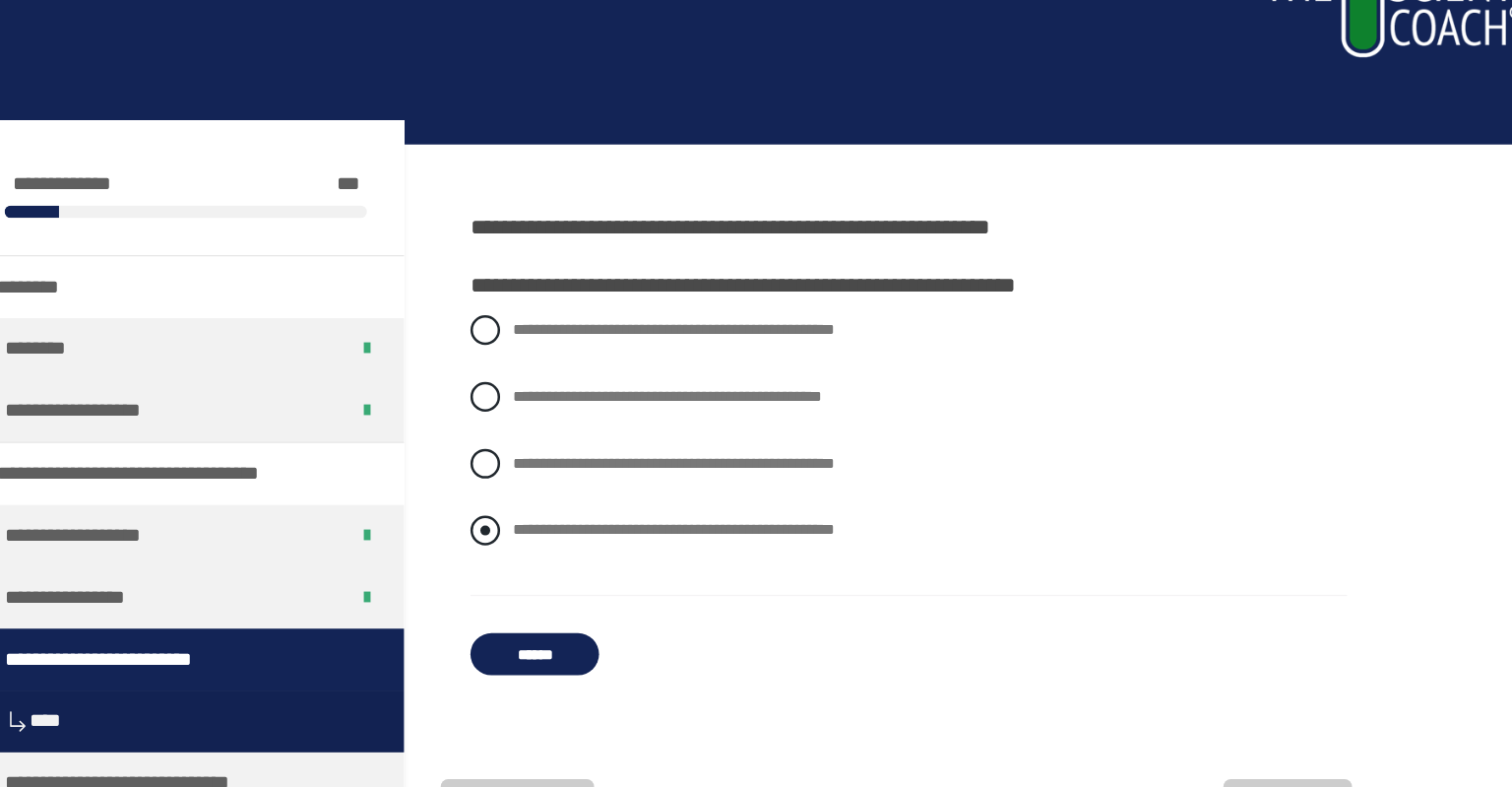 click on "**********" at bounding box center (944, 583) 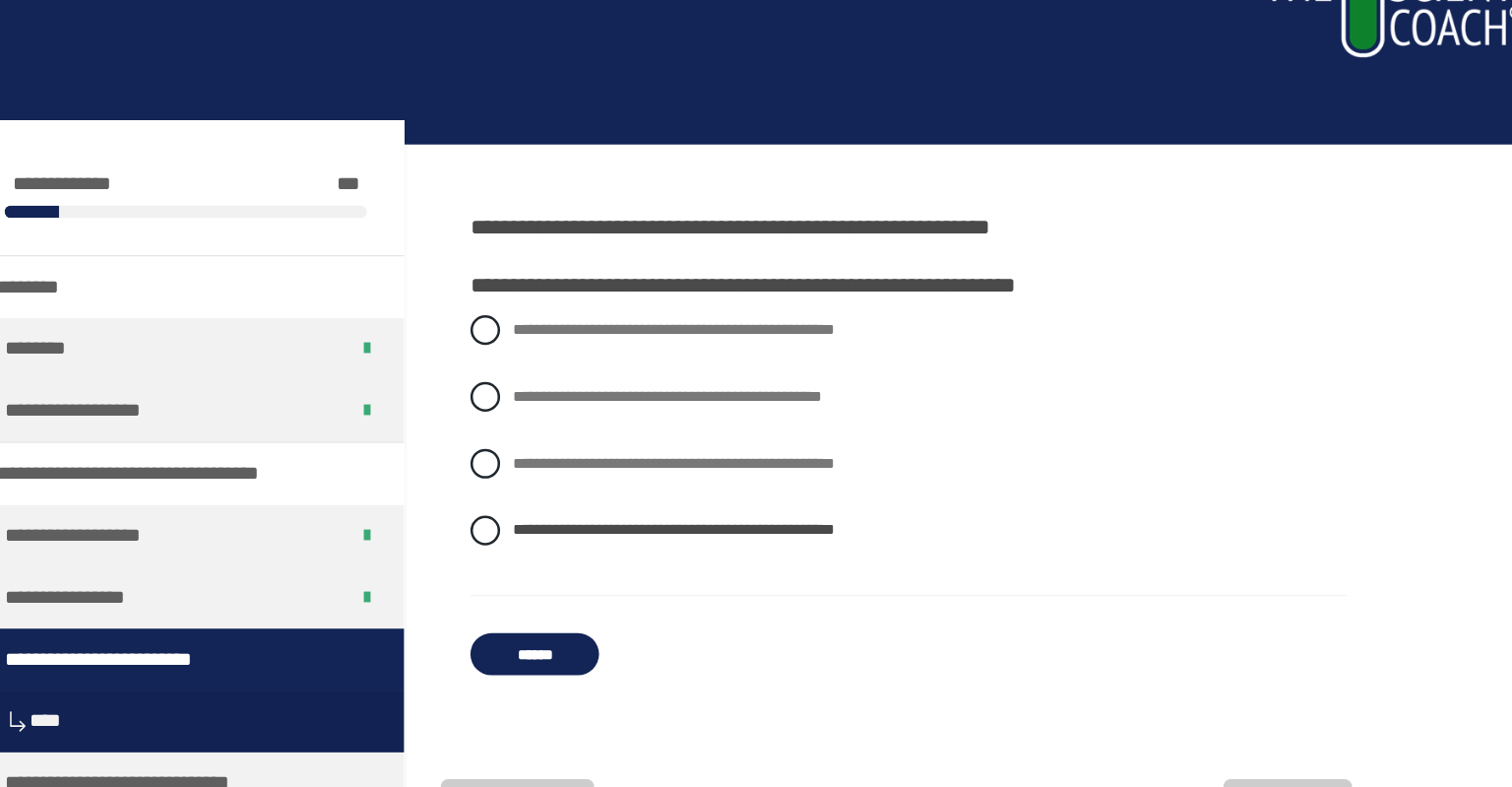 click on "******" at bounding box center [647, 682] 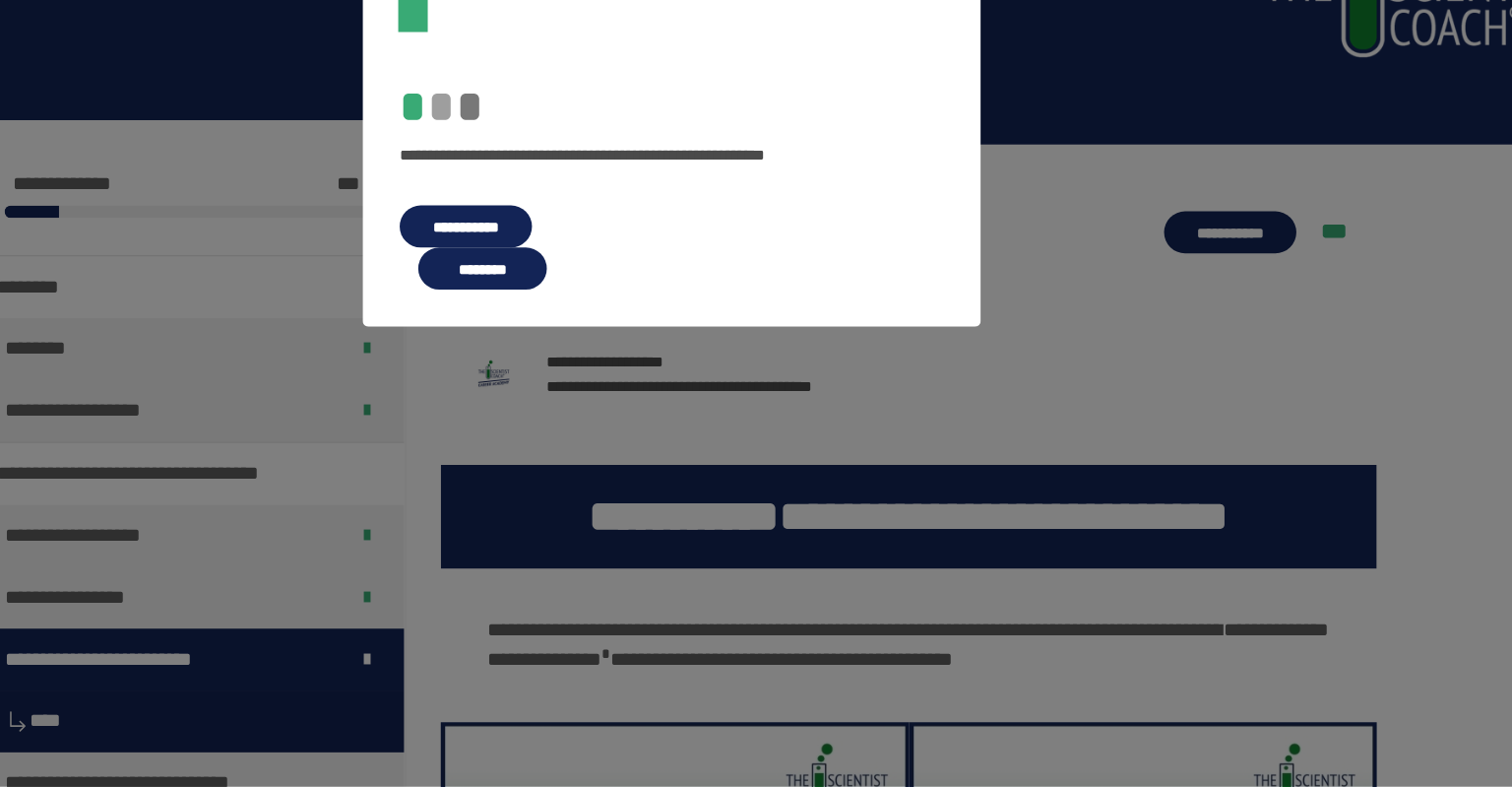 click on "********" at bounding box center [605, 374] 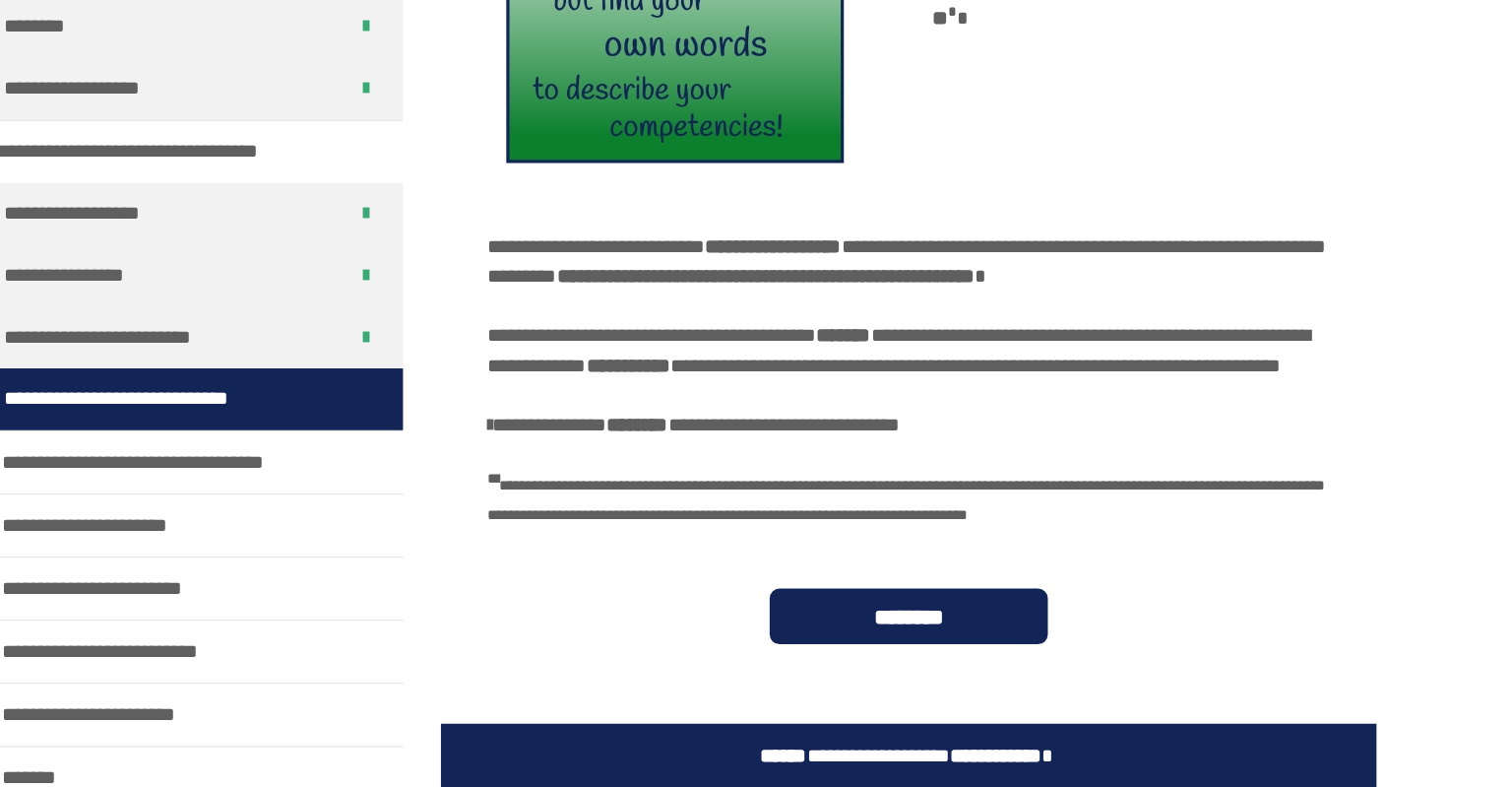 scroll, scrollTop: 404, scrollLeft: 0, axis: vertical 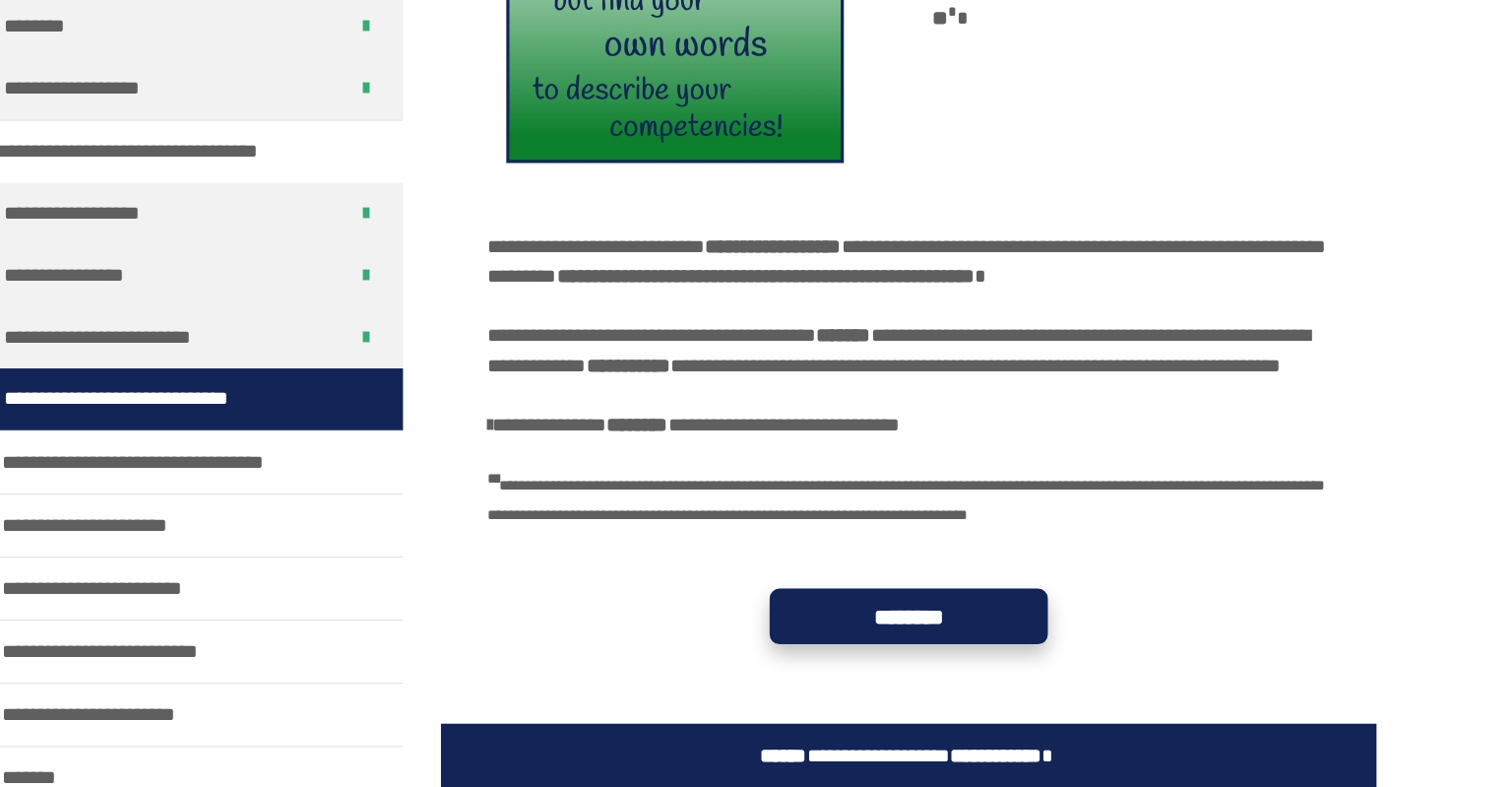 click on "********" at bounding box center [944, 651] 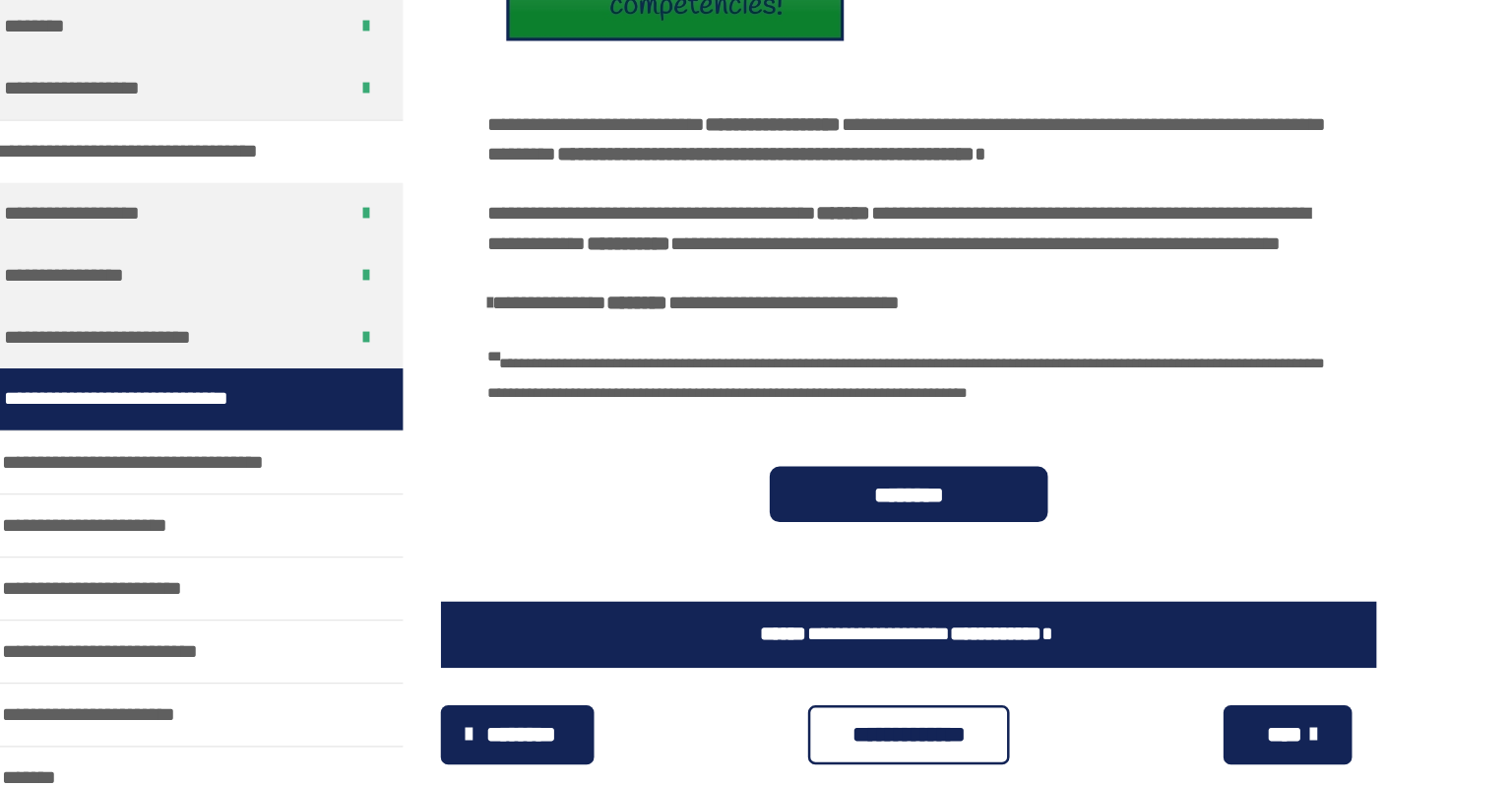 scroll, scrollTop: 590, scrollLeft: 0, axis: vertical 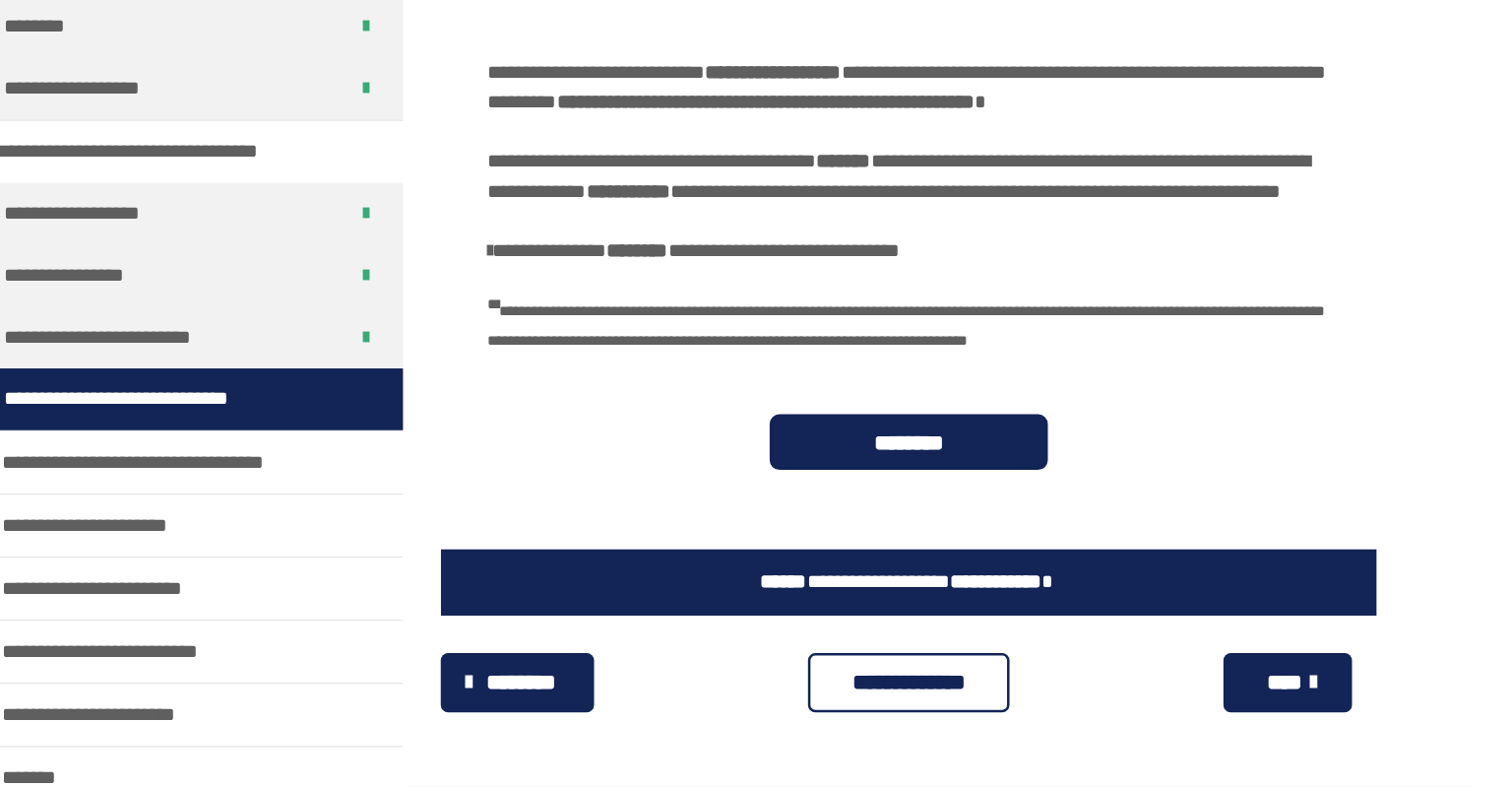 click on "****" at bounding box center (1246, 704) 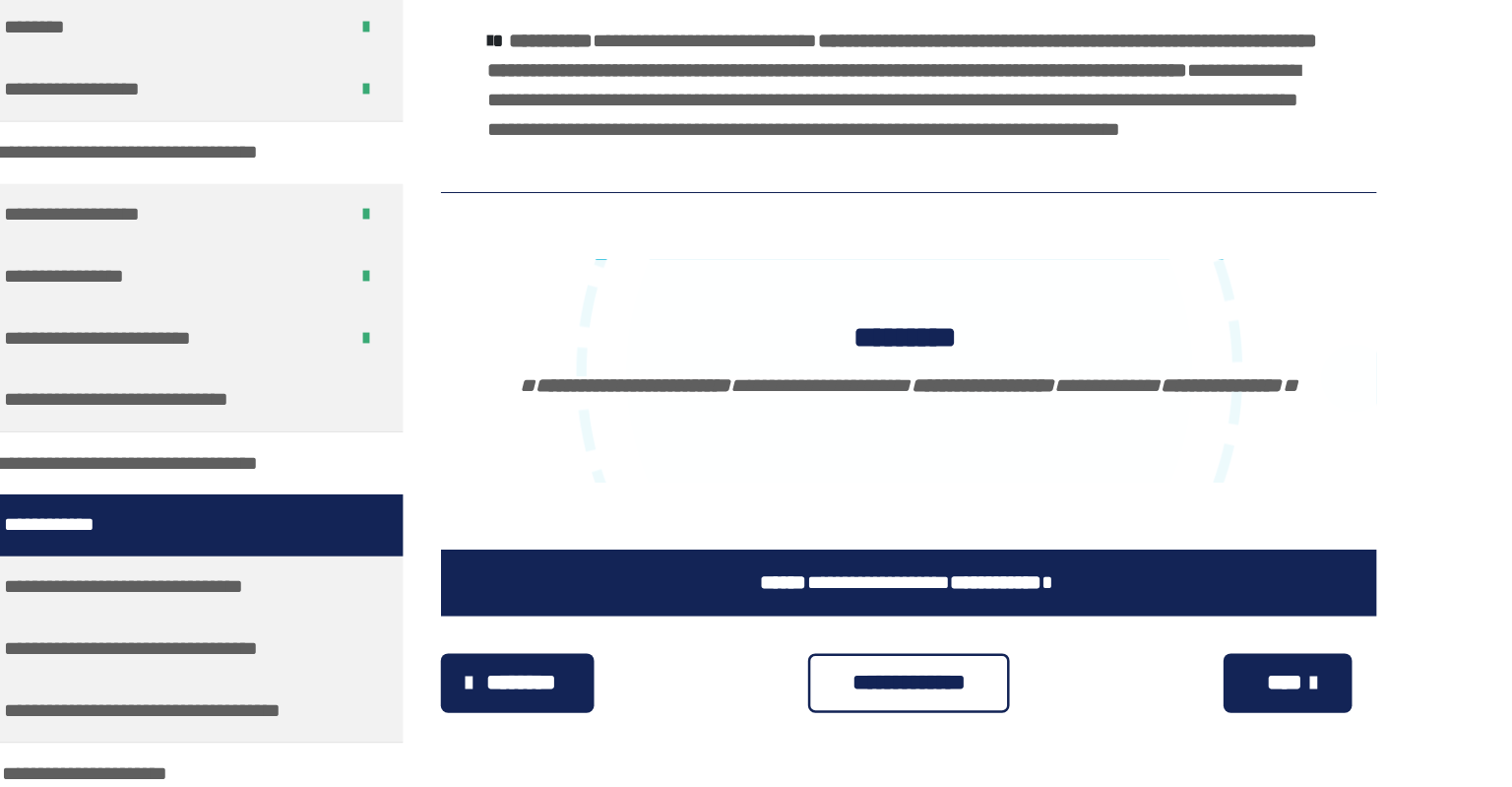 scroll, scrollTop: 1152, scrollLeft: 0, axis: vertical 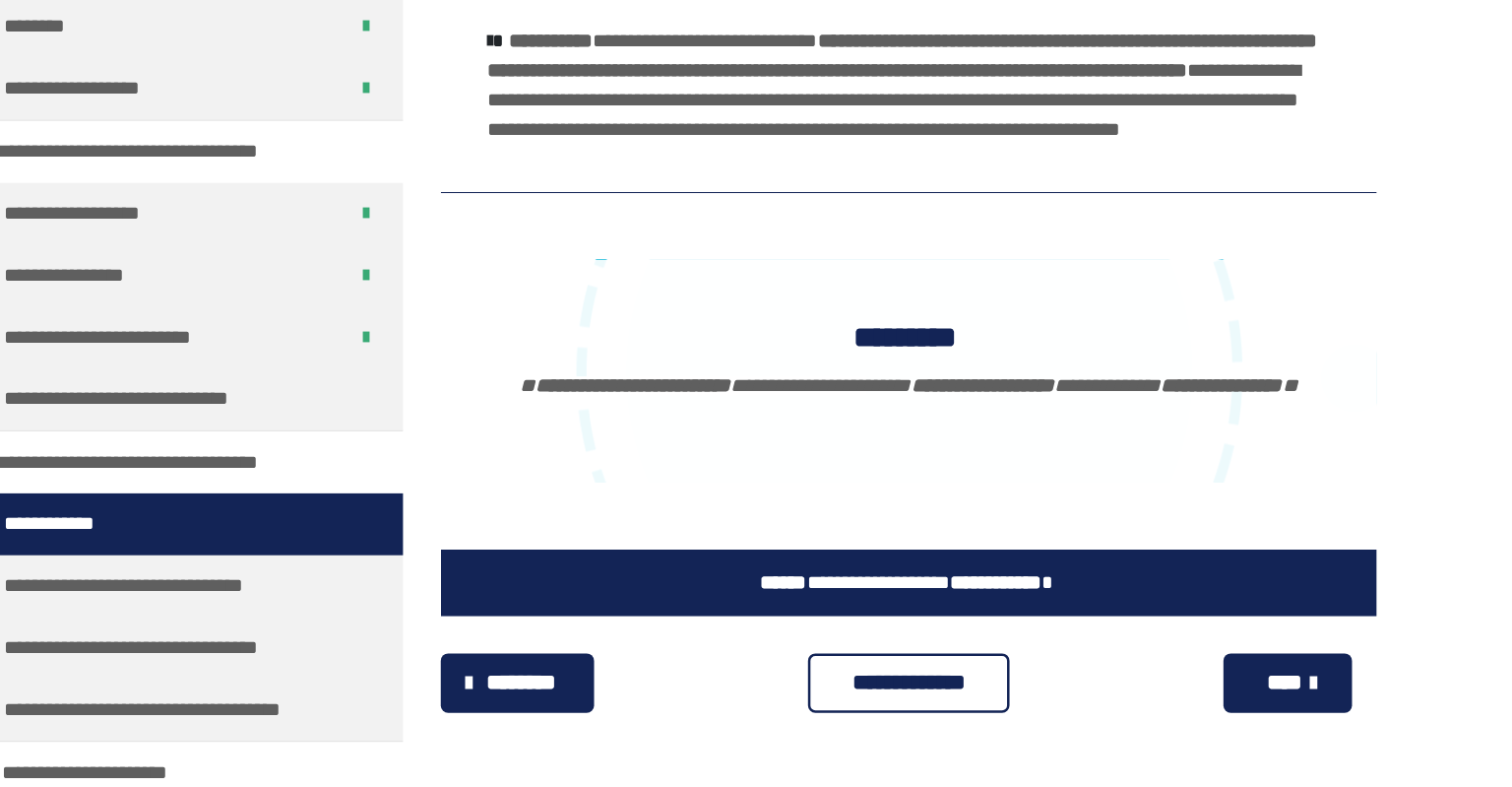 click on "****" at bounding box center [1244, 703] 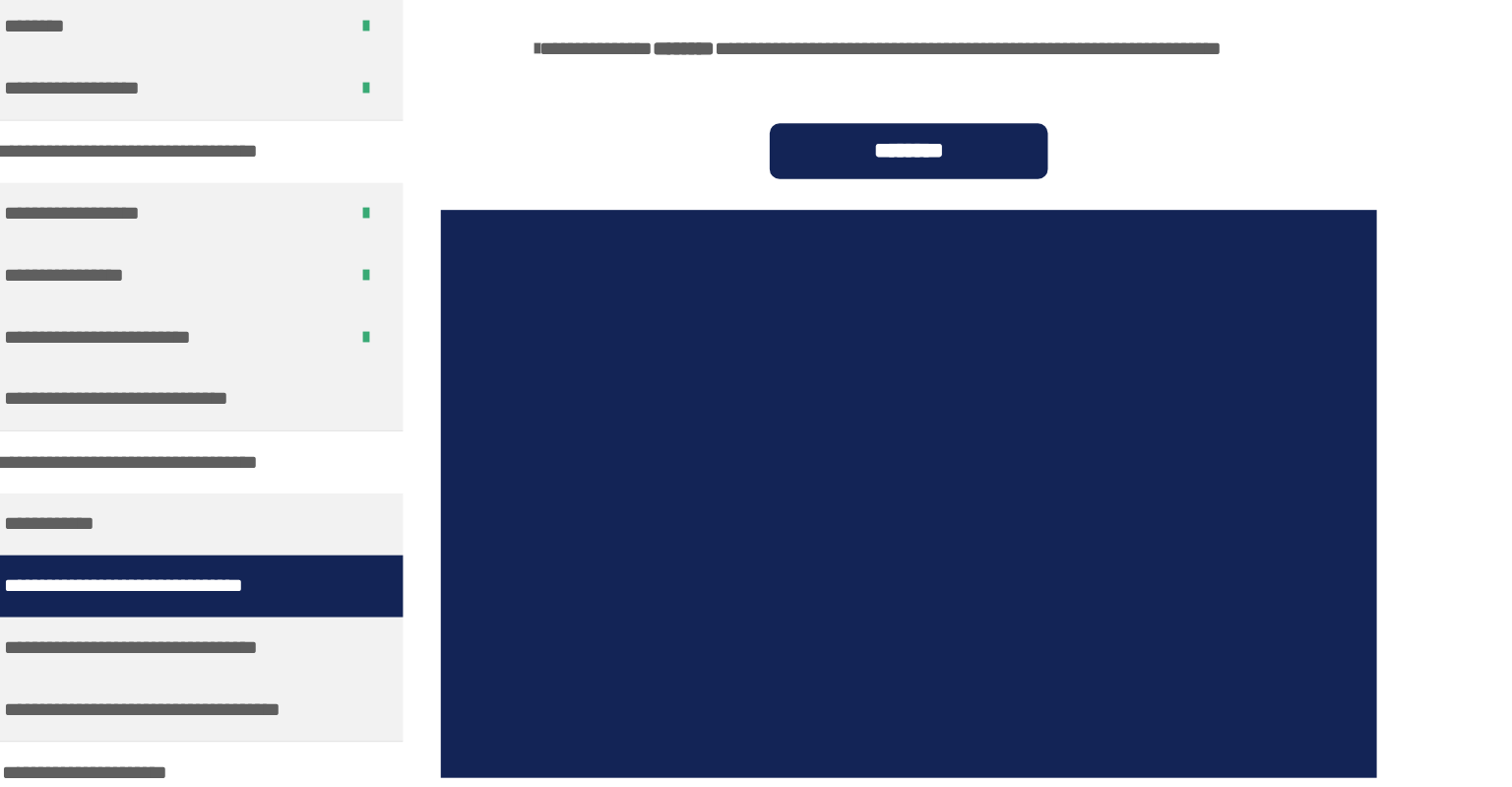 scroll, scrollTop: 554, scrollLeft: 0, axis: vertical 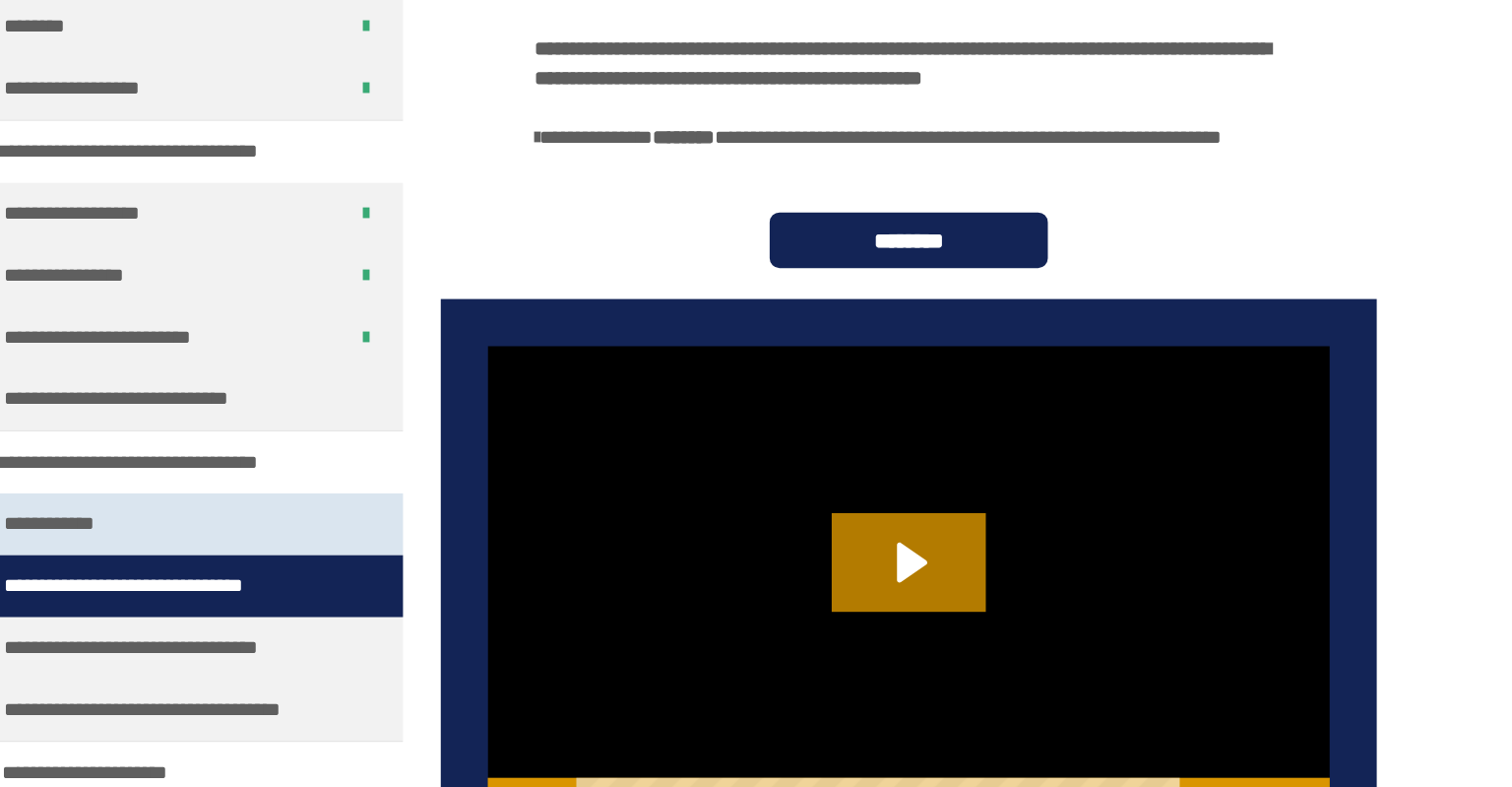 click on "**********" at bounding box center [368, 578] 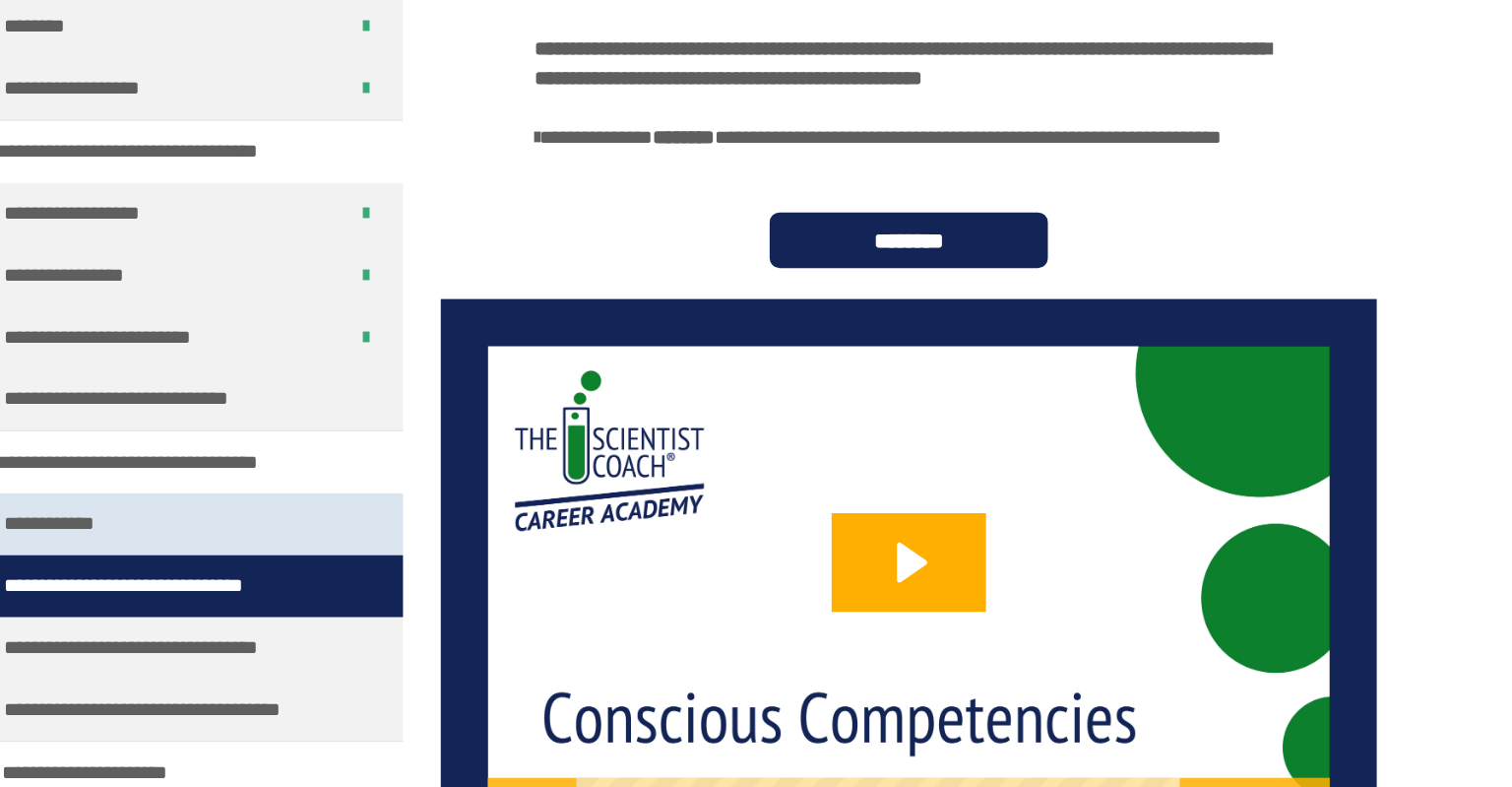 scroll, scrollTop: 265, scrollLeft: 0, axis: vertical 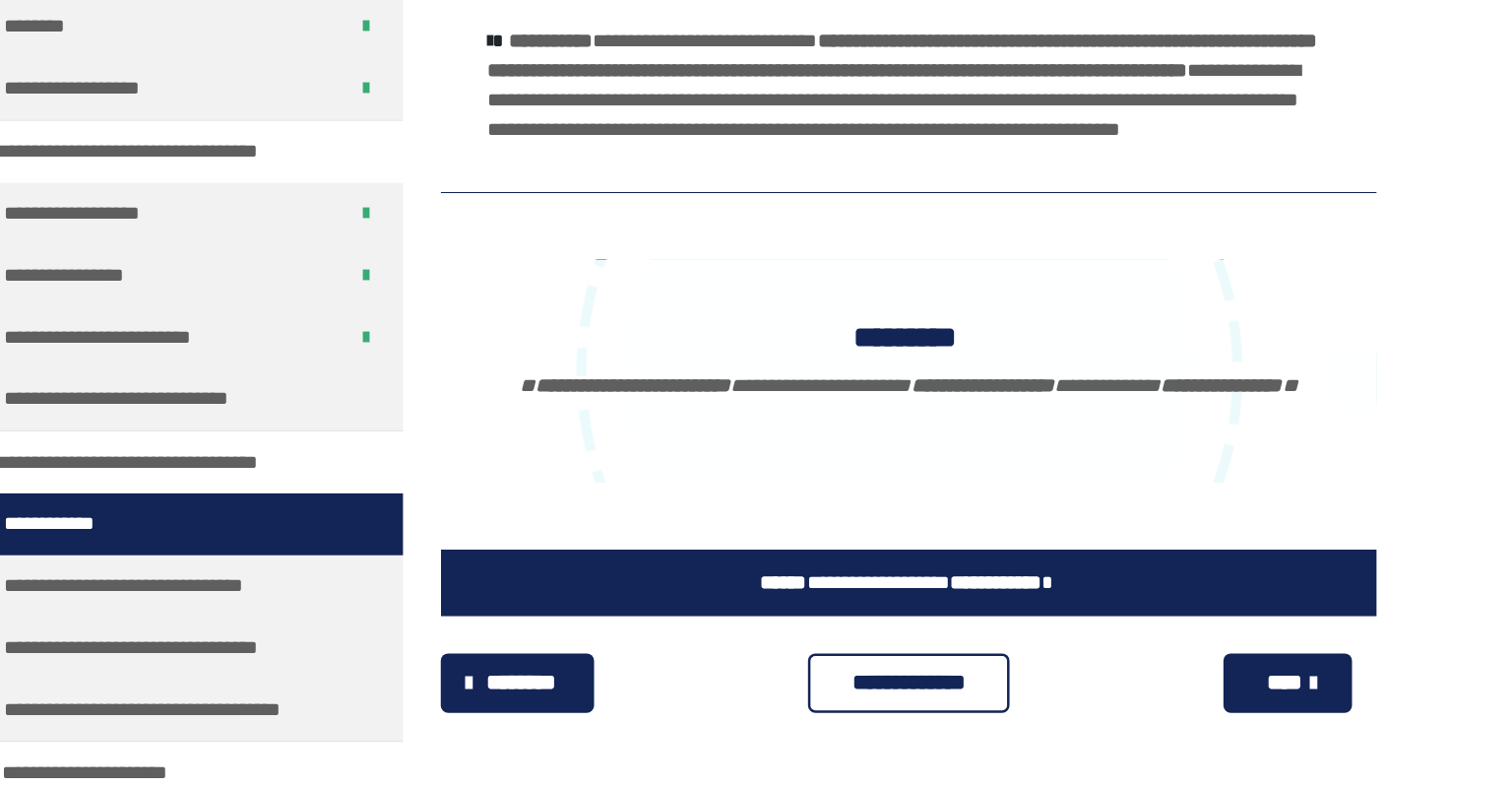 click on "**********" at bounding box center (944, 703) 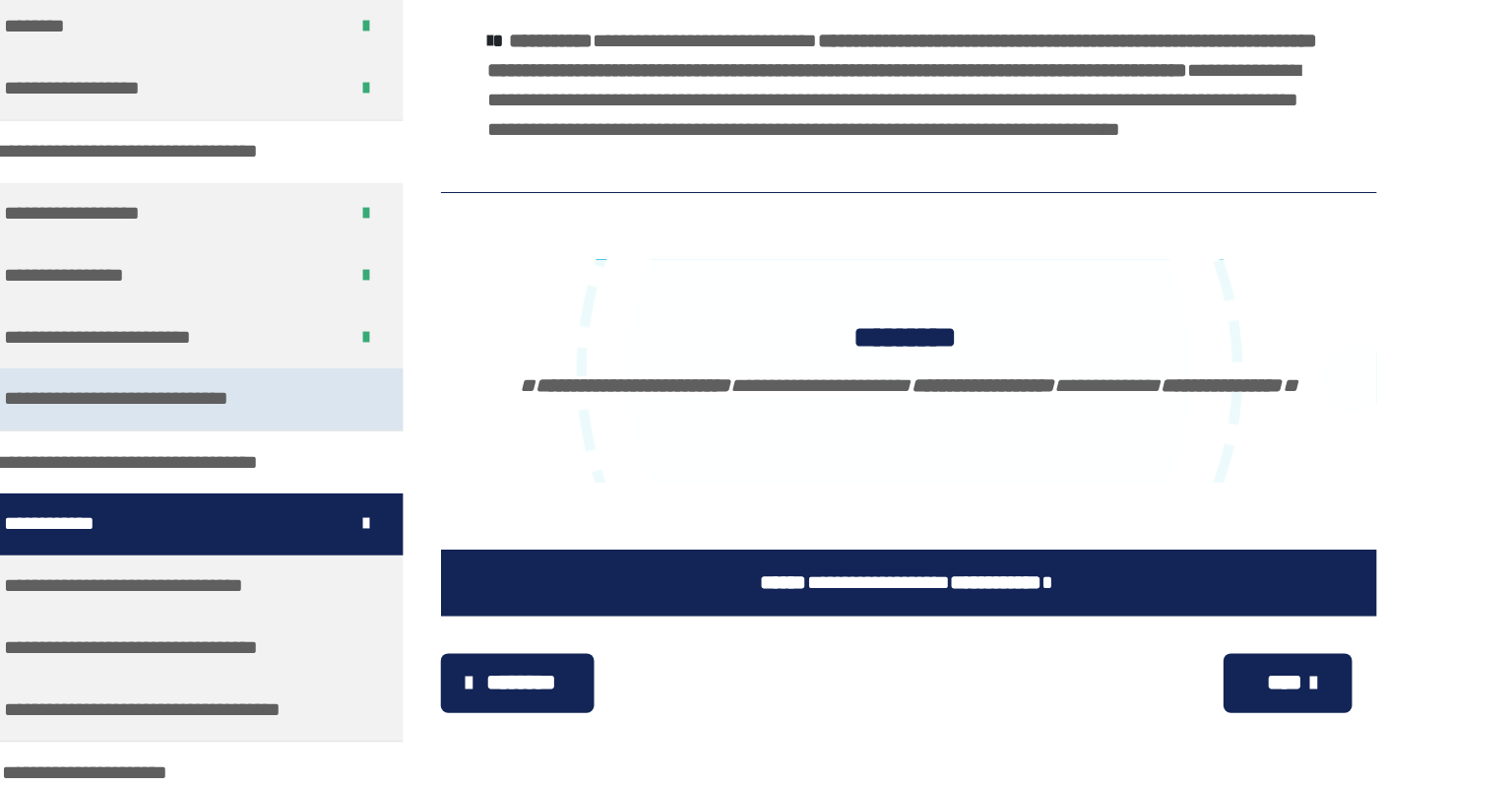 click on "**********" at bounding box center [332, 479] 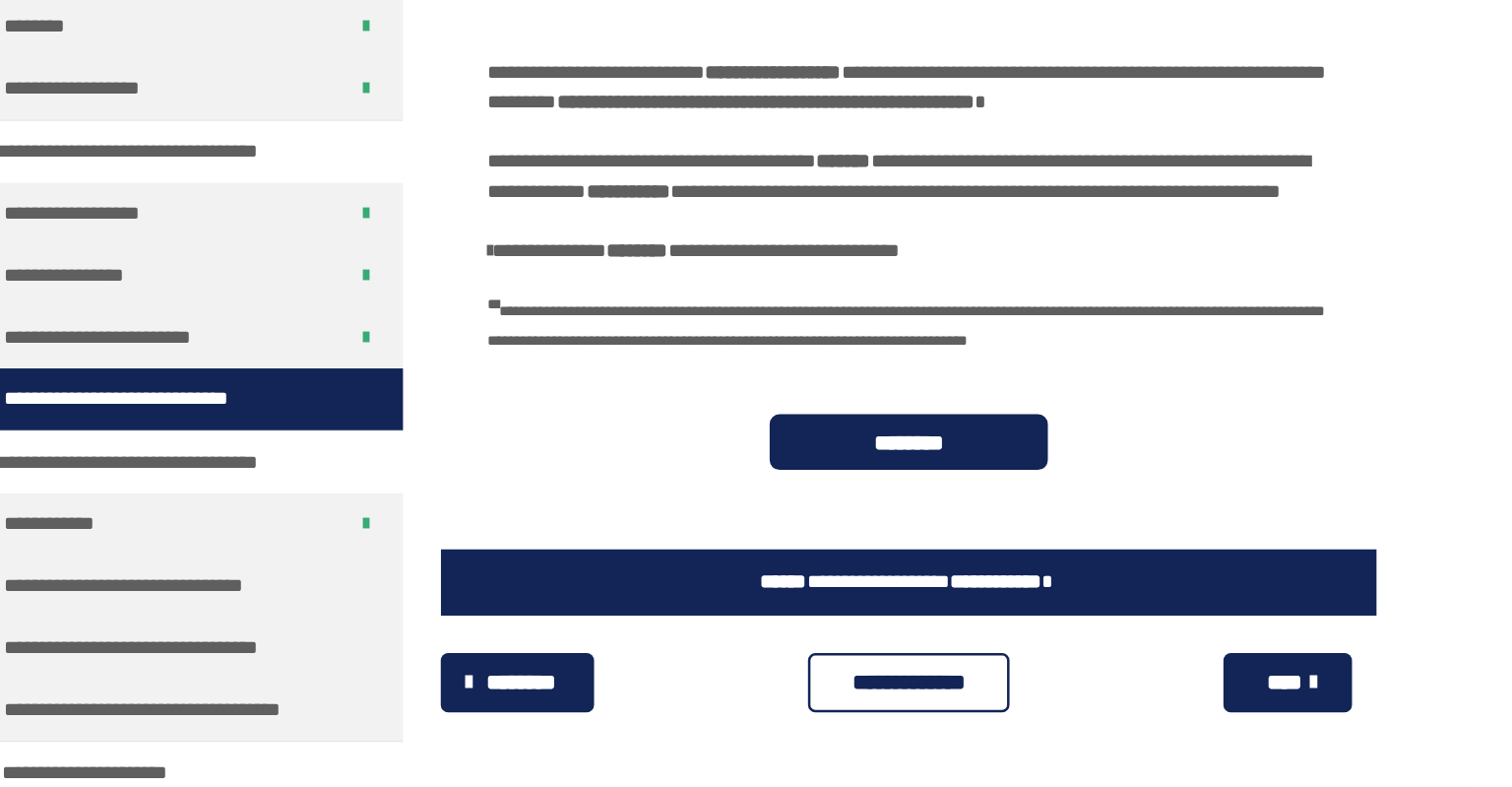 scroll, scrollTop: 590, scrollLeft: 0, axis: vertical 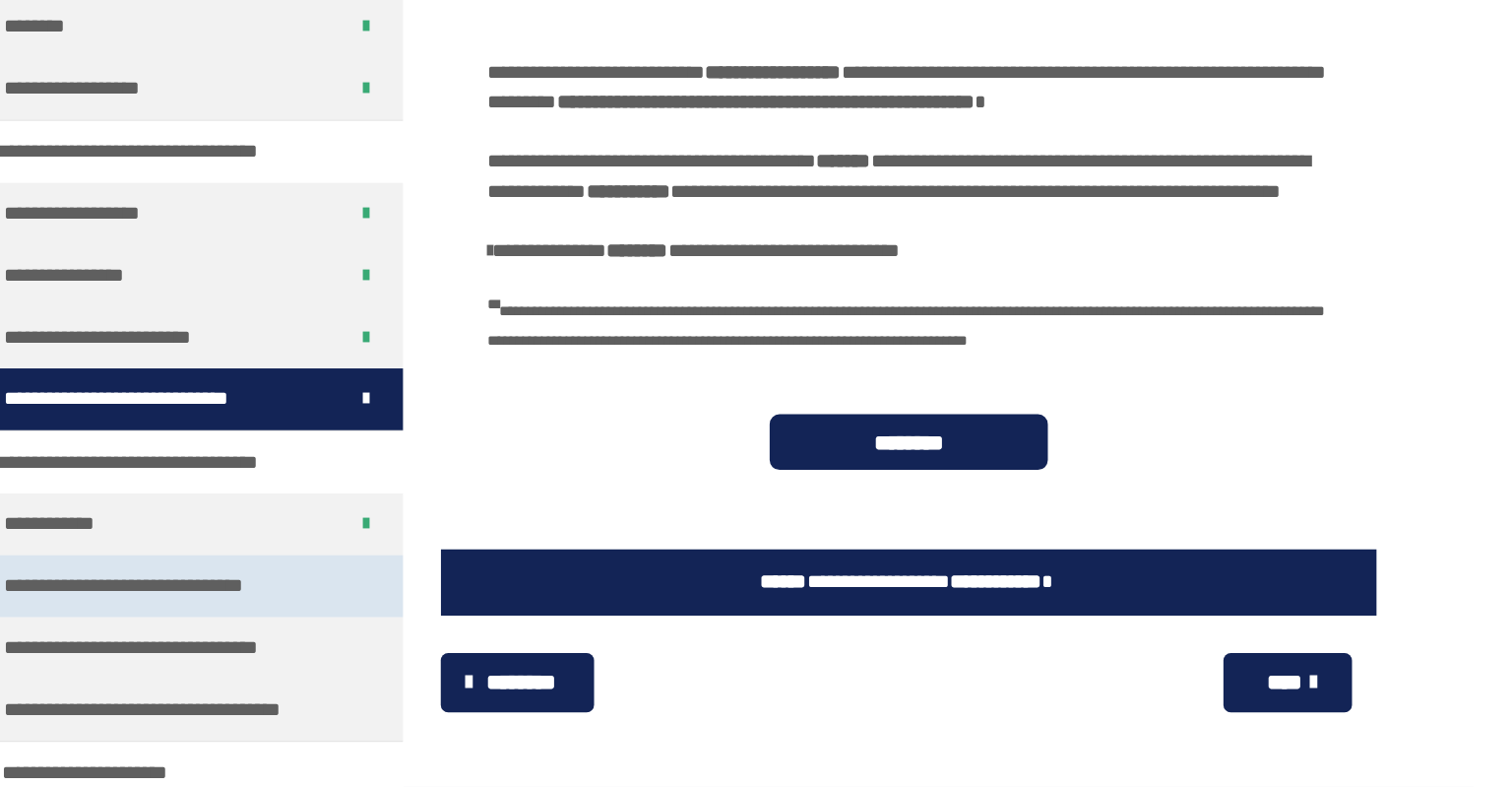 click on "**********" at bounding box center [368, 627] 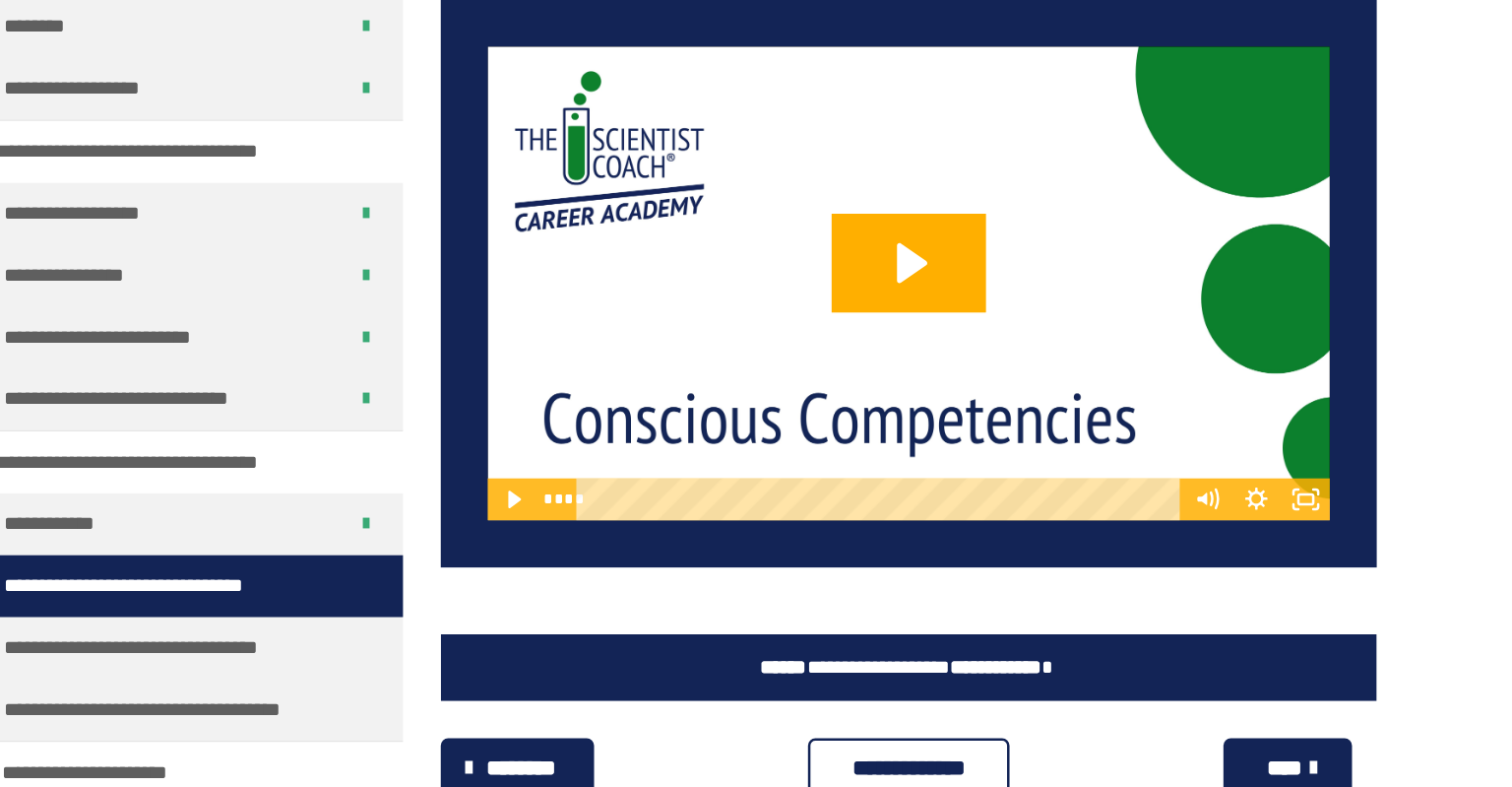 scroll, scrollTop: 793, scrollLeft: 0, axis: vertical 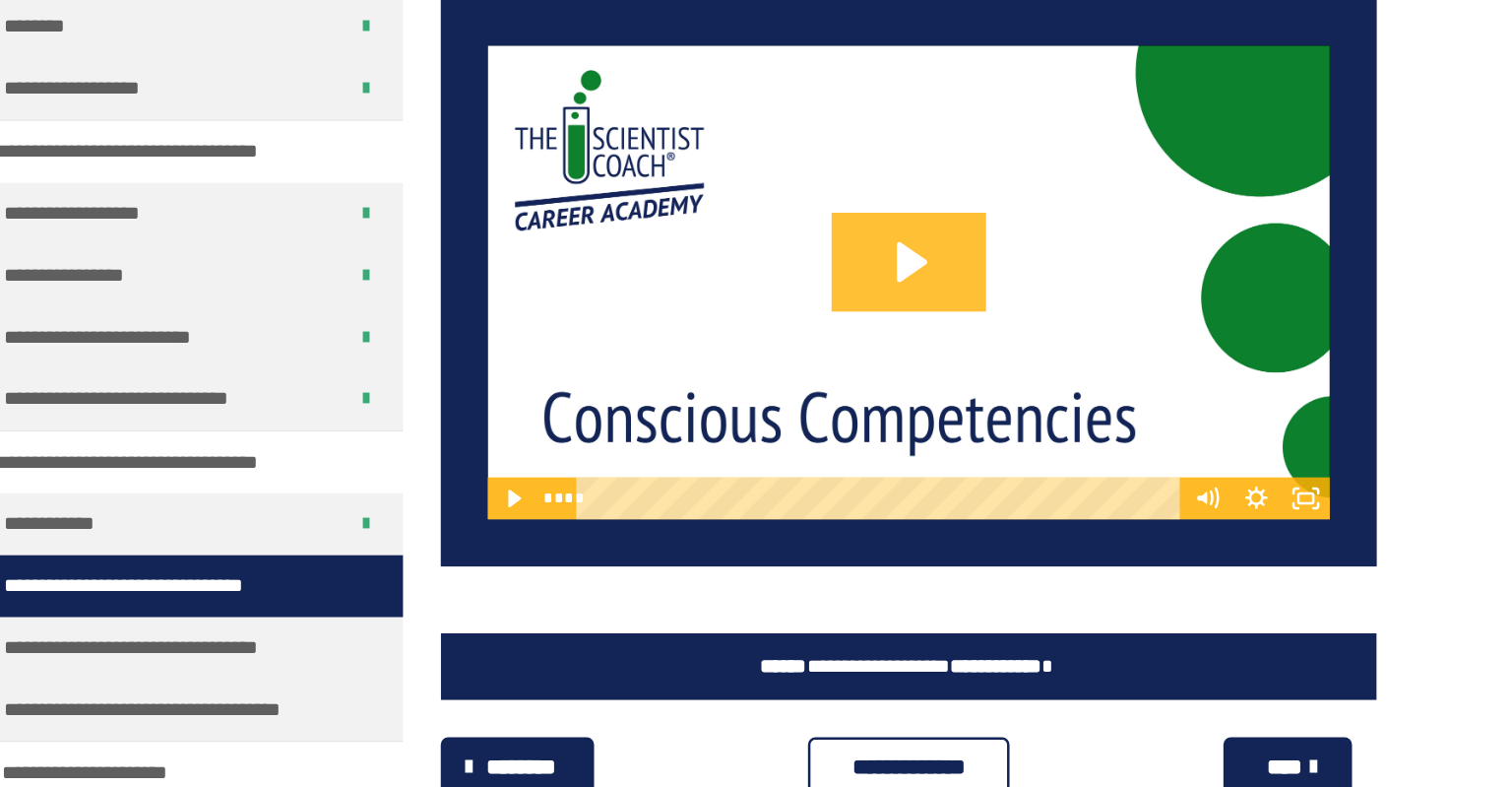 click 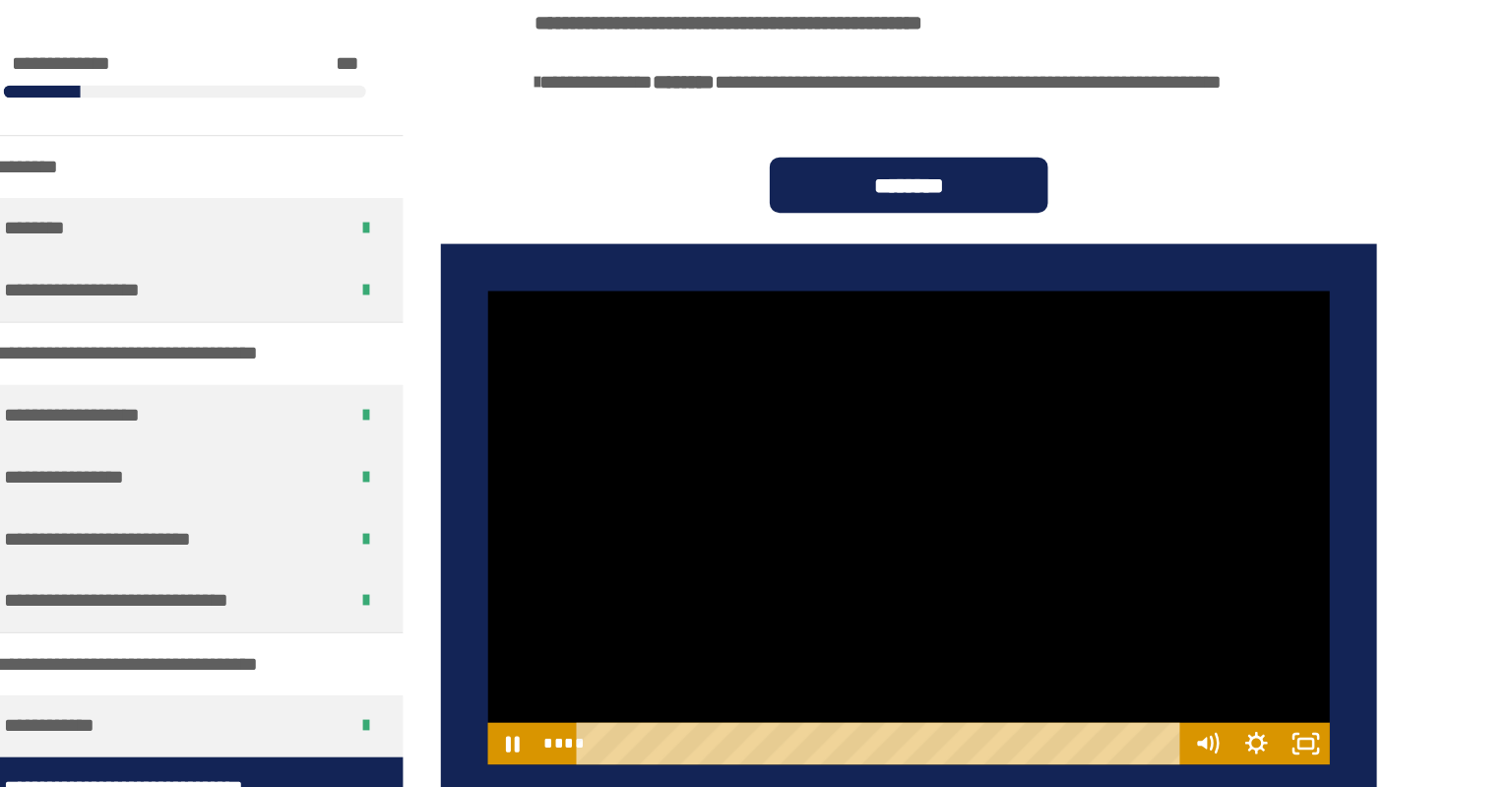 scroll, scrollTop: 756, scrollLeft: 0, axis: vertical 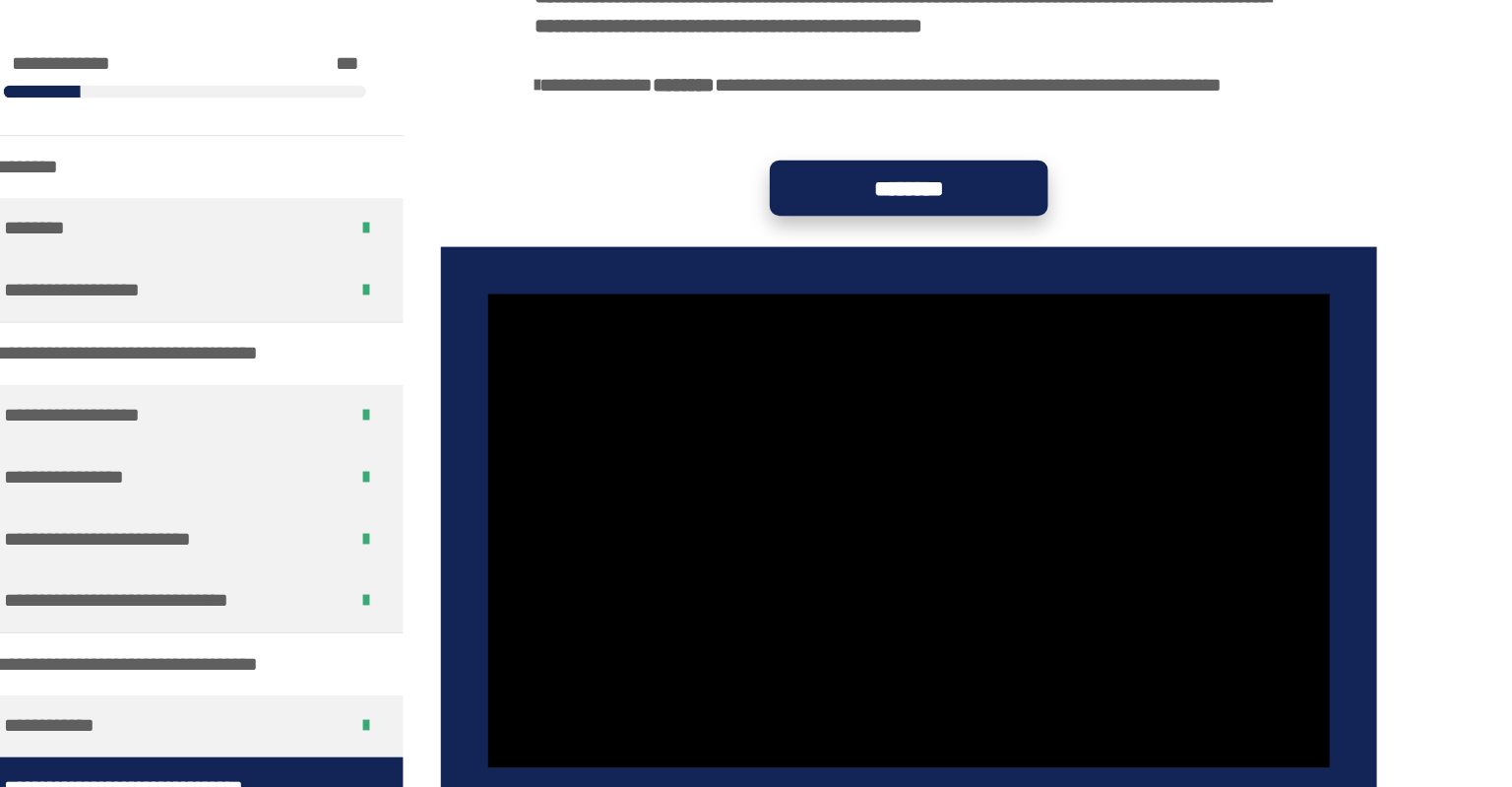 click on "********" at bounding box center [944, 149] 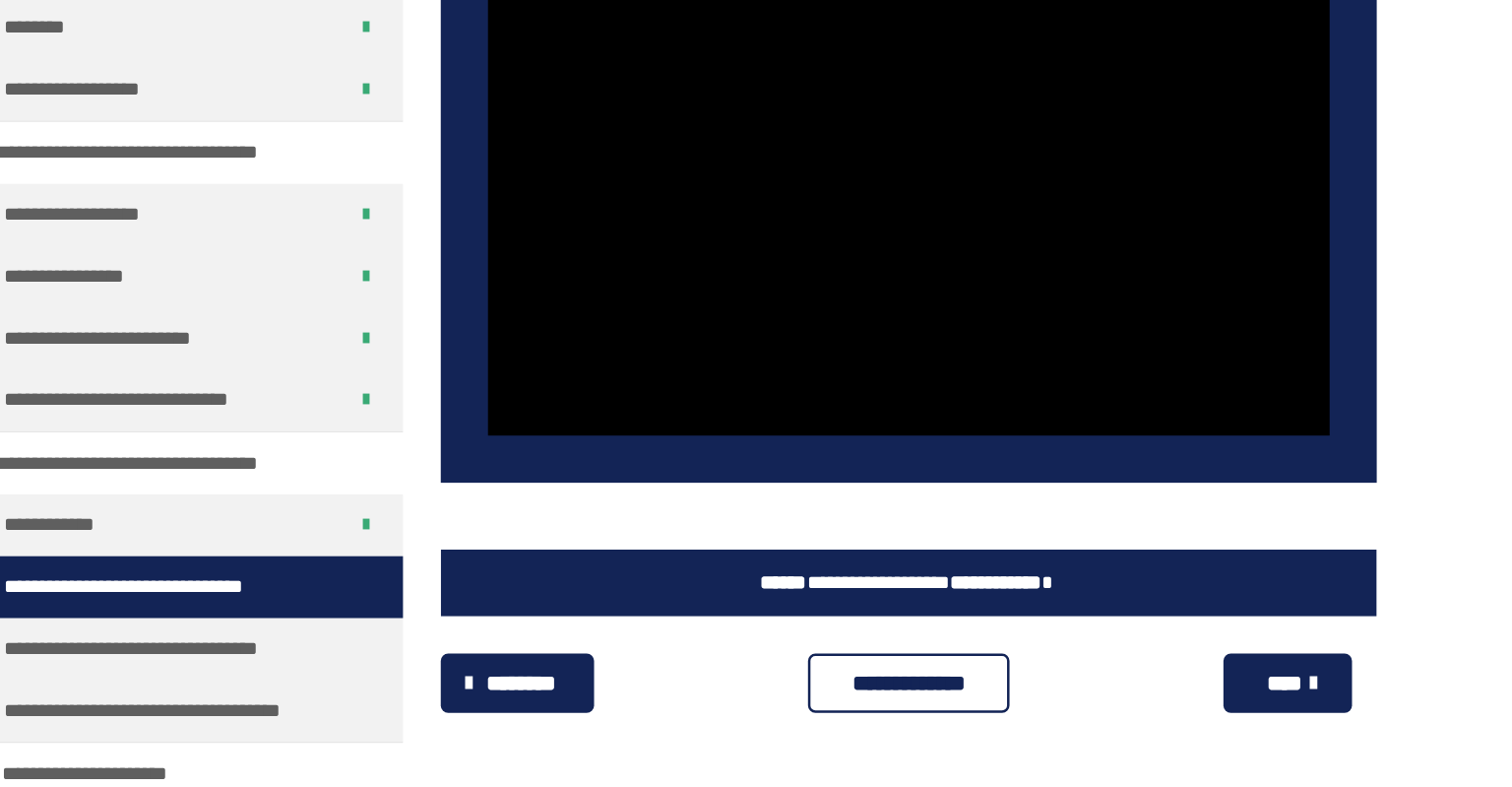 scroll, scrollTop: 900, scrollLeft: 0, axis: vertical 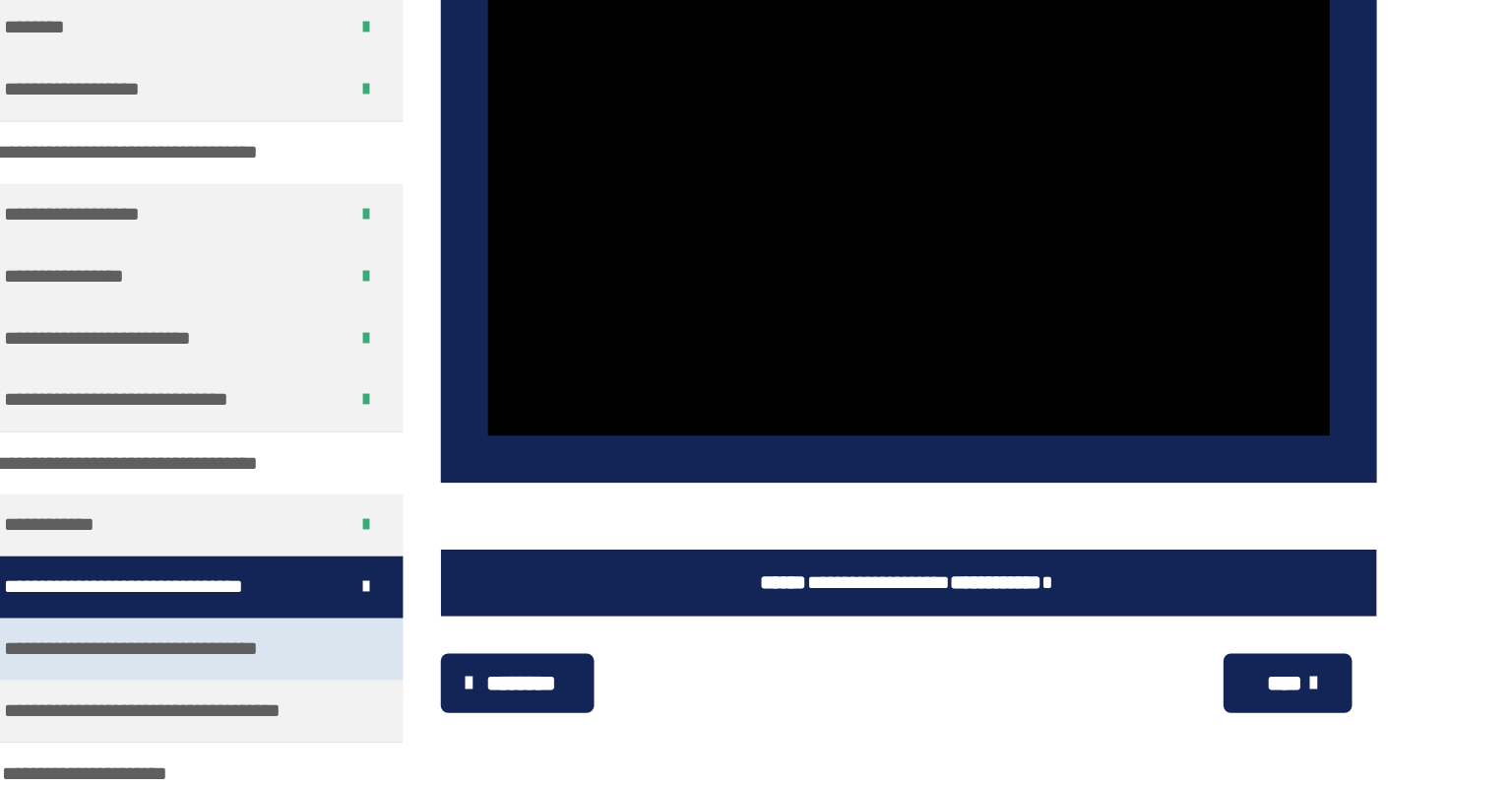 click on "**********" at bounding box center [346, 677] 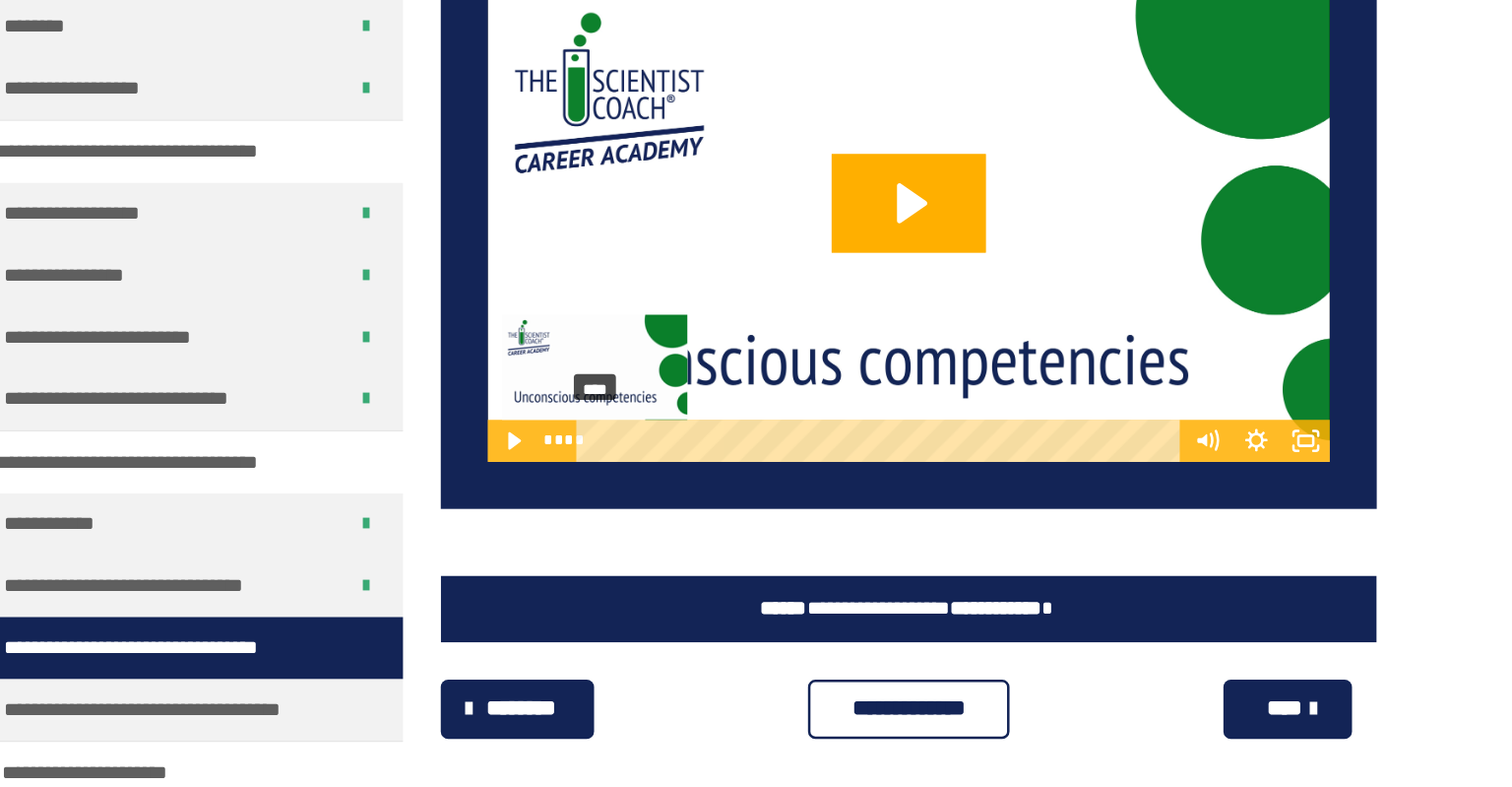 scroll, scrollTop: 808, scrollLeft: 0, axis: vertical 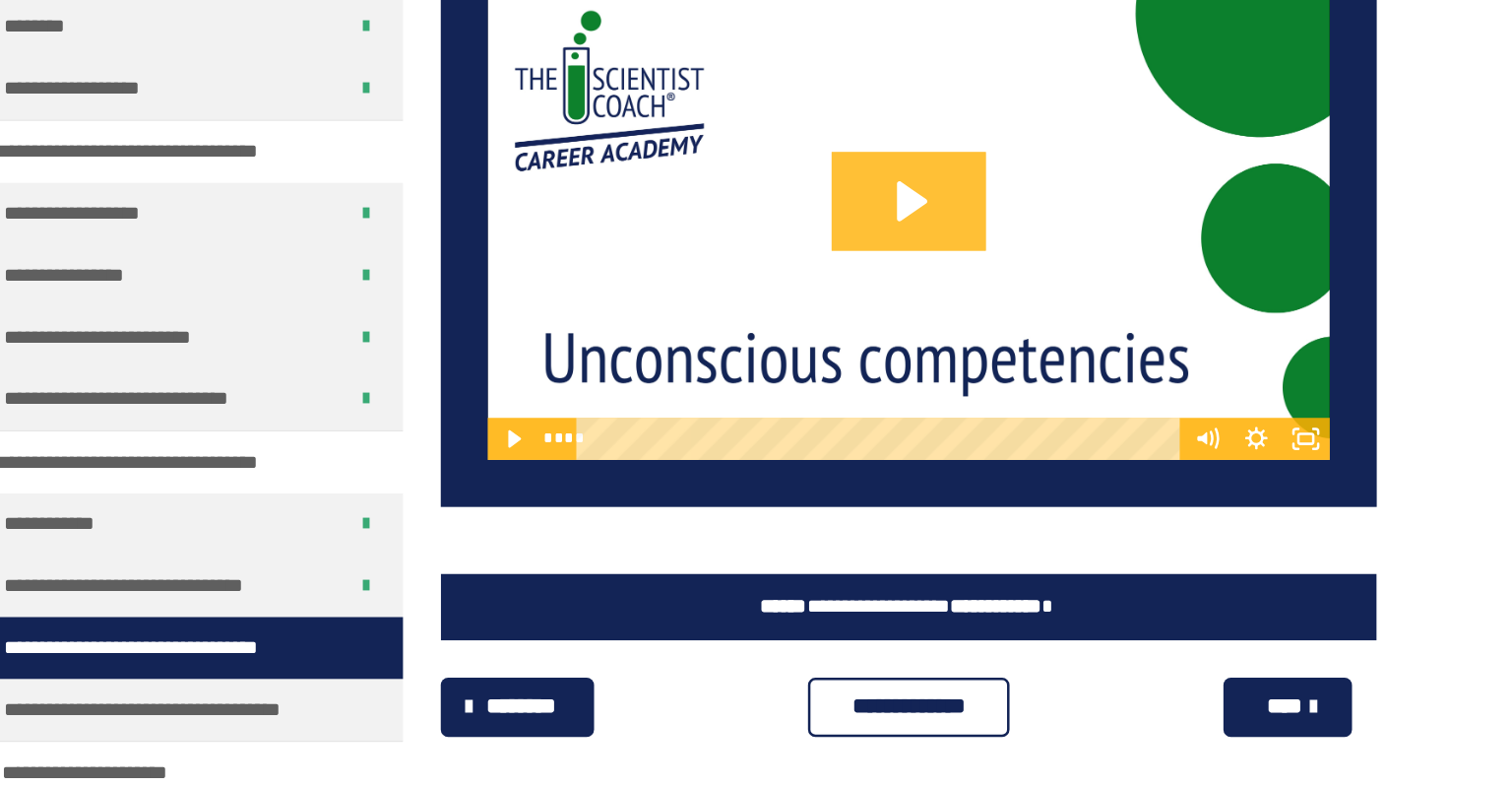 click 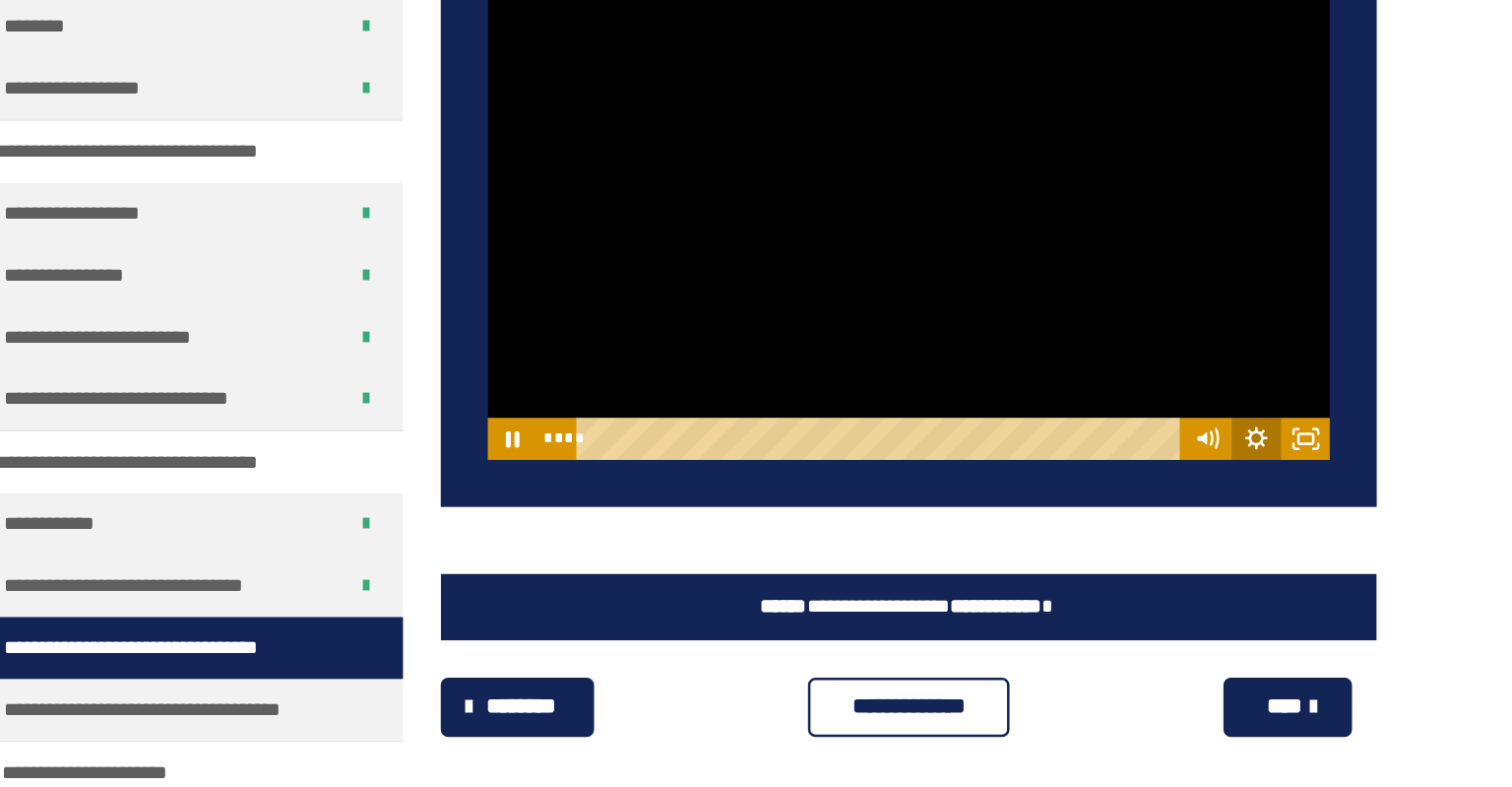 click 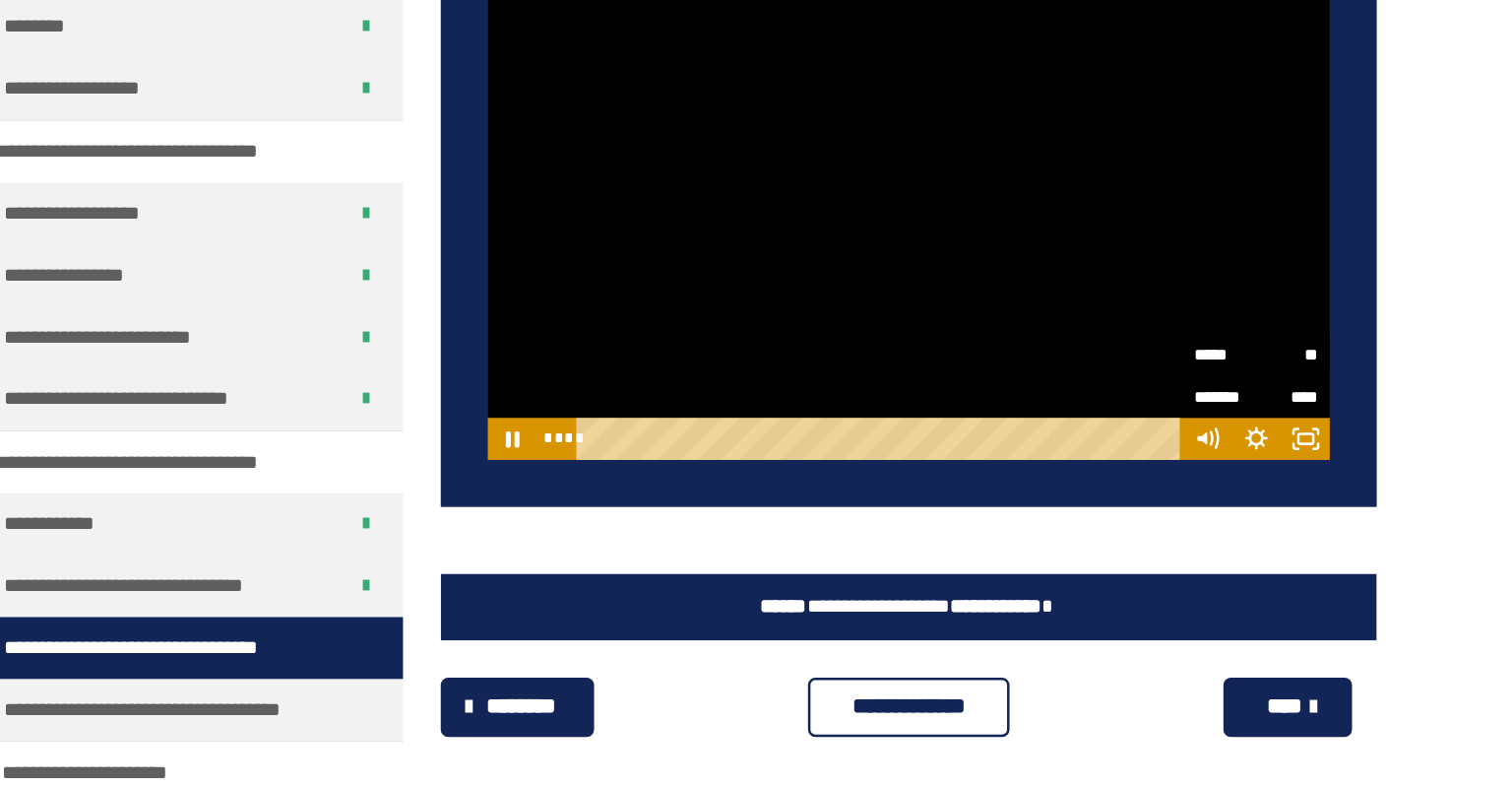 click on "**" at bounding box center (1245, 441) 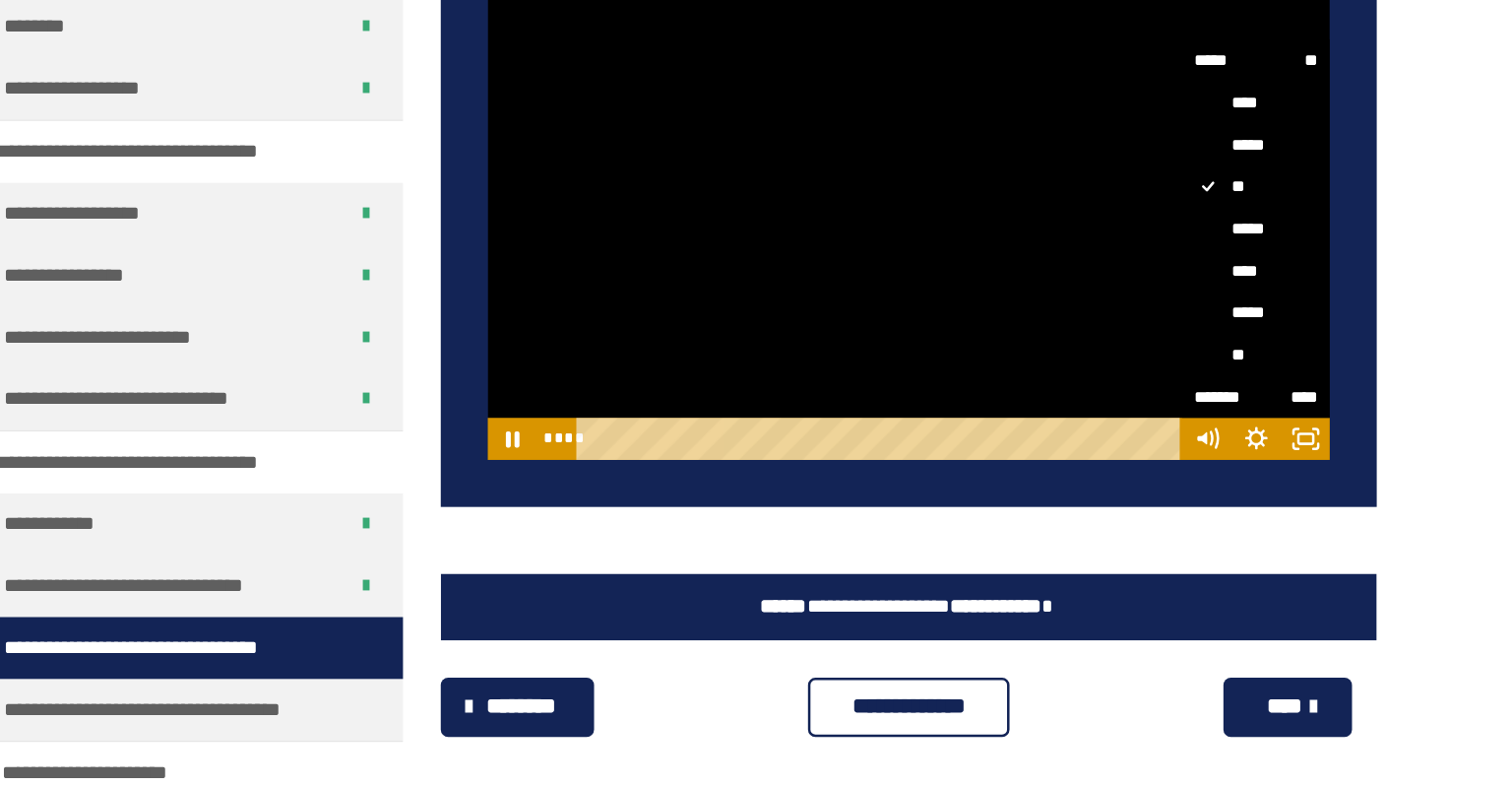 click on "*****" at bounding box center (1221, 343) 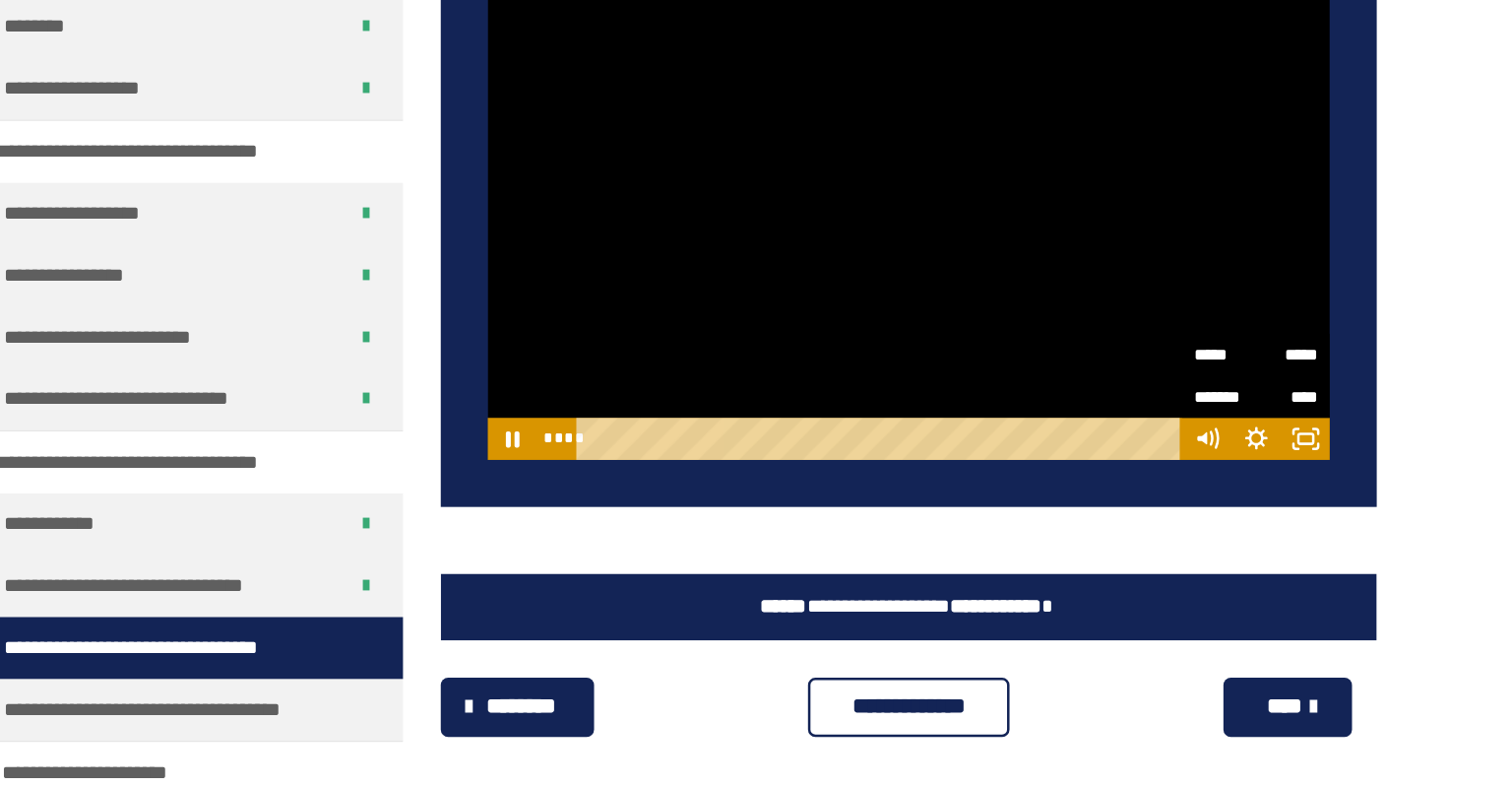 scroll, scrollTop: 850, scrollLeft: 0, axis: vertical 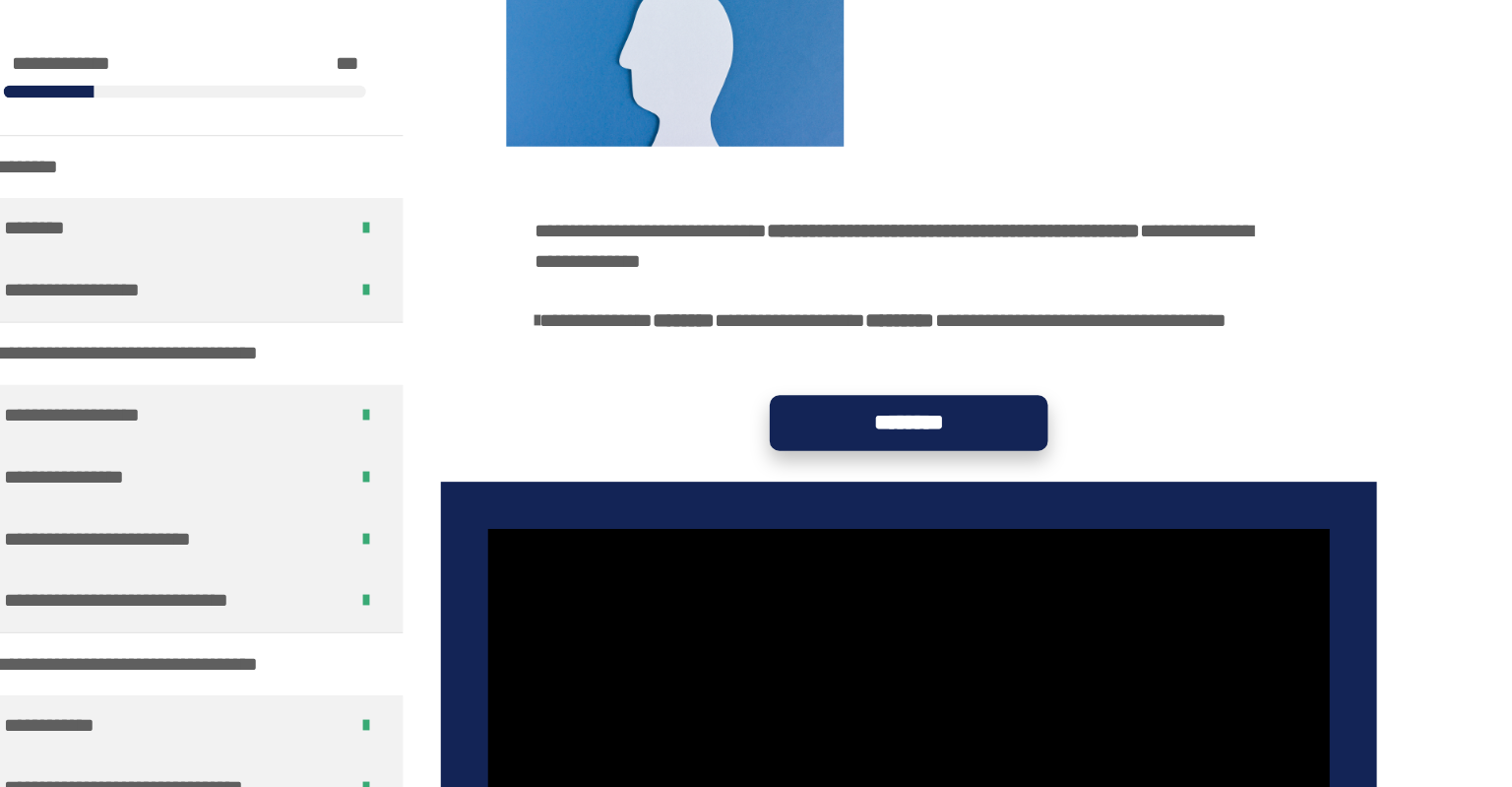 click on "********" at bounding box center (944, 337) 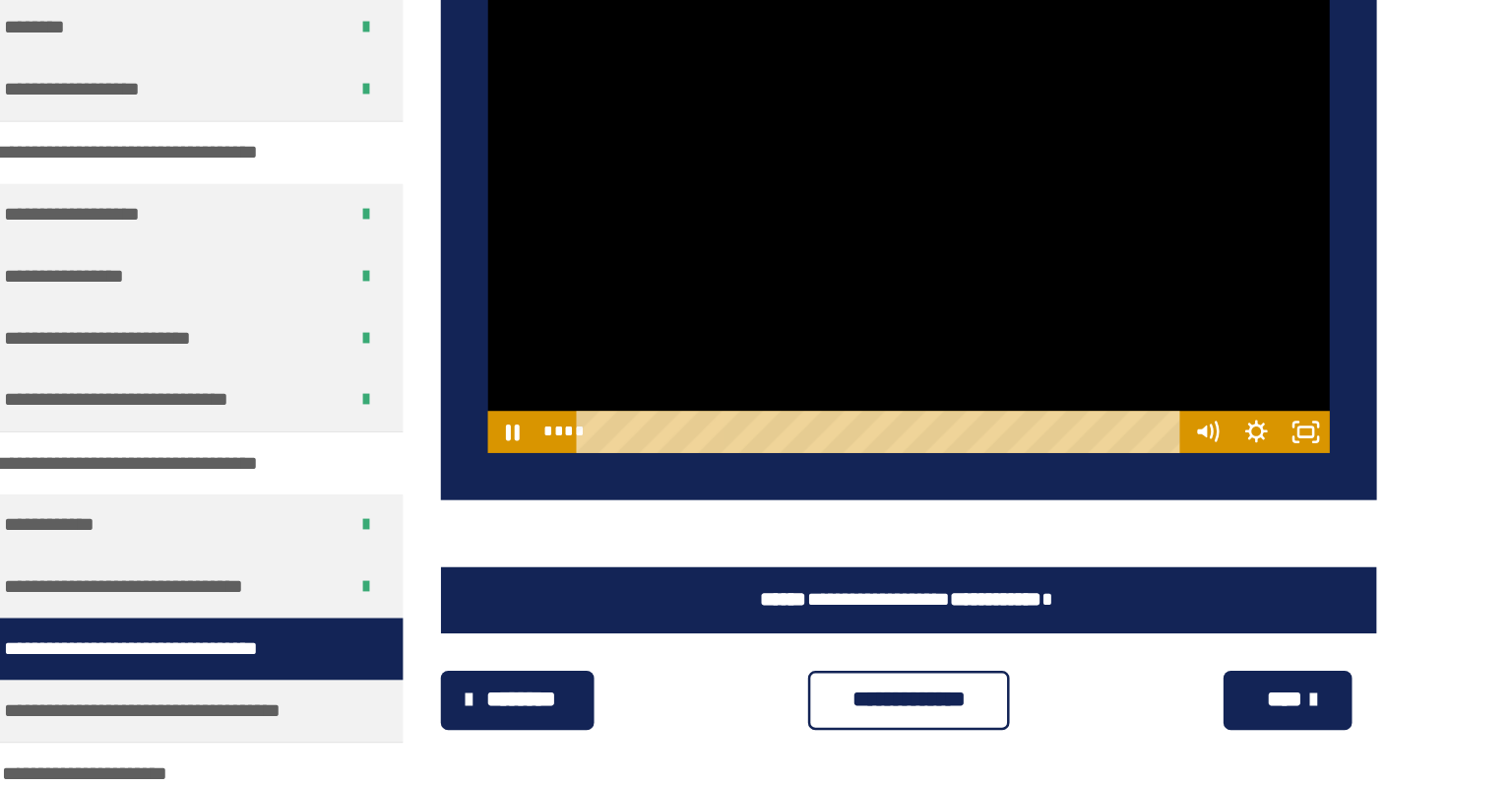 scroll, scrollTop: 850, scrollLeft: 0, axis: vertical 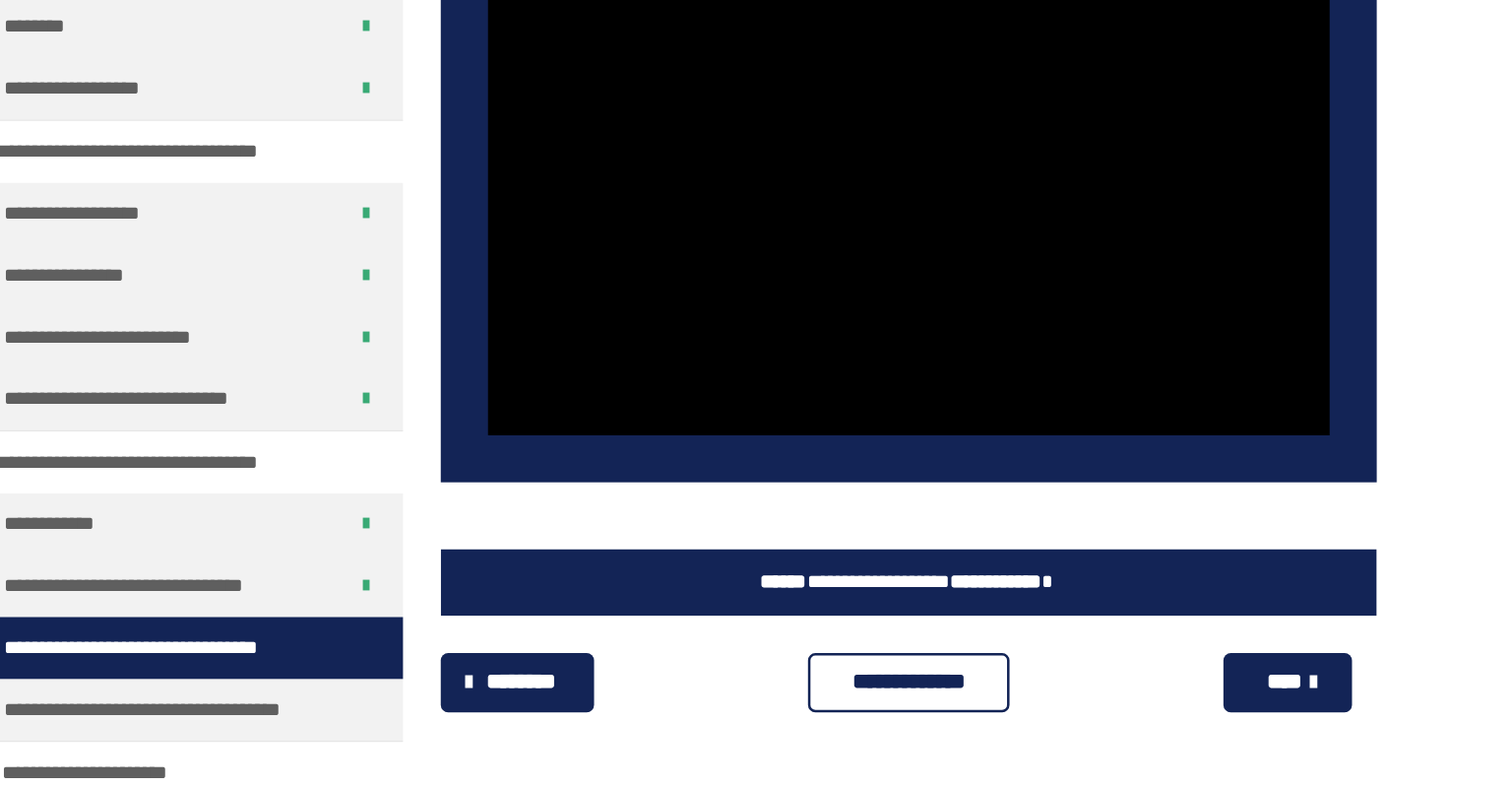 click on "**********" at bounding box center [944, 703] 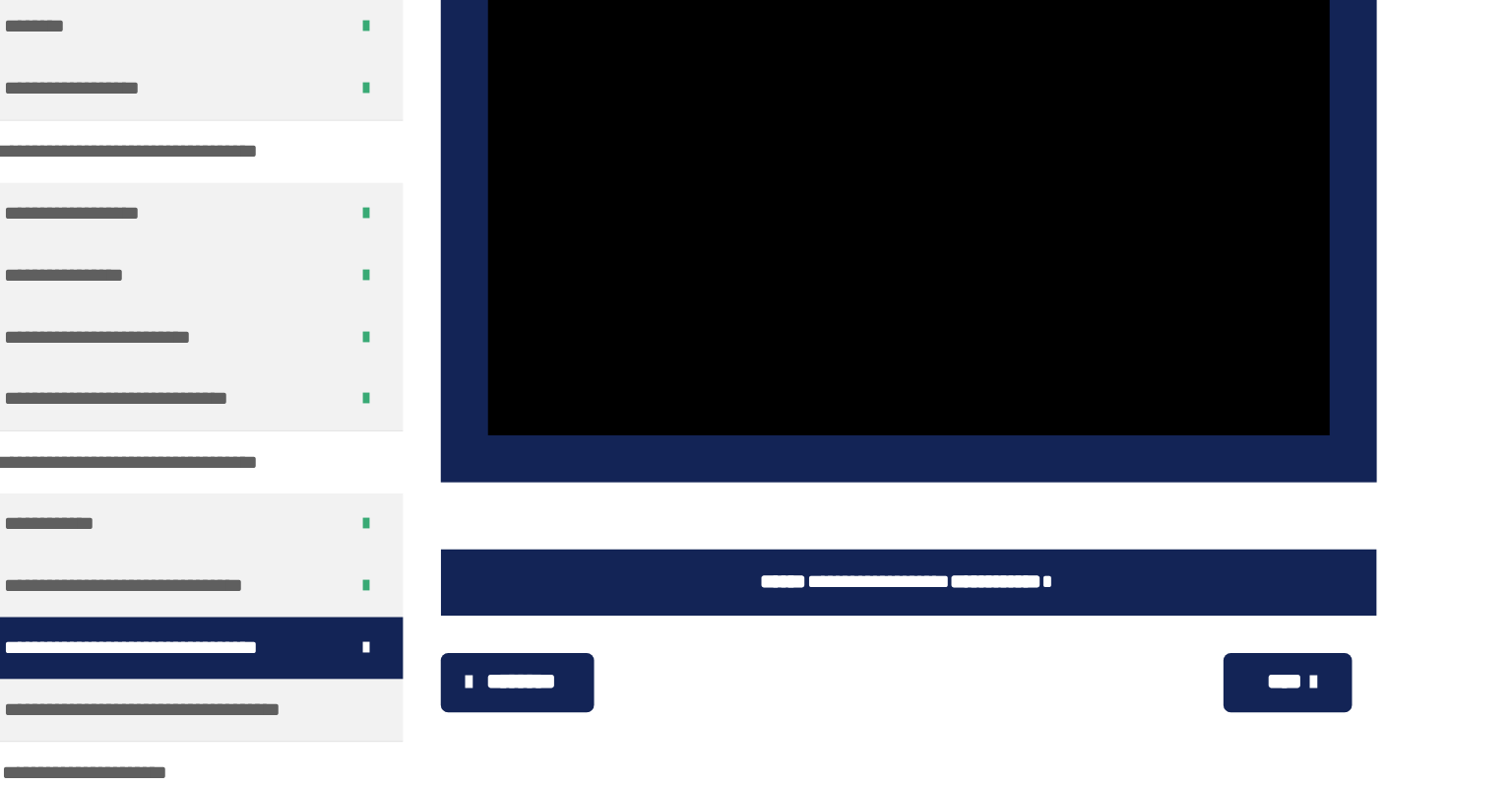 click on "****" at bounding box center [1244, 703] 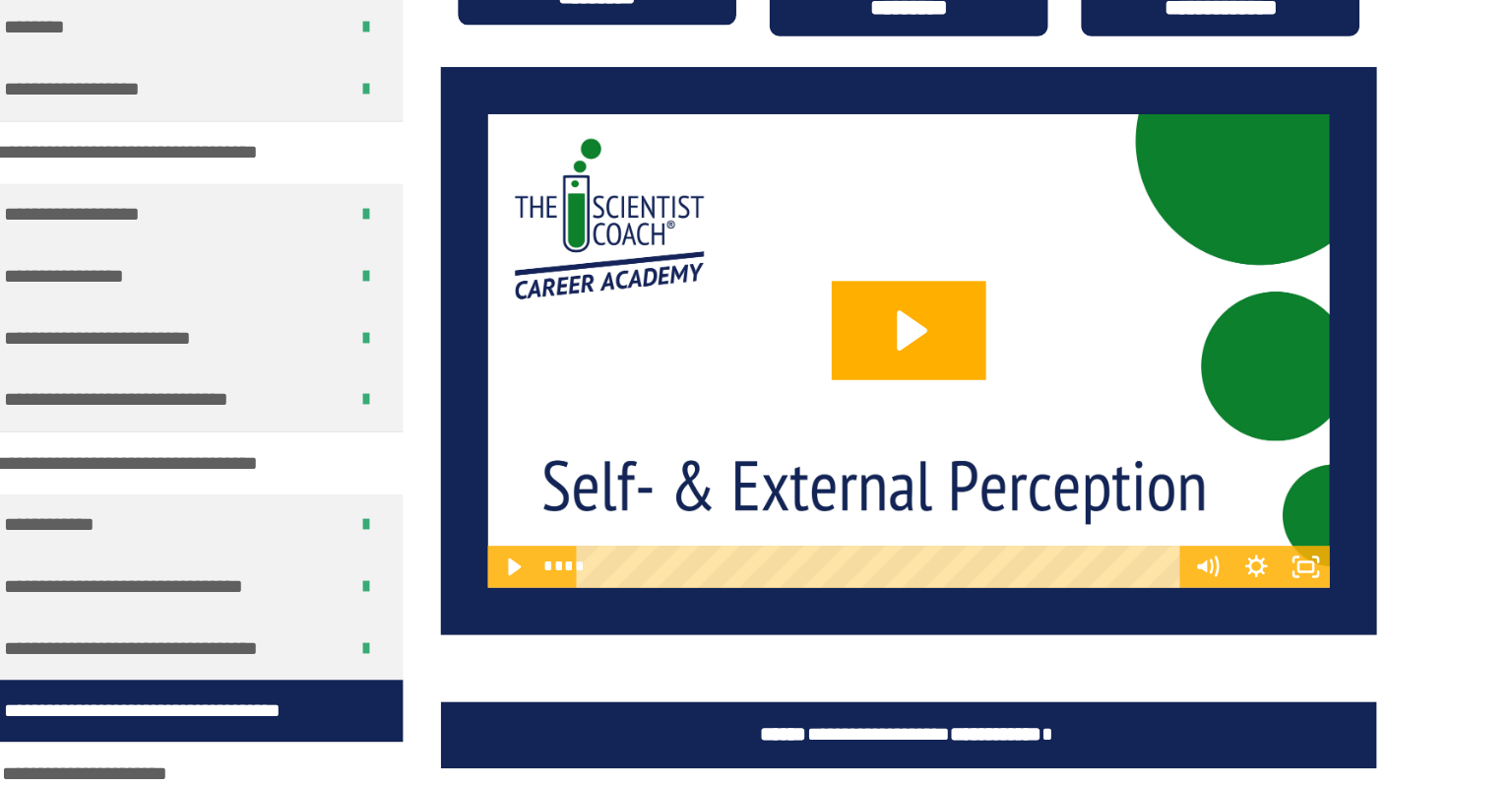 scroll, scrollTop: 822, scrollLeft: 0, axis: vertical 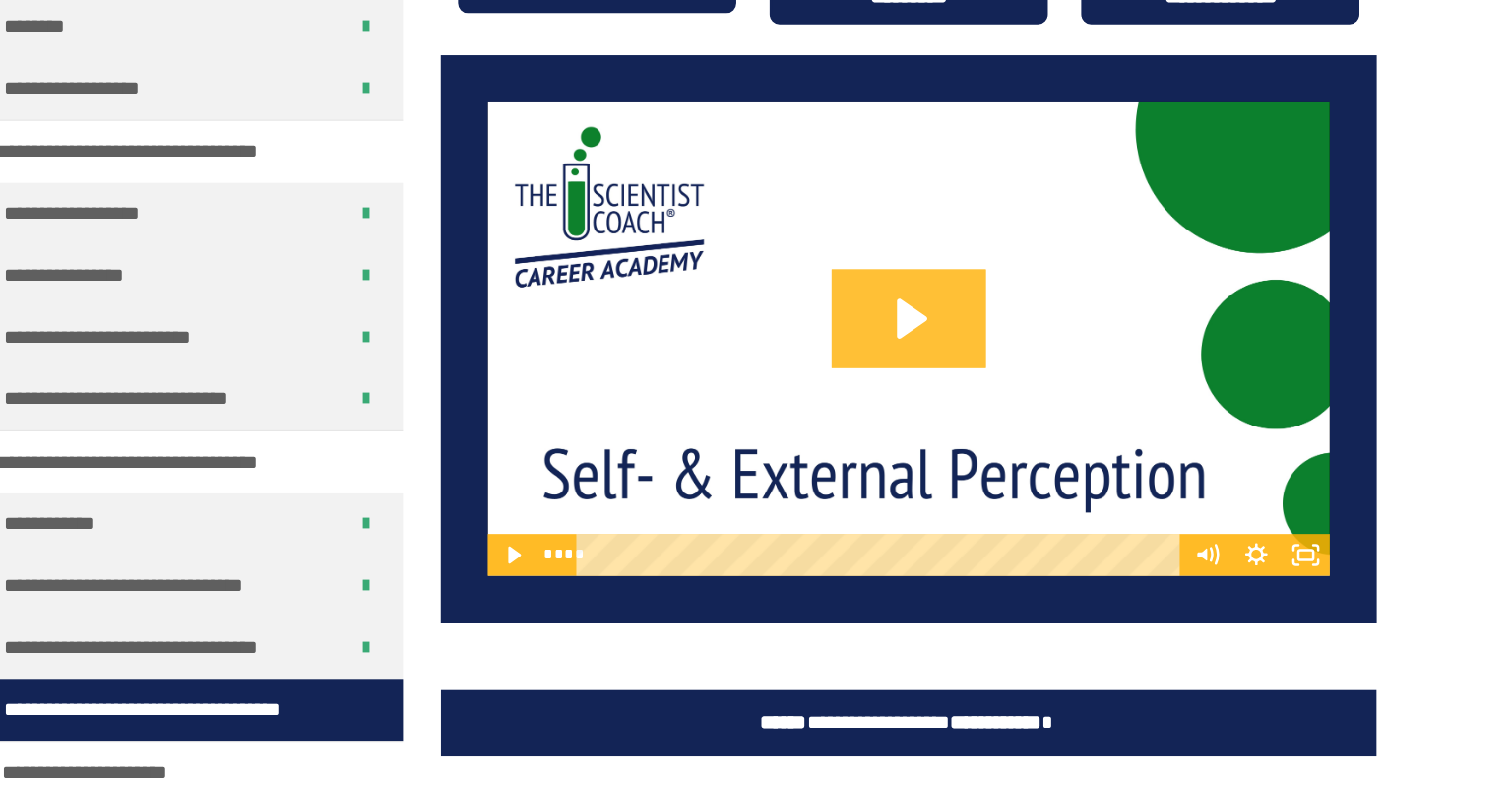 click 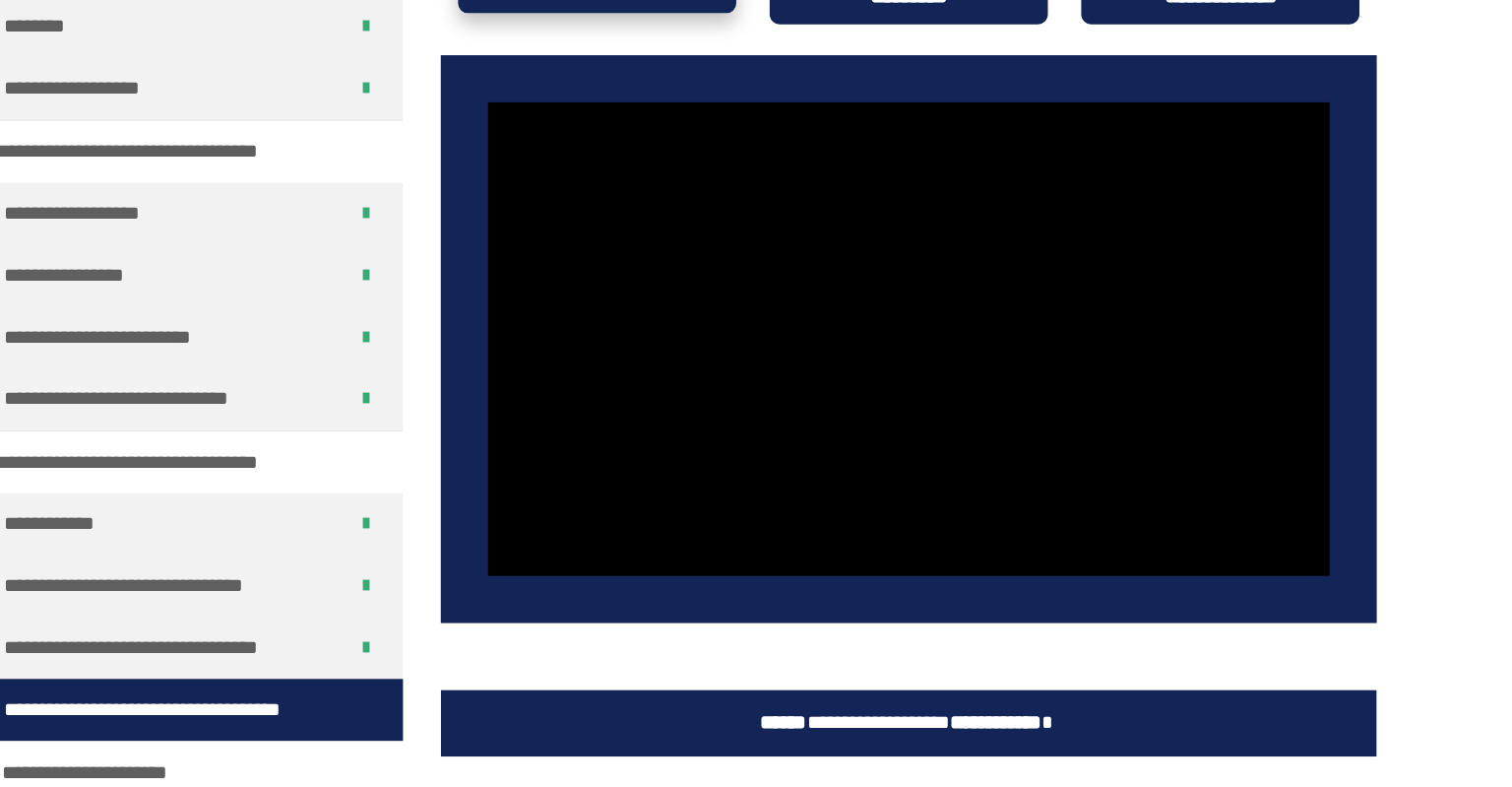 click on "*********" at bounding box center [696, 149] 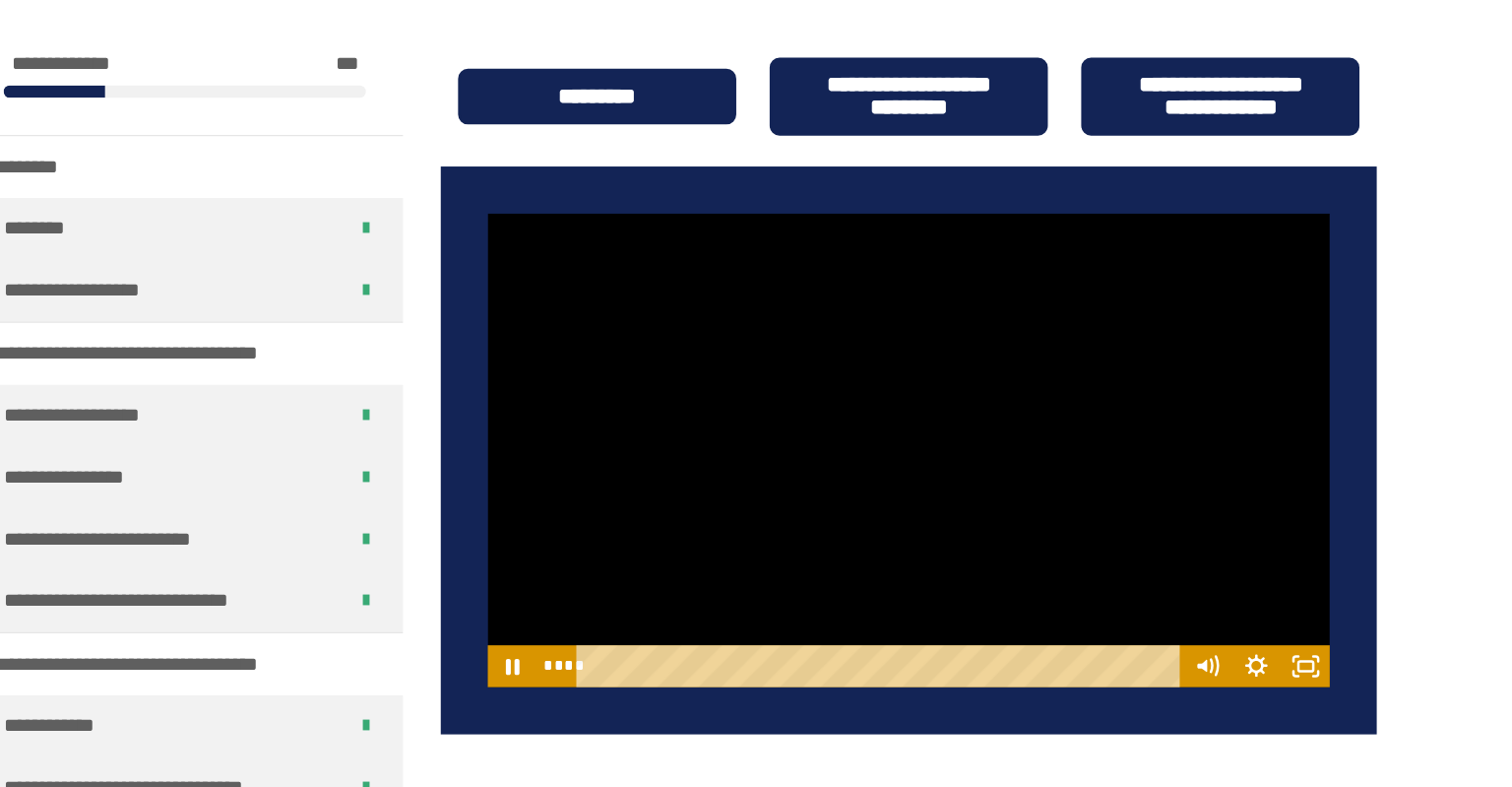 scroll, scrollTop: 891, scrollLeft: 0, axis: vertical 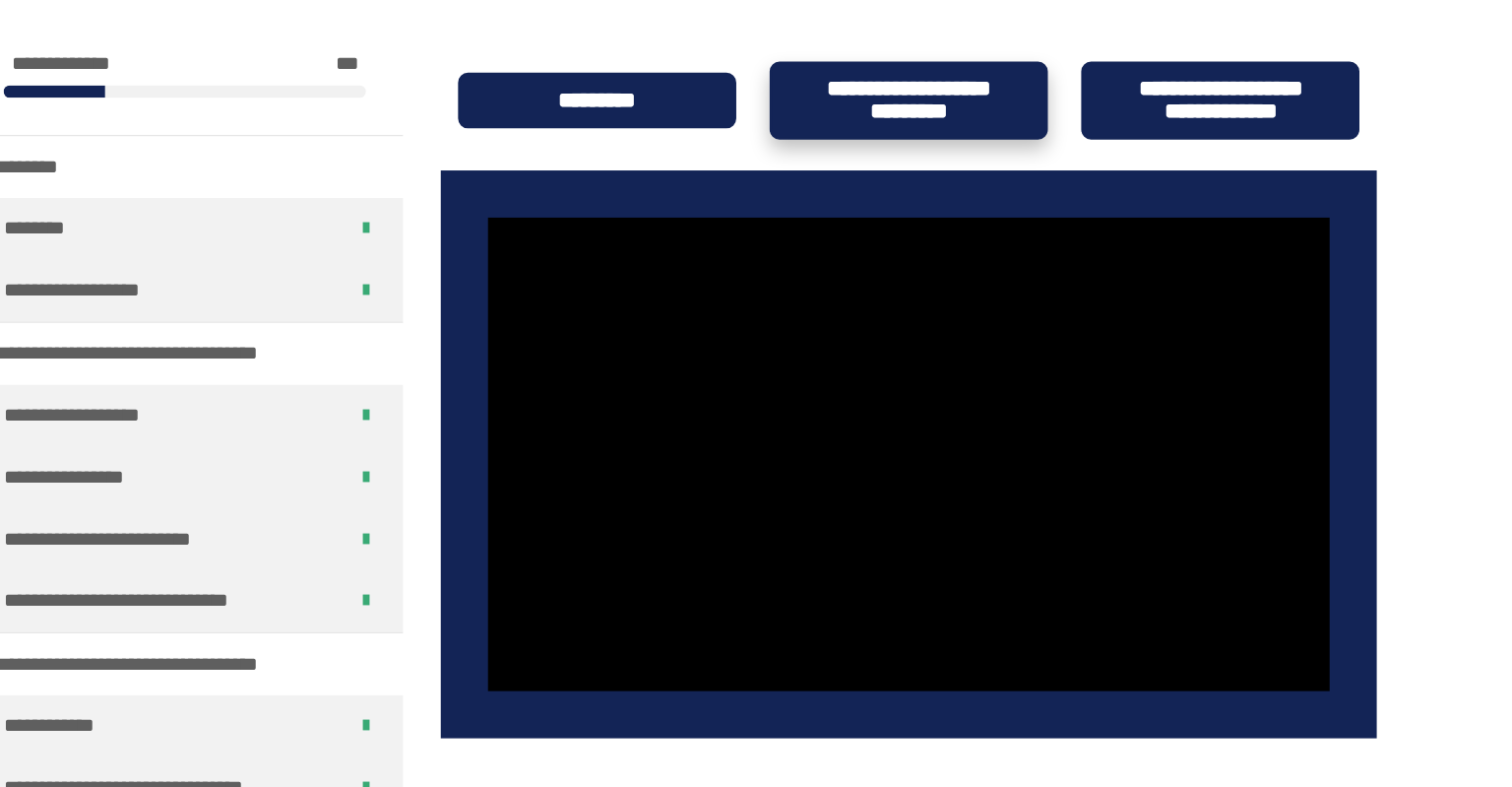 click on "**********" at bounding box center [944, 80] 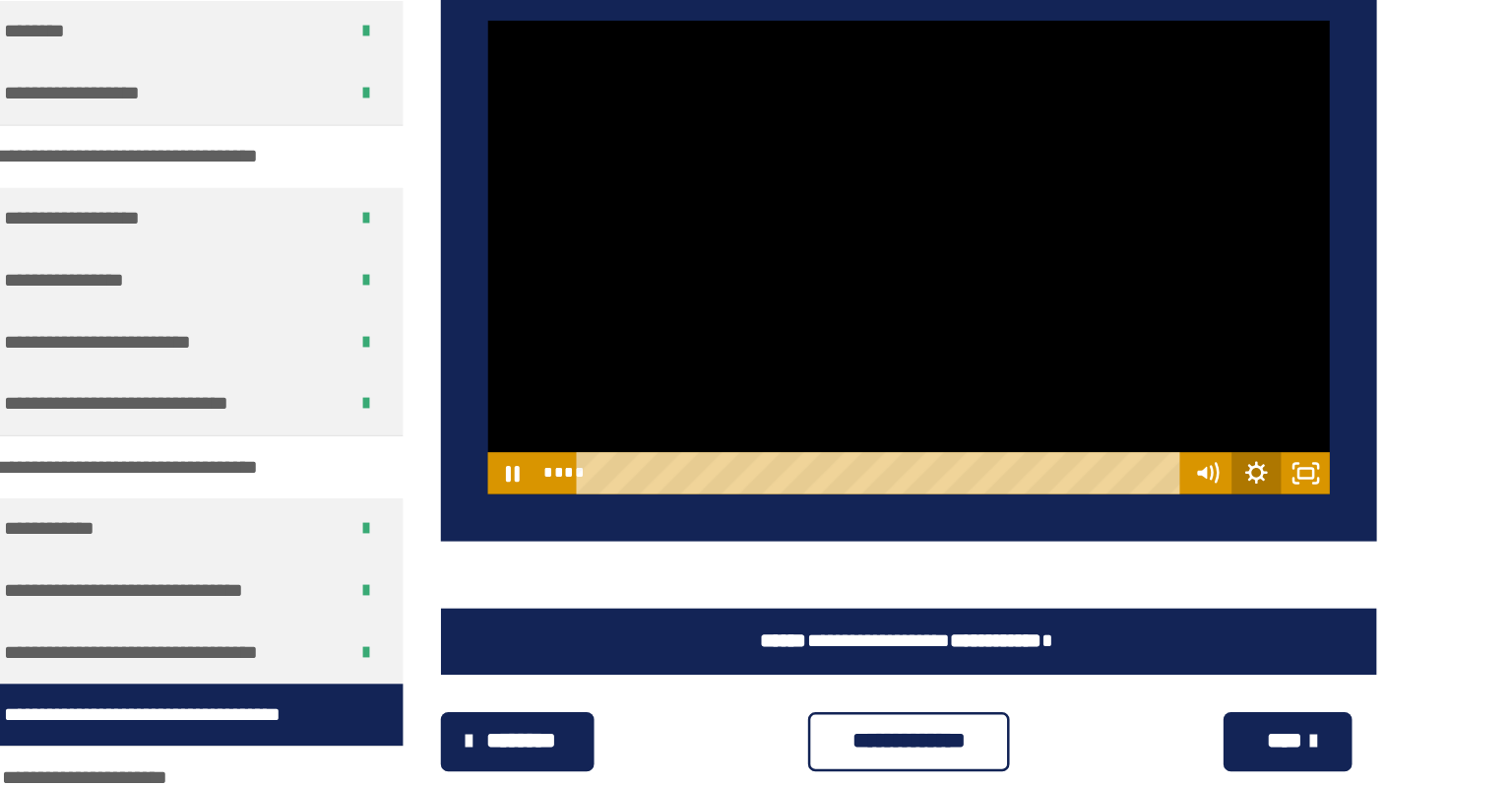 click 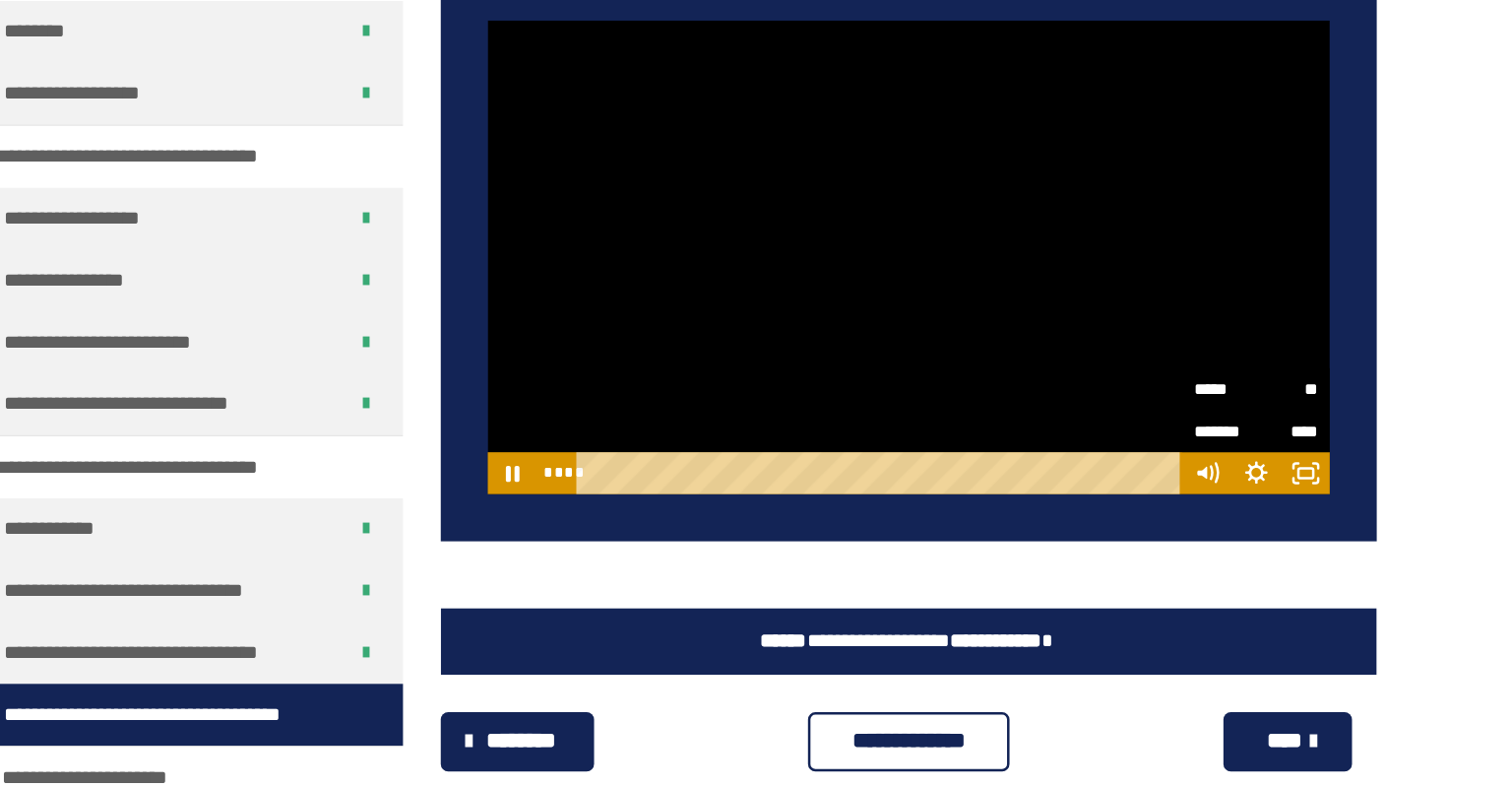 click on "*****" at bounding box center [1196, 467] 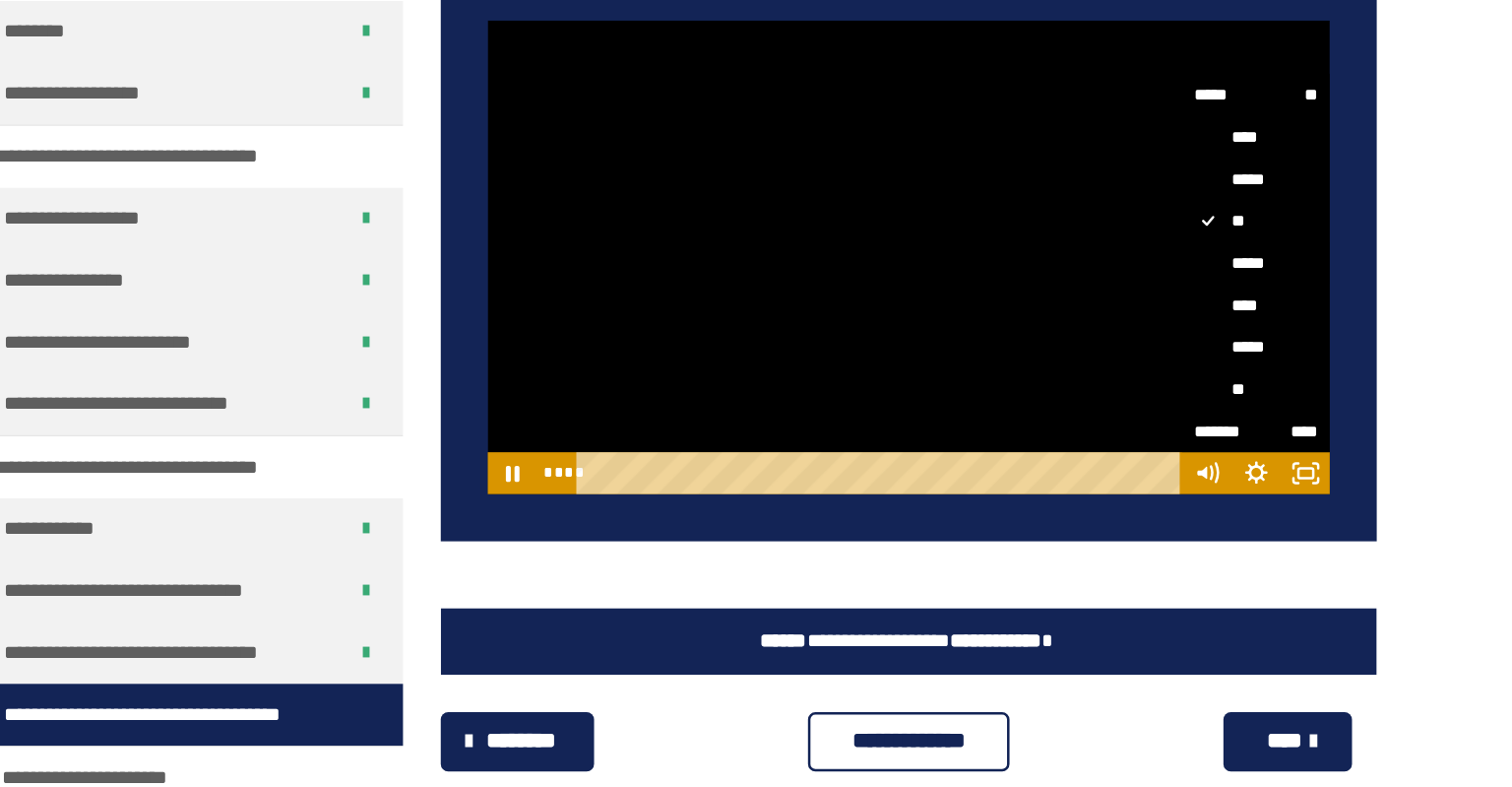 click on "*****" at bounding box center [1221, 366] 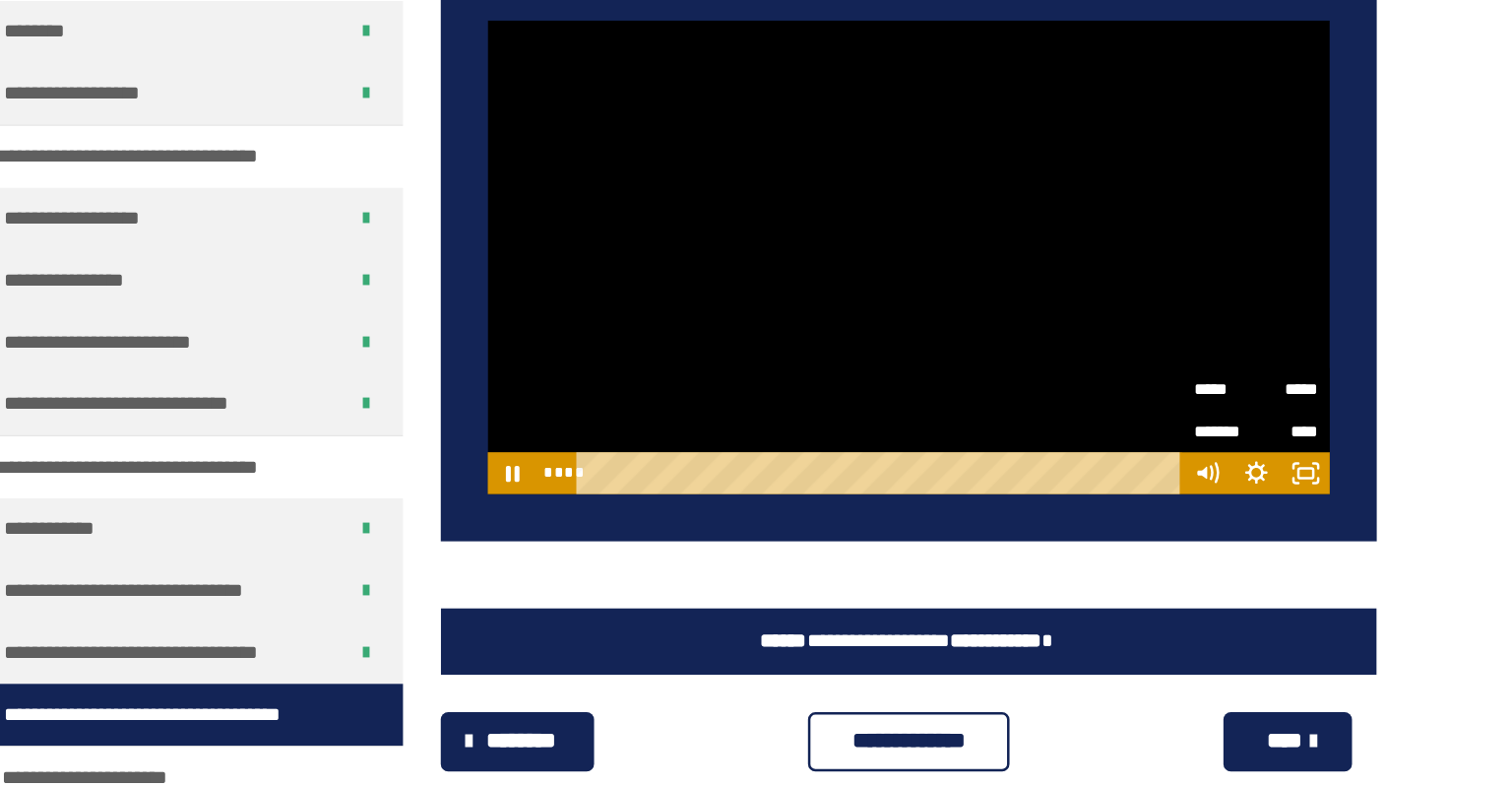 click on "**********" at bounding box center (756, -31) 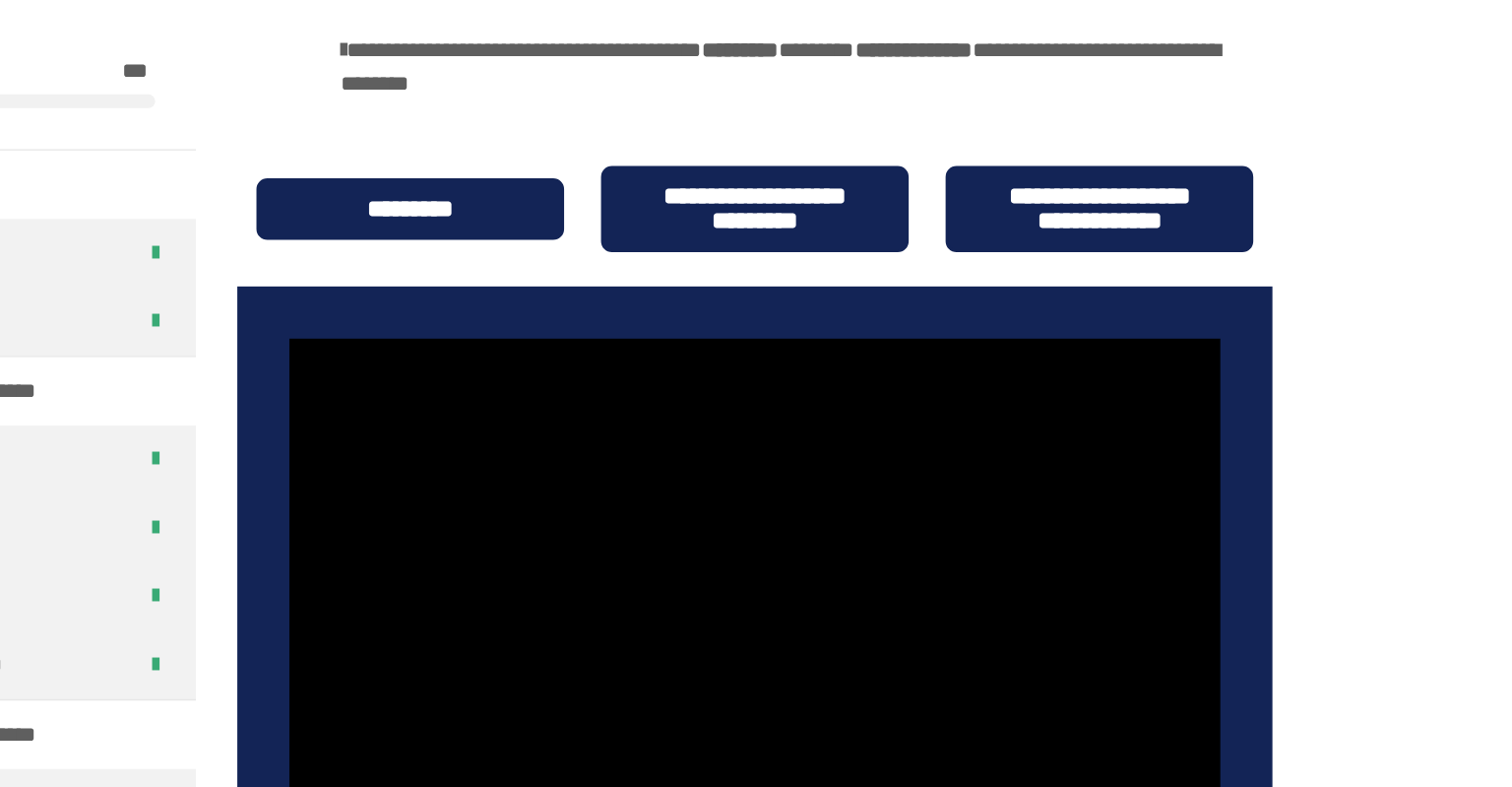 scroll, scrollTop: 820, scrollLeft: 0, axis: vertical 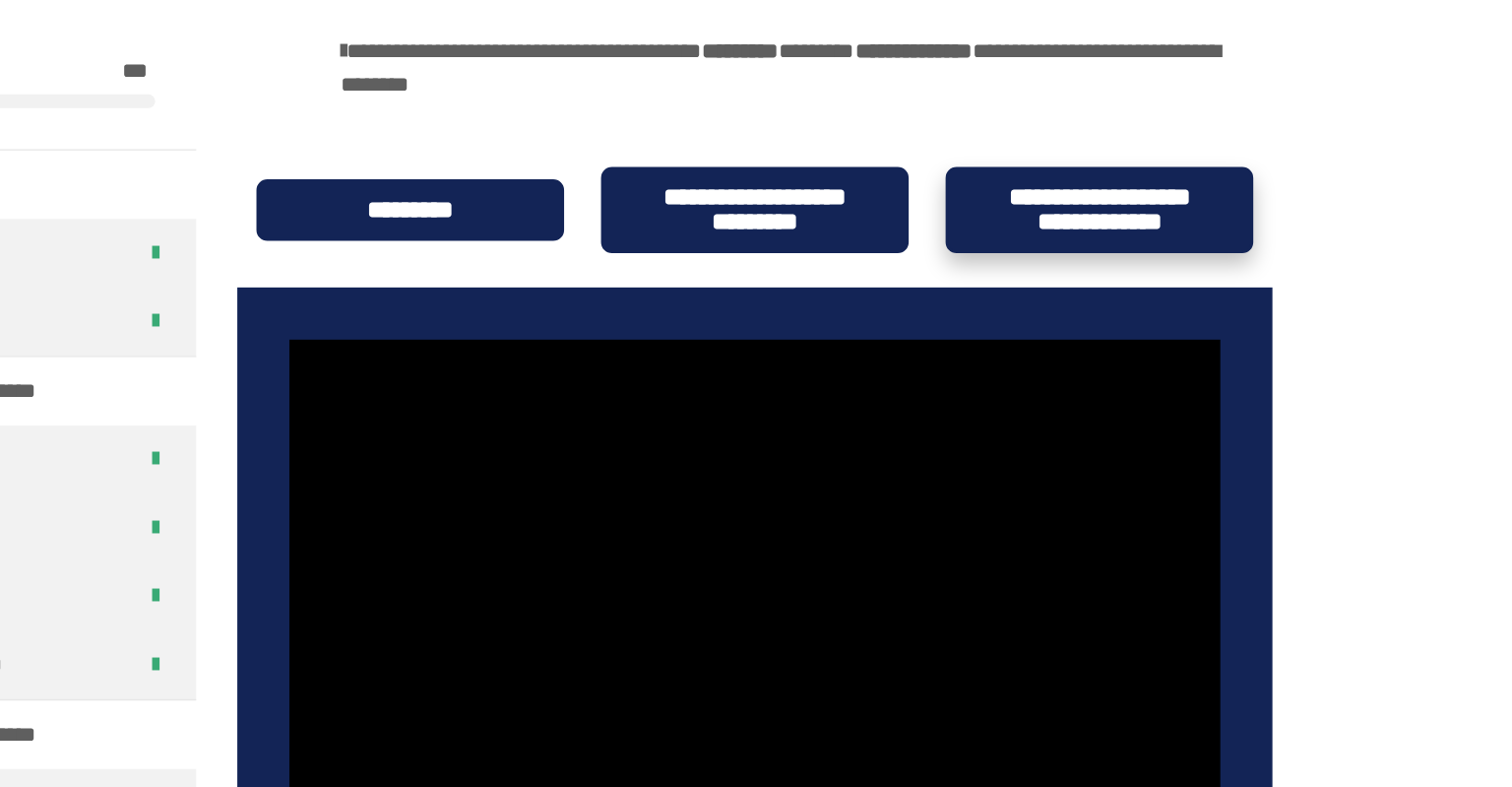 click on "**********" at bounding box center [1192, 151] 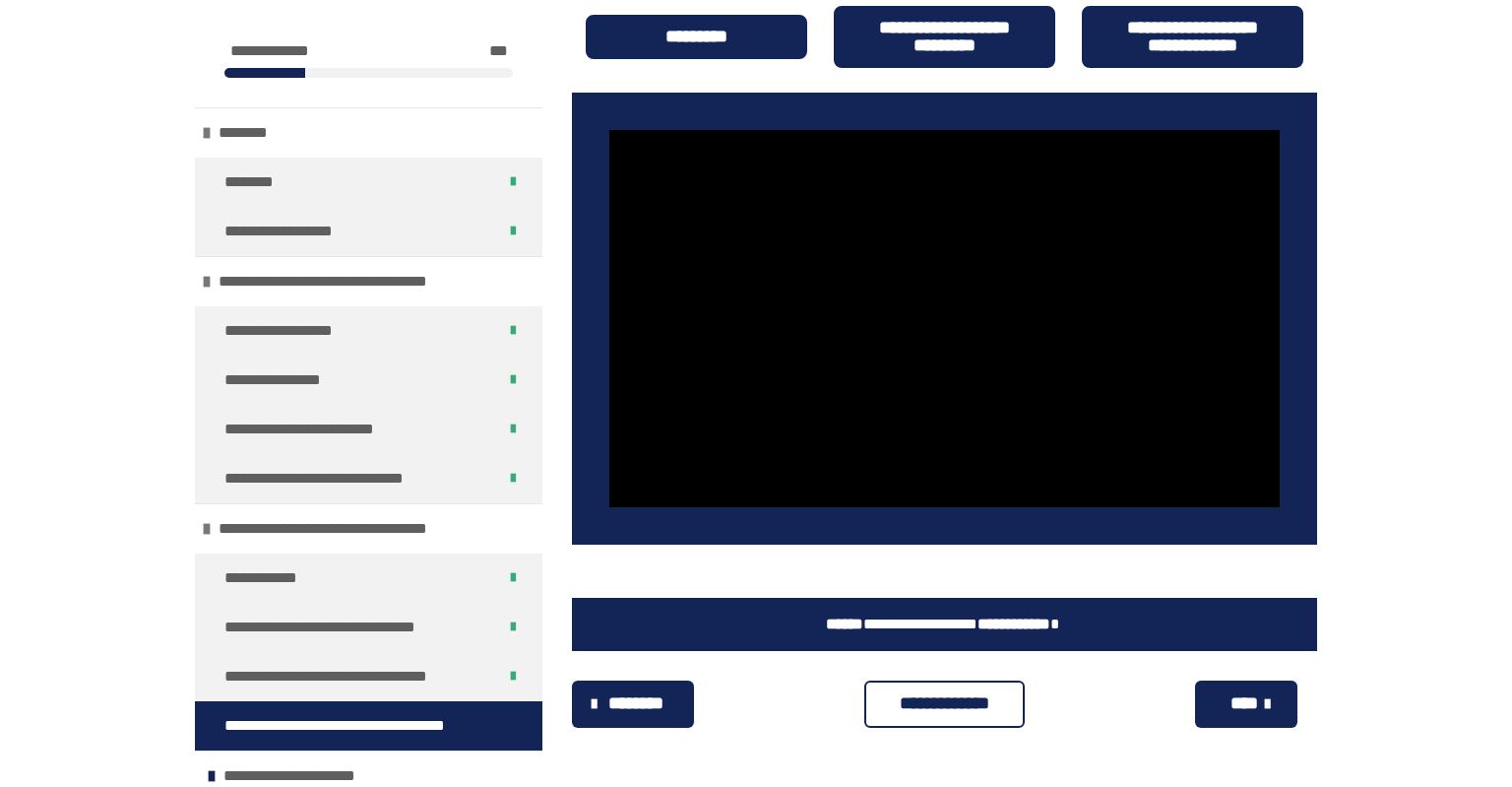scroll, scrollTop: 971, scrollLeft: 0, axis: vertical 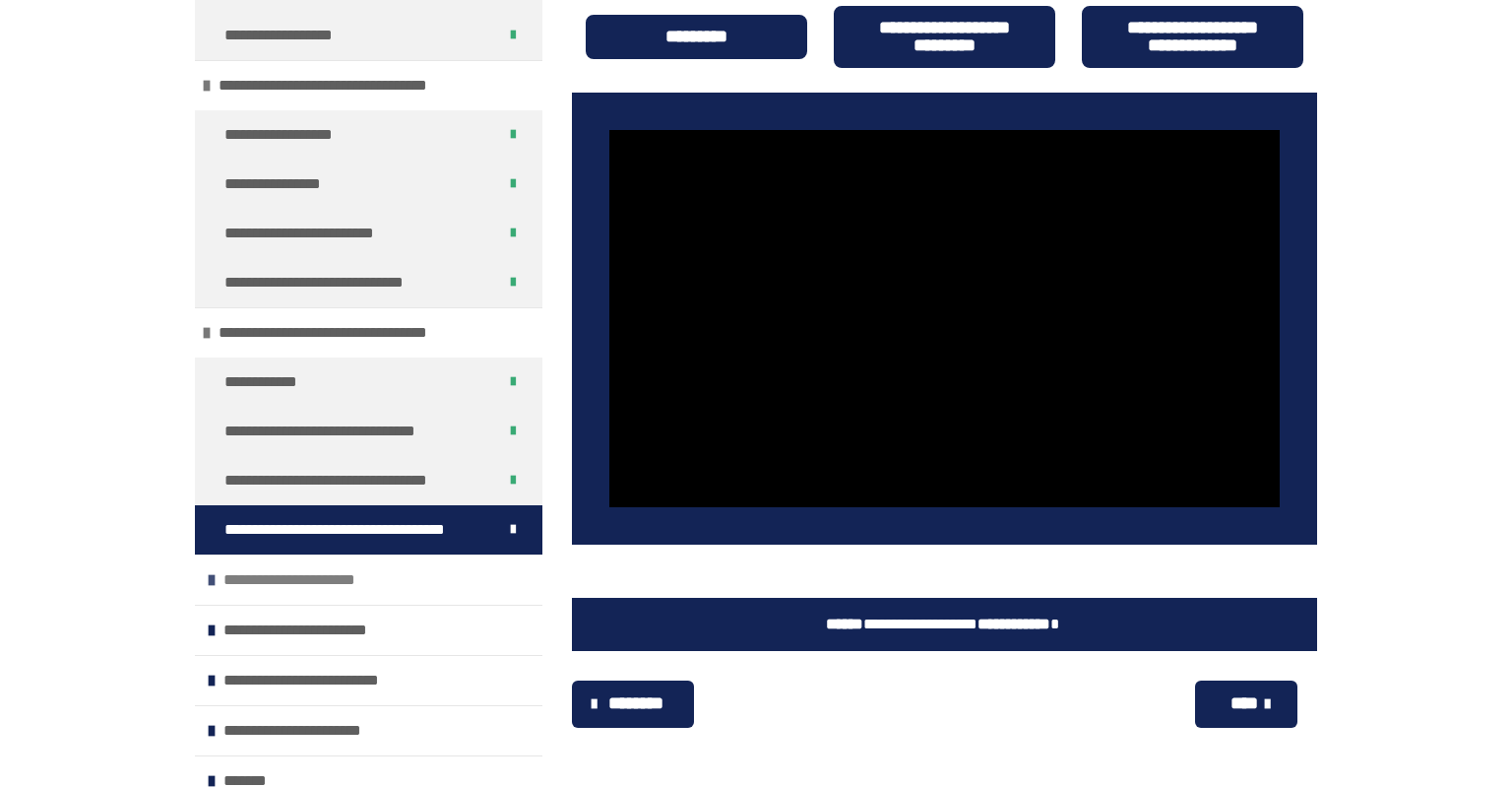 click on "**********" at bounding box center (305, 580) 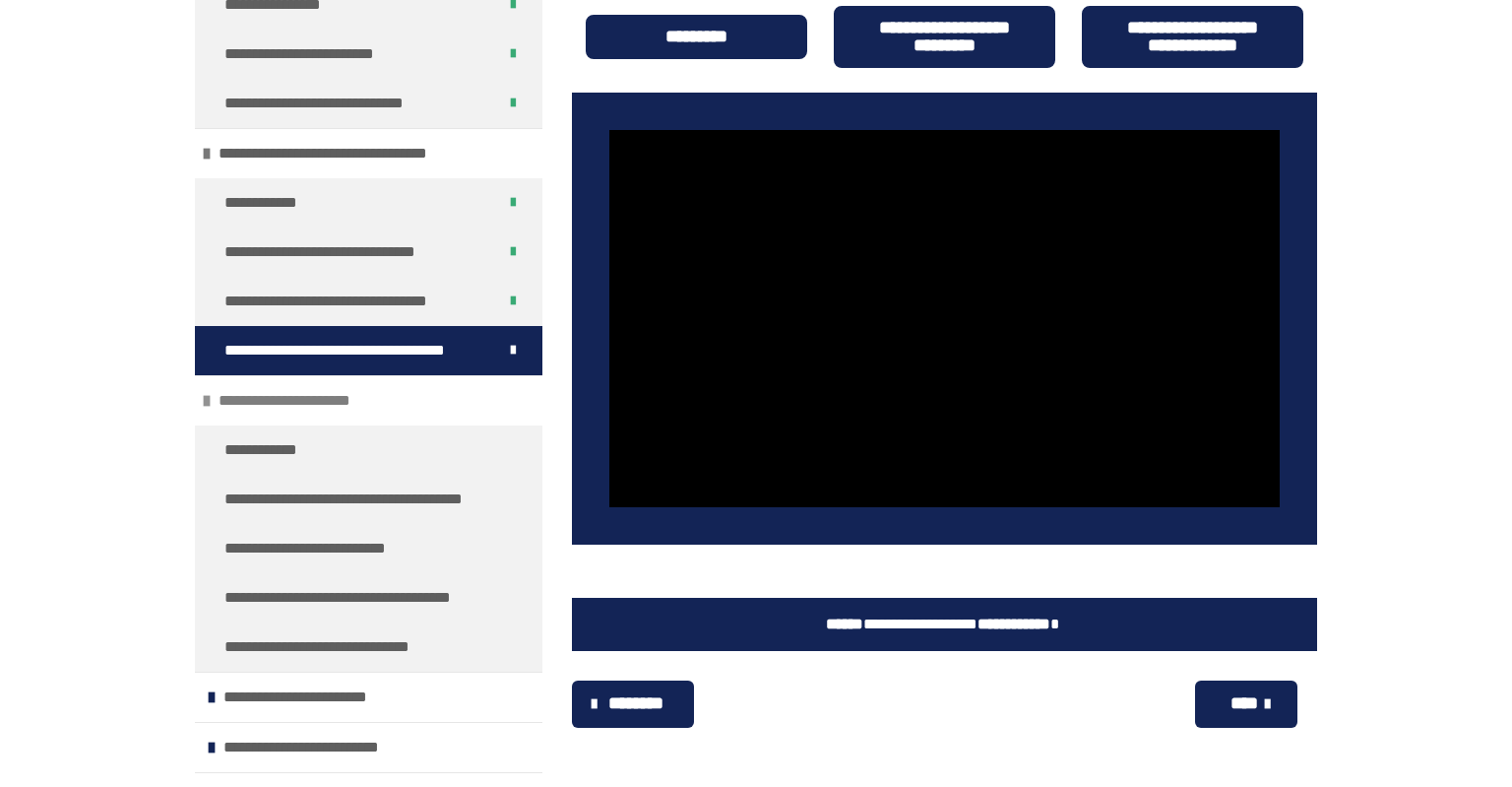 scroll, scrollTop: 376, scrollLeft: 0, axis: vertical 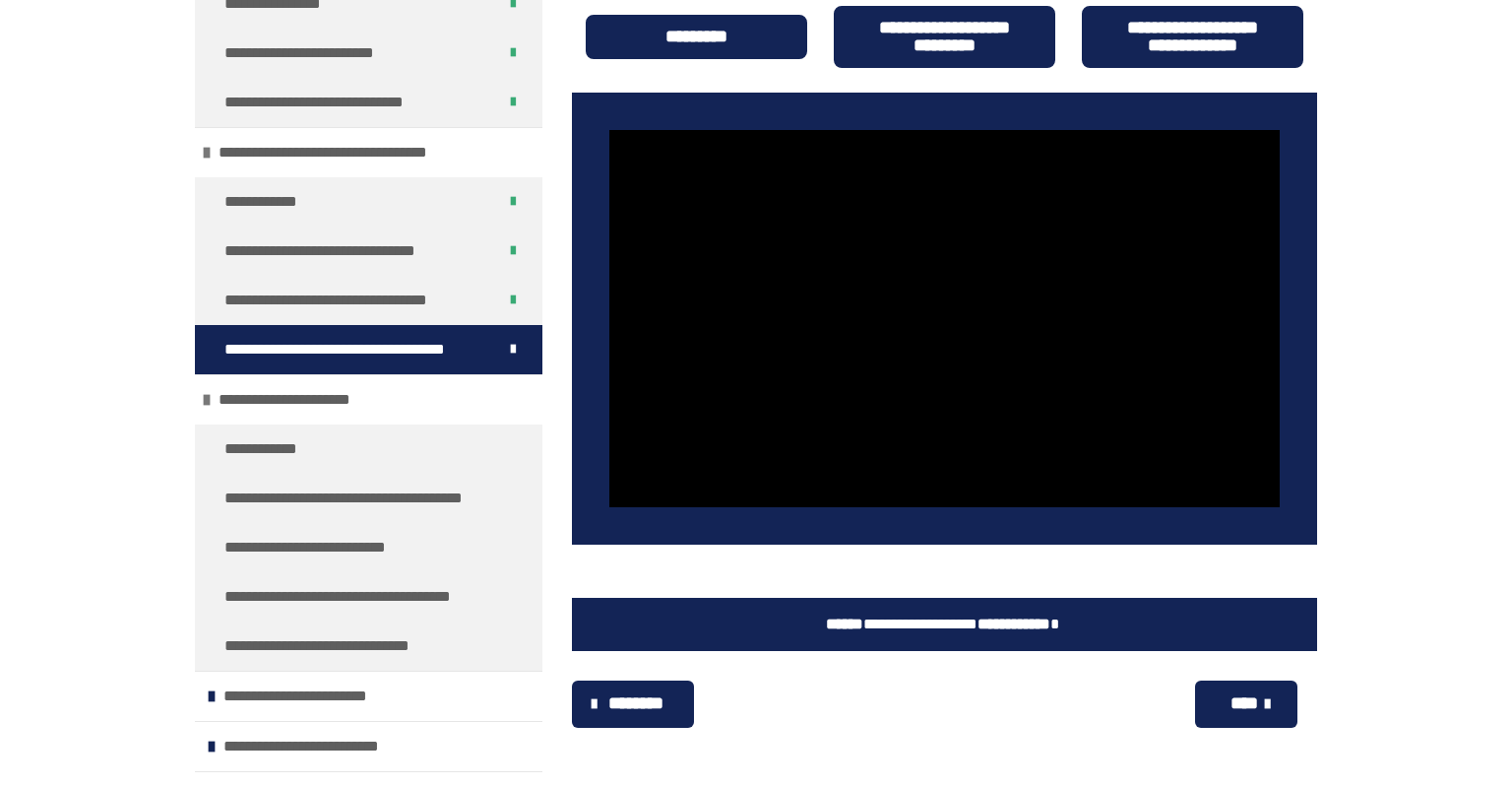 click at bounding box center (1267, 704) 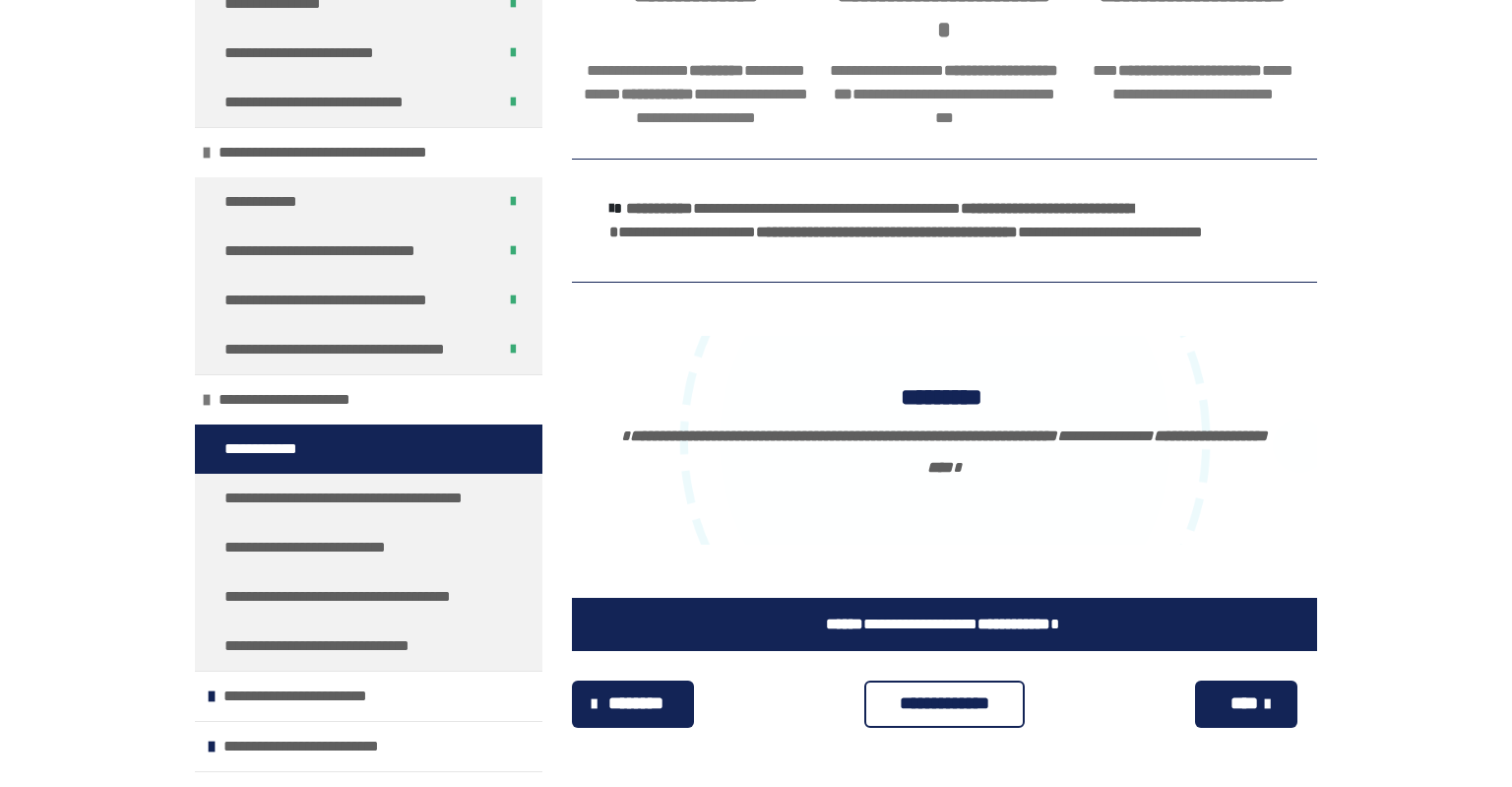 scroll, scrollTop: 1032, scrollLeft: 0, axis: vertical 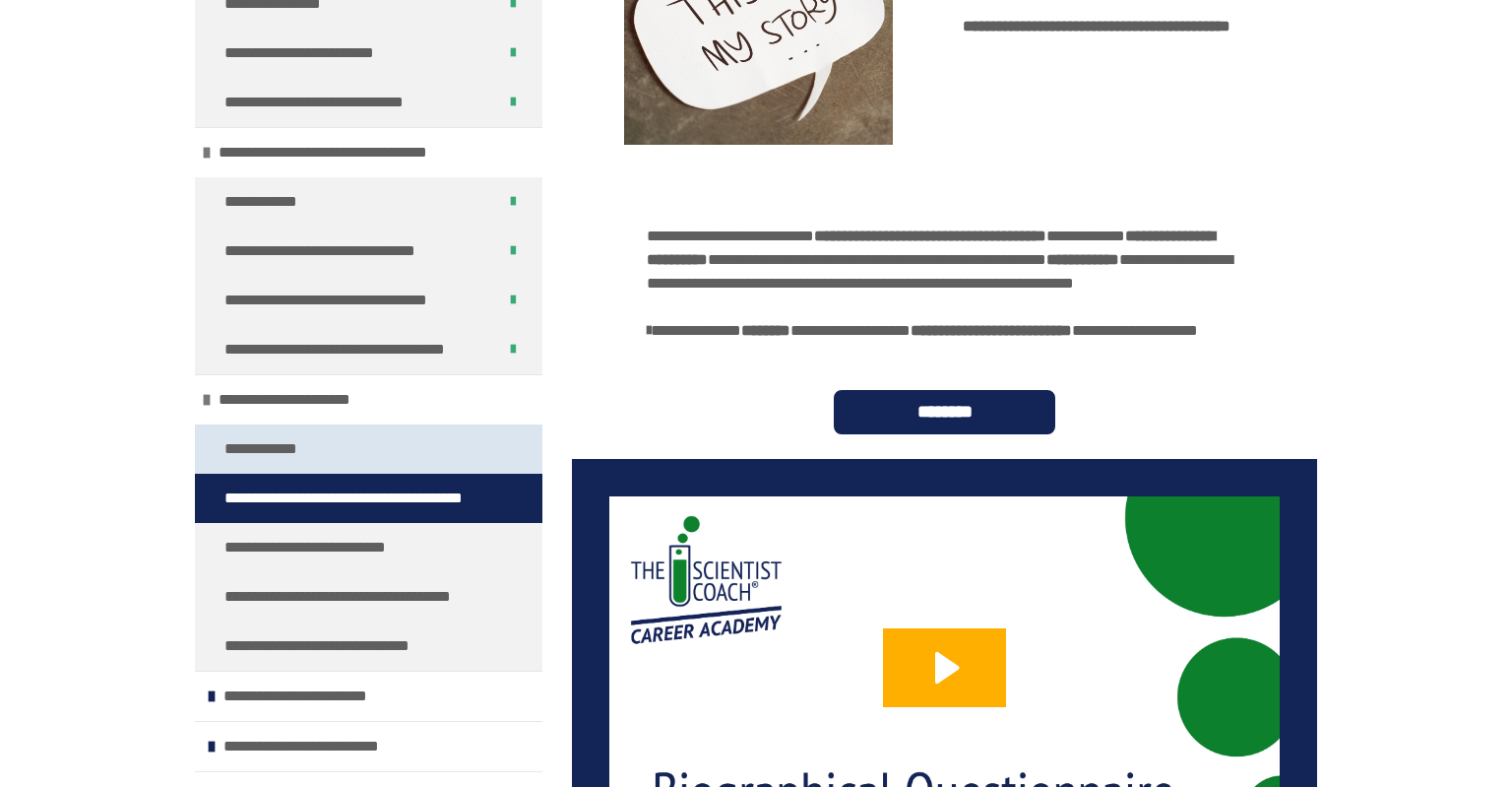 click on "**********" at bounding box center [368, 449] 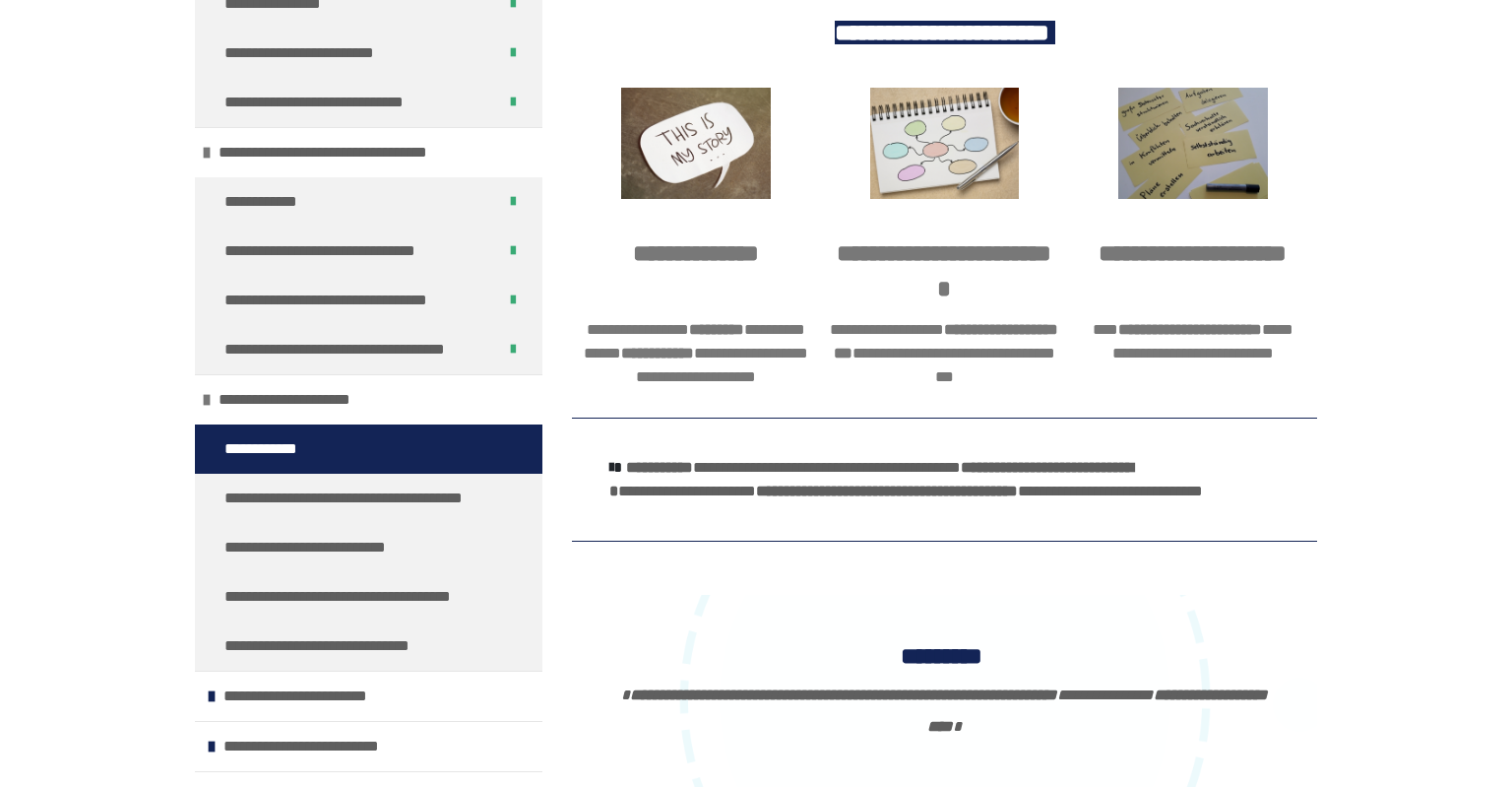 scroll, scrollTop: 1032, scrollLeft: 0, axis: vertical 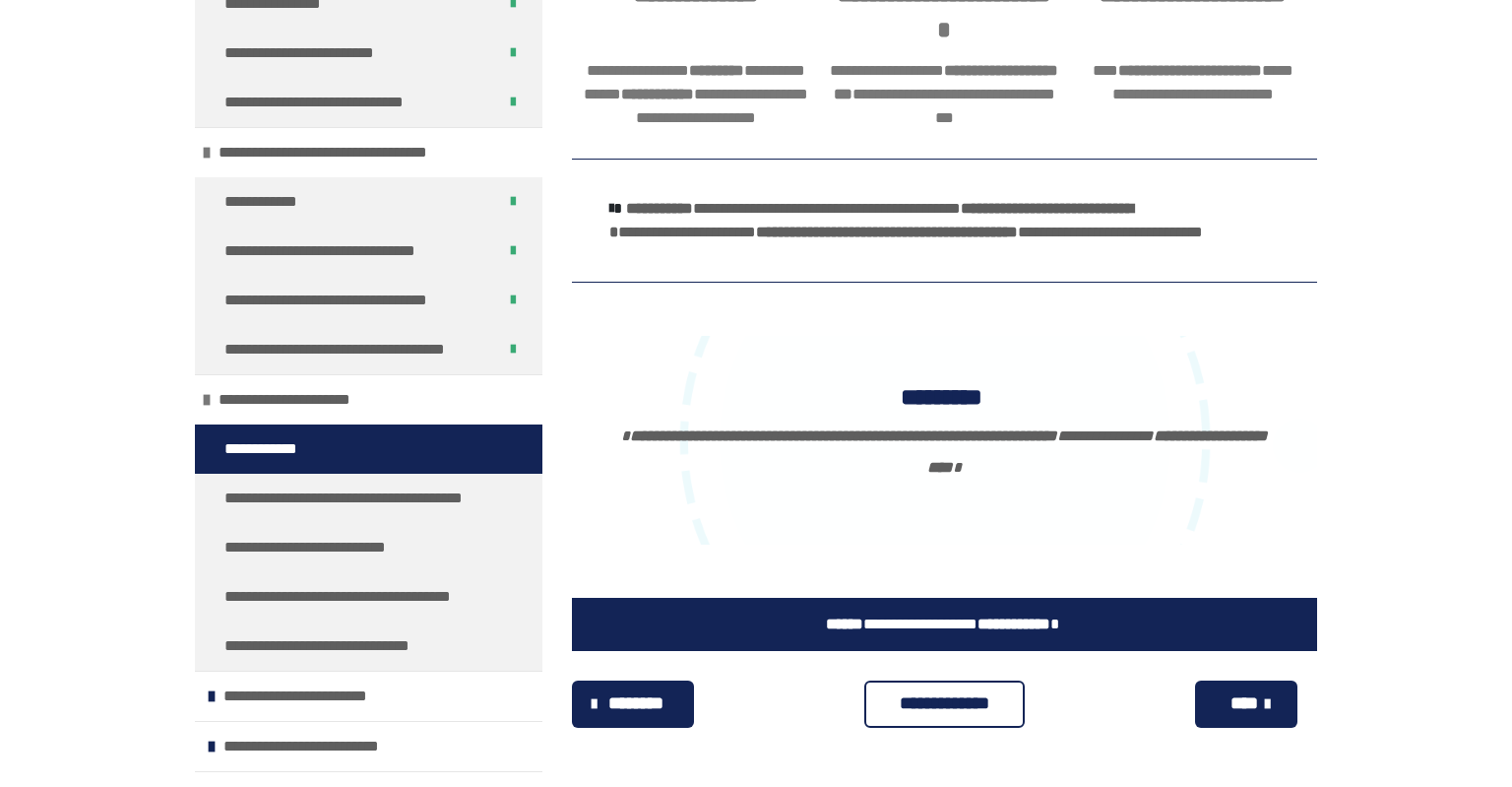 click on "**********" at bounding box center (944, 703) 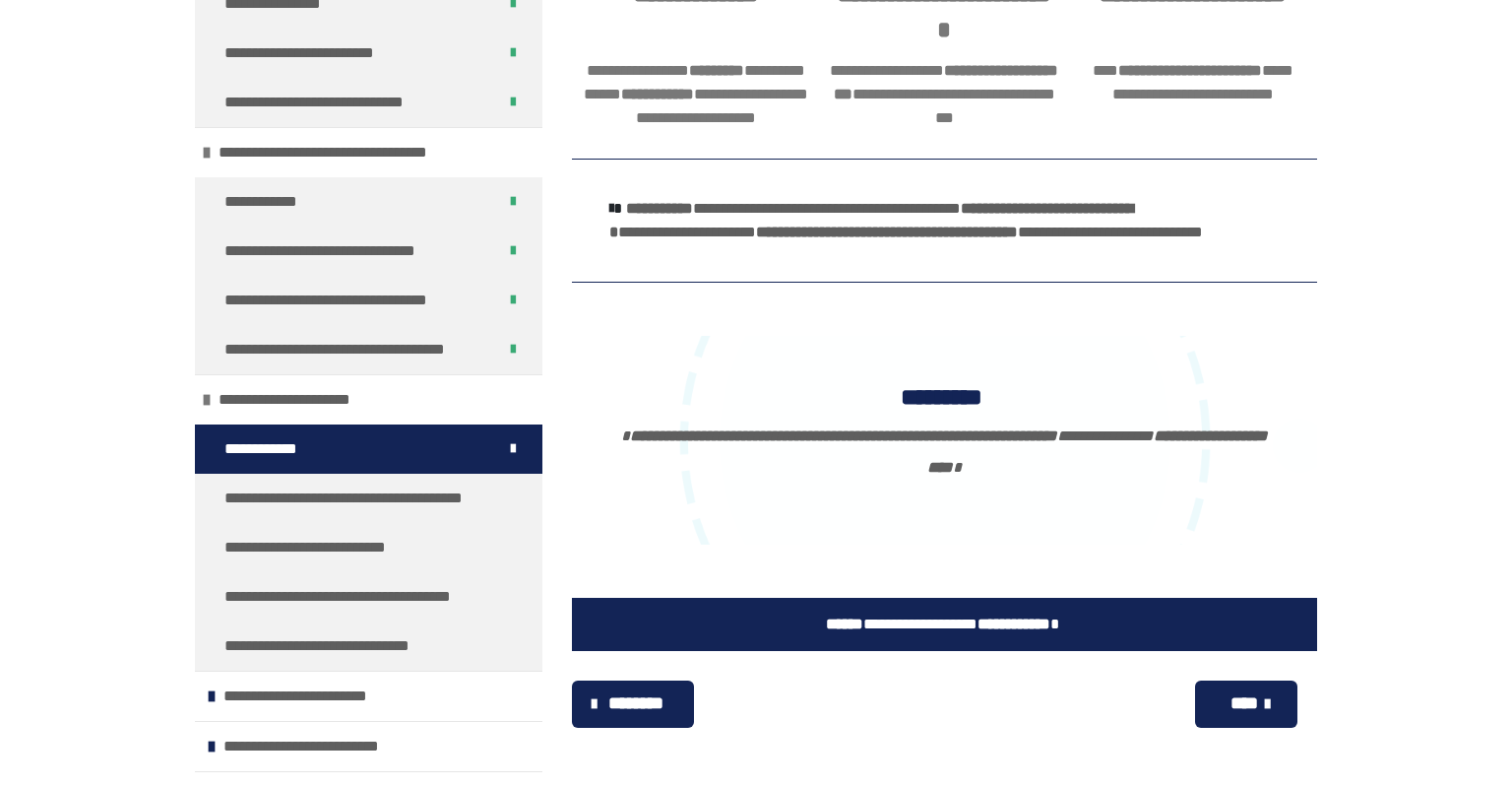click on "****" at bounding box center (1244, 703) 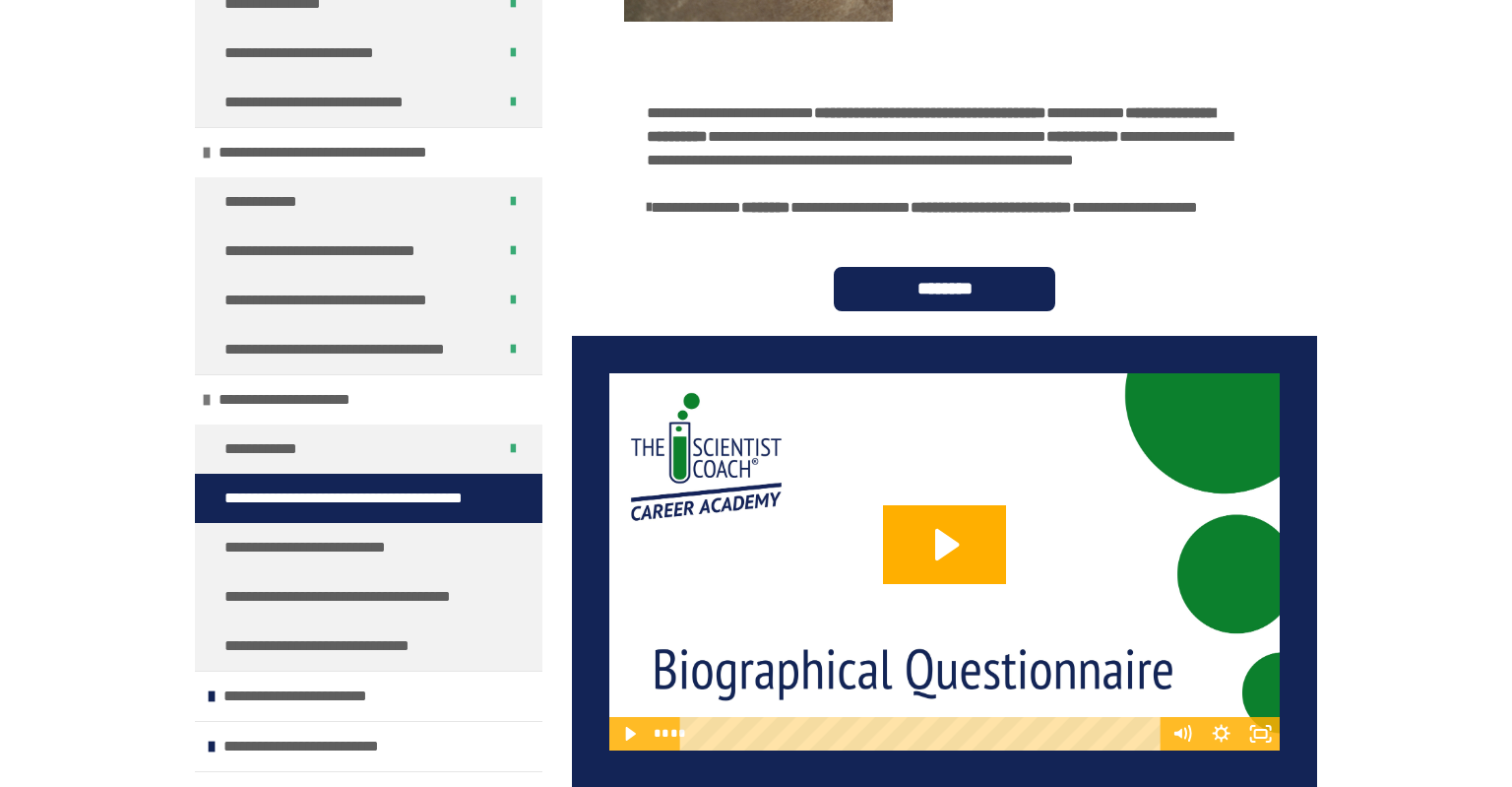 scroll, scrollTop: 653, scrollLeft: 0, axis: vertical 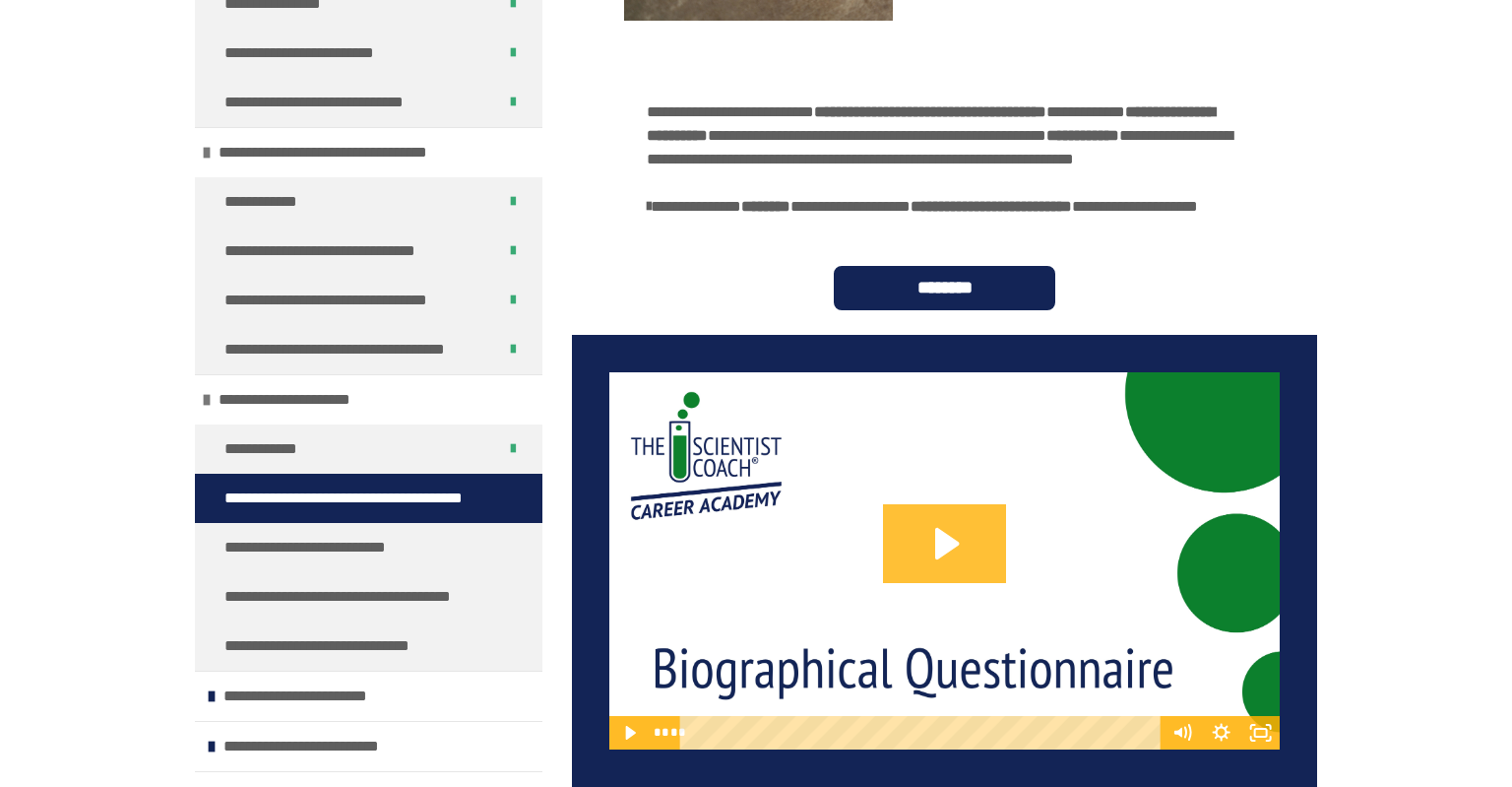 click 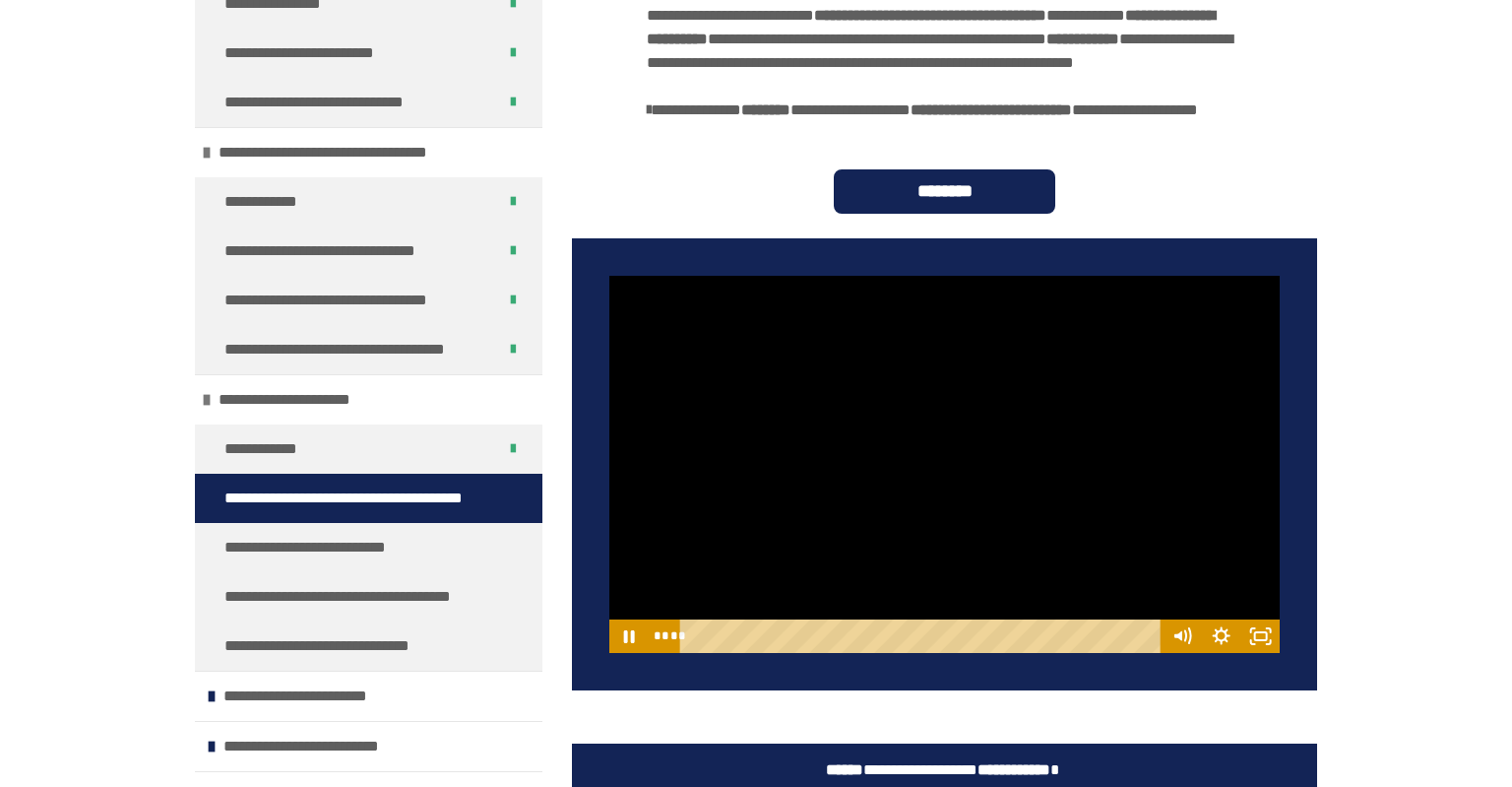 scroll, scrollTop: 942, scrollLeft: 0, axis: vertical 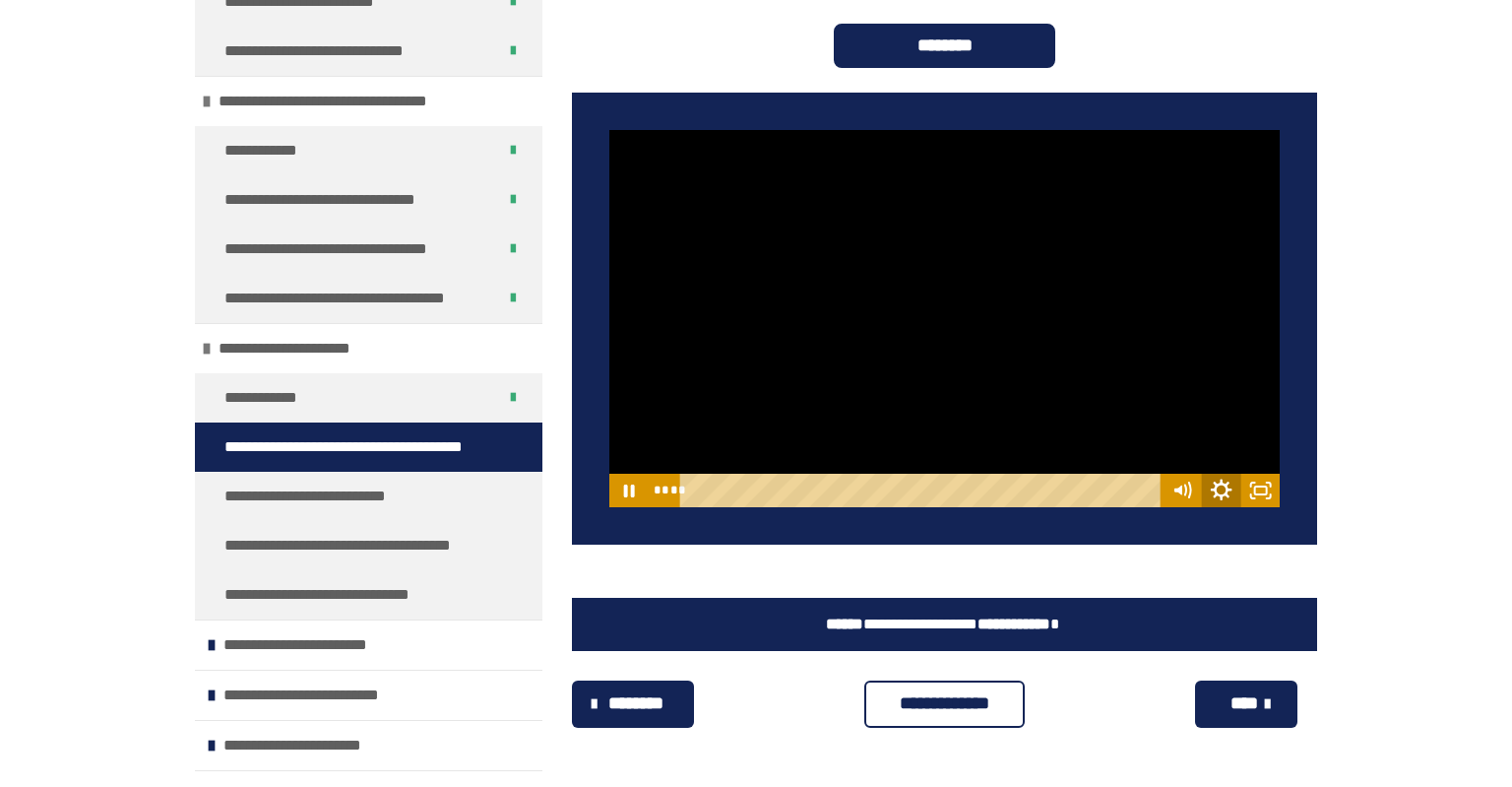 click 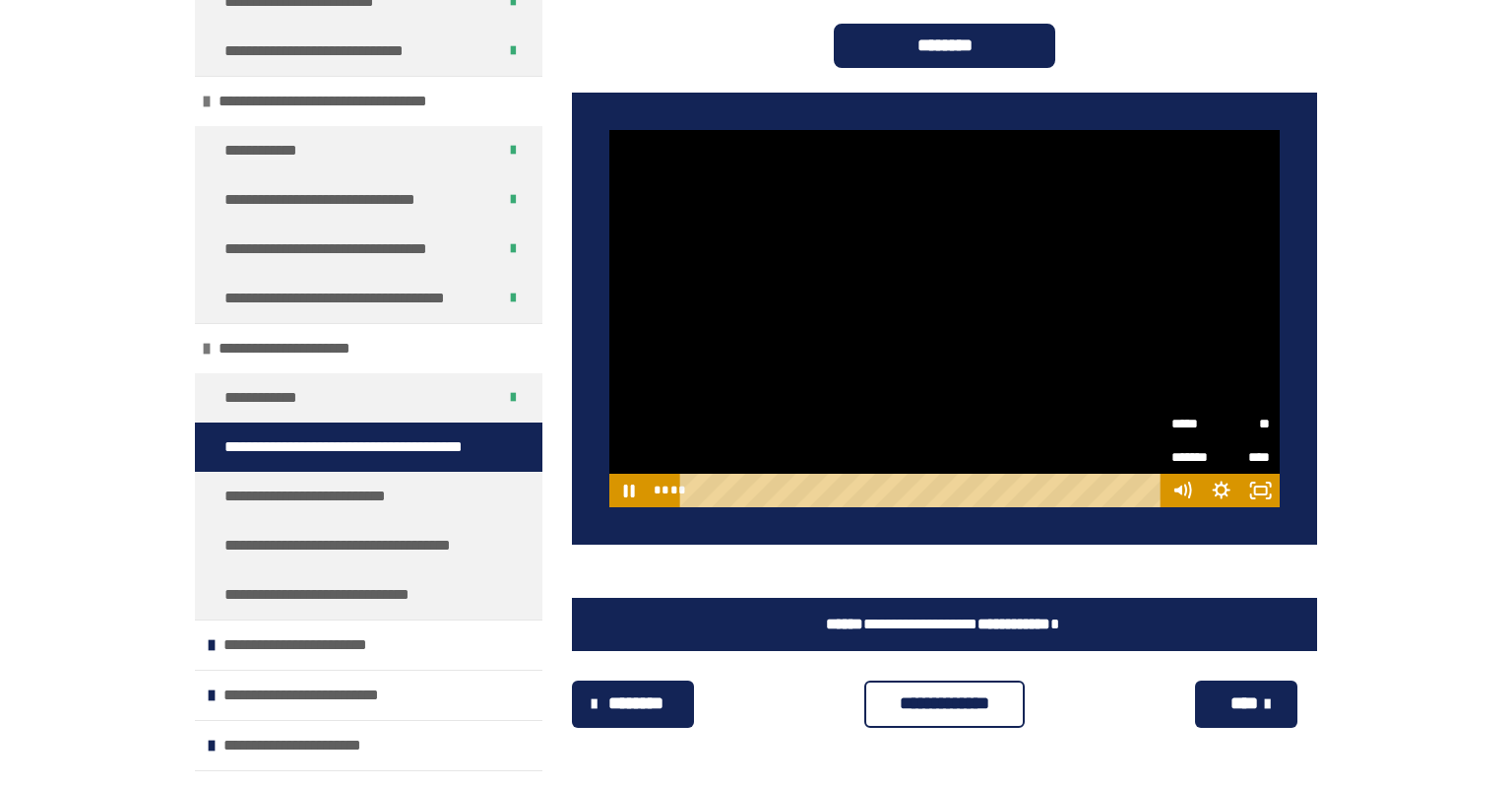 click on "*****" at bounding box center (1196, 424) 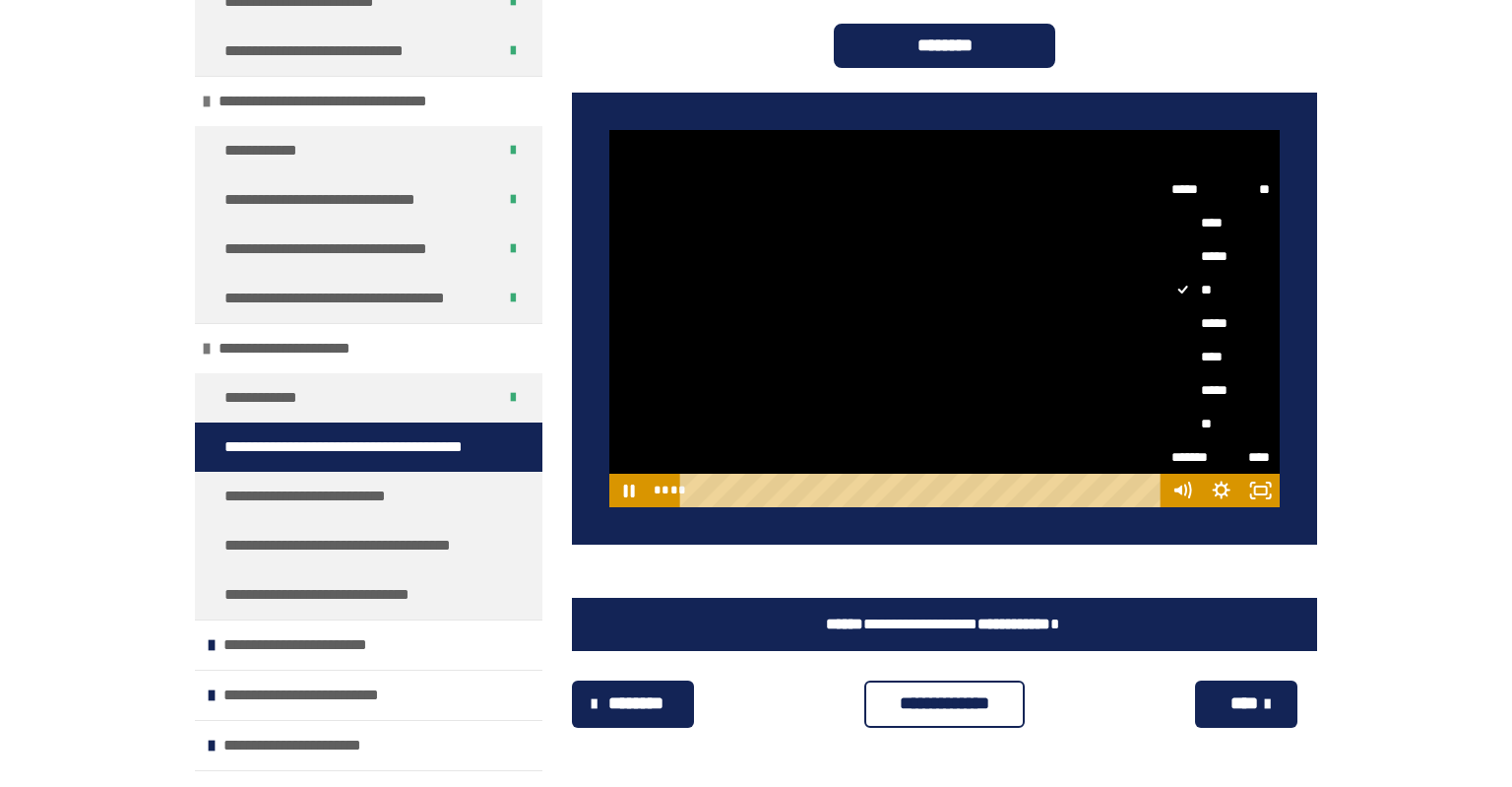 click on "*****" at bounding box center [1221, 323] 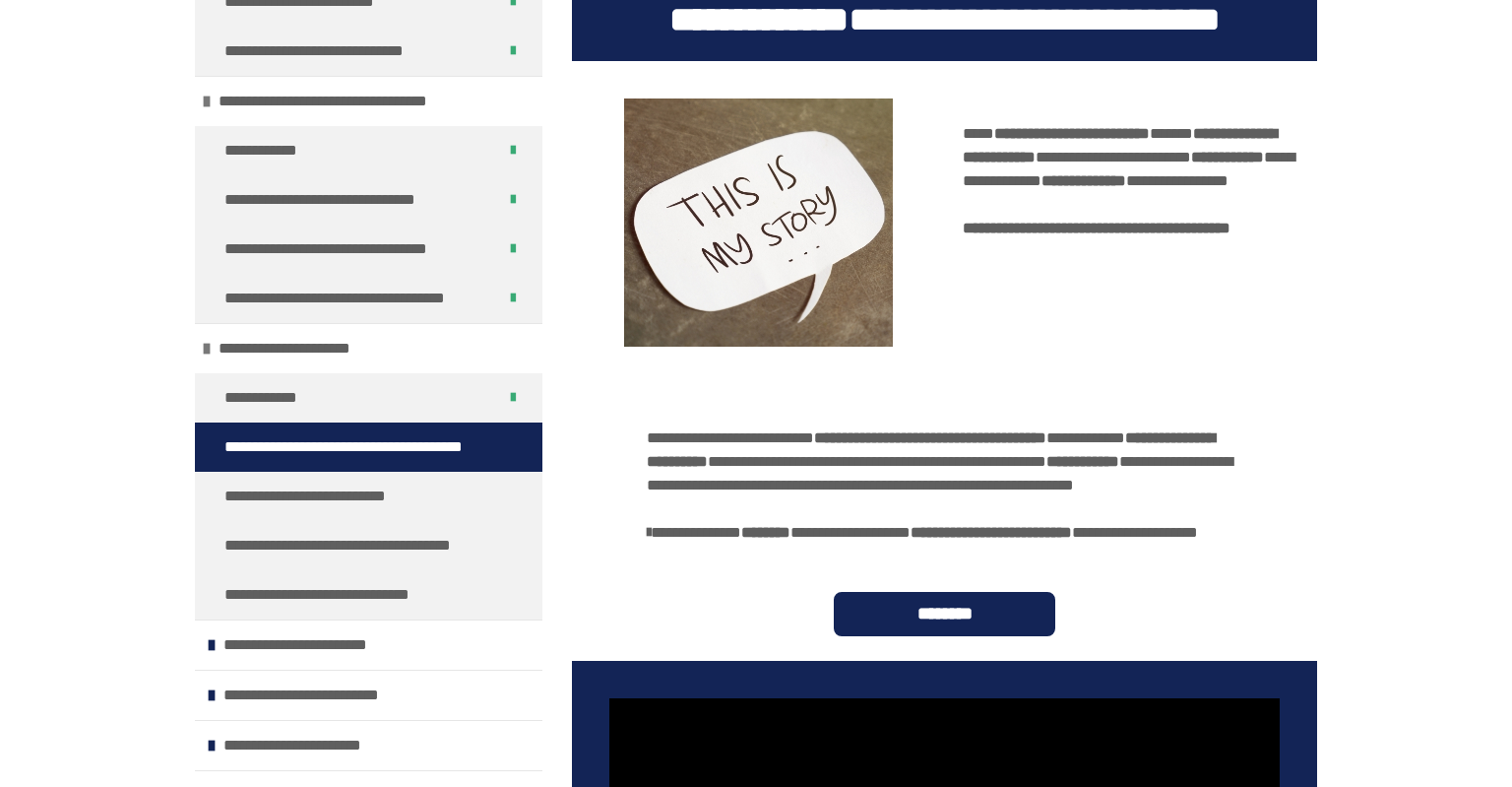 scroll, scrollTop: 324, scrollLeft: 0, axis: vertical 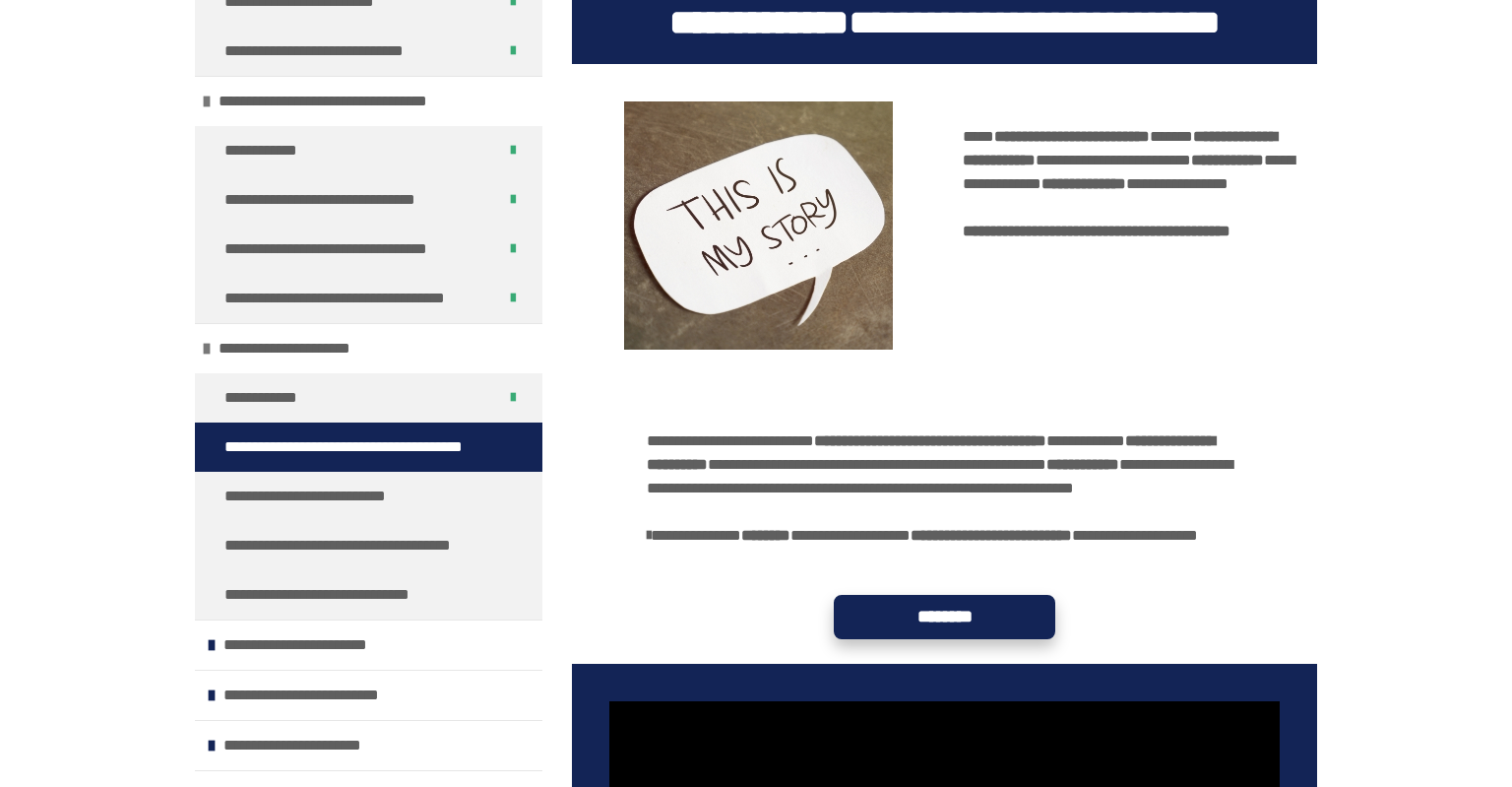 click on "********" at bounding box center (944, 617) 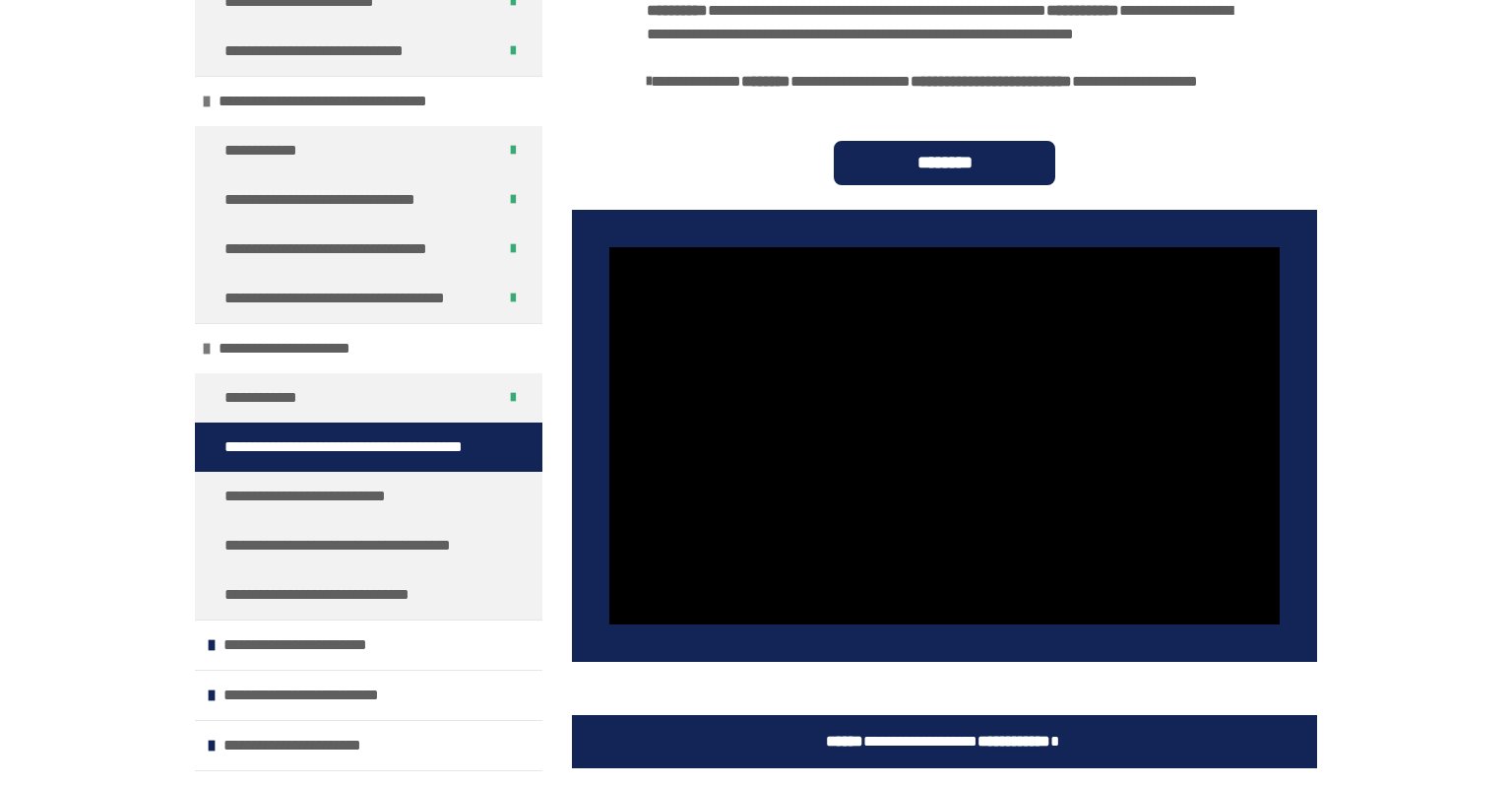 scroll, scrollTop: 942, scrollLeft: 0, axis: vertical 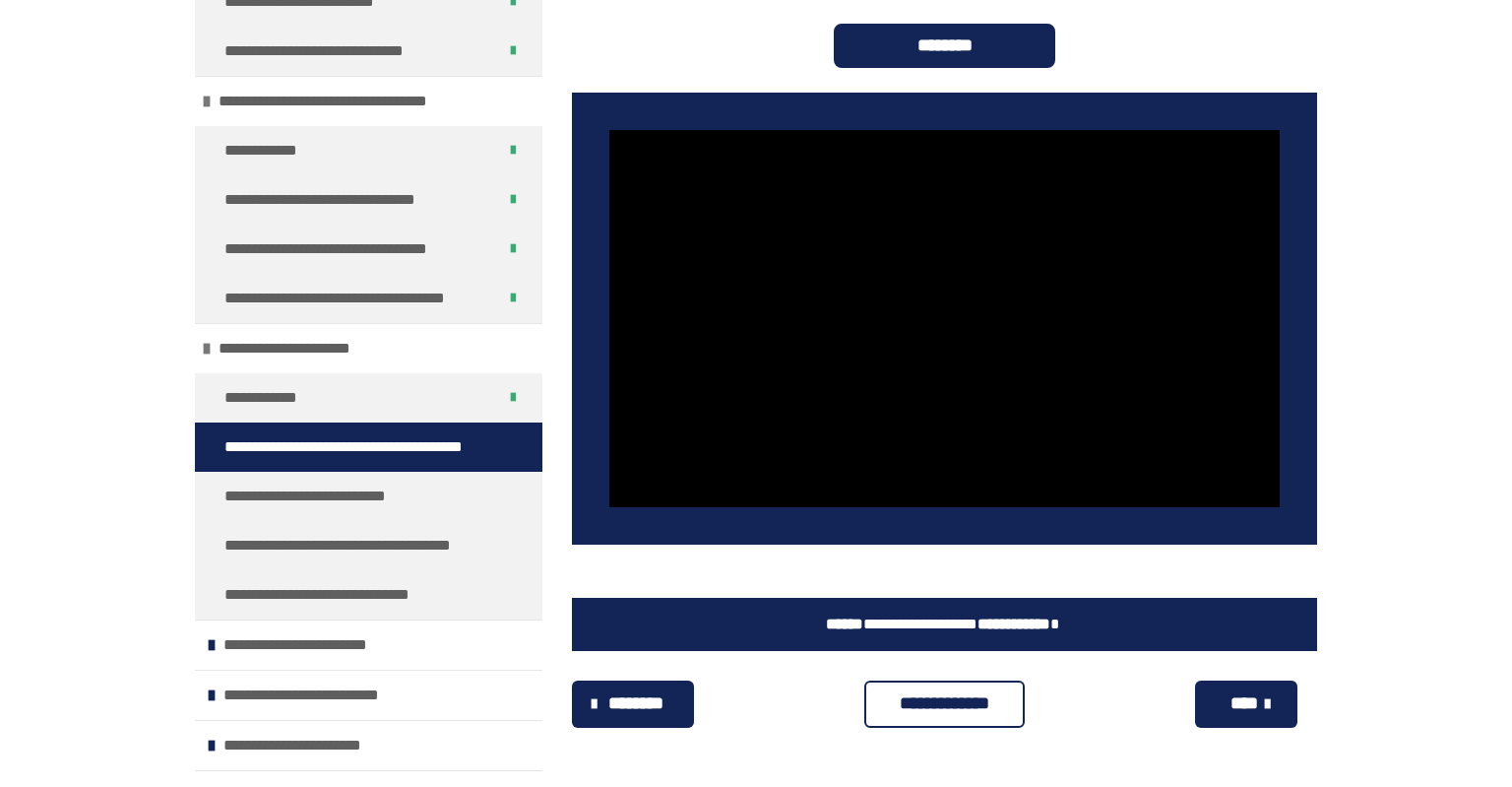 click on "**********" at bounding box center (944, 704) 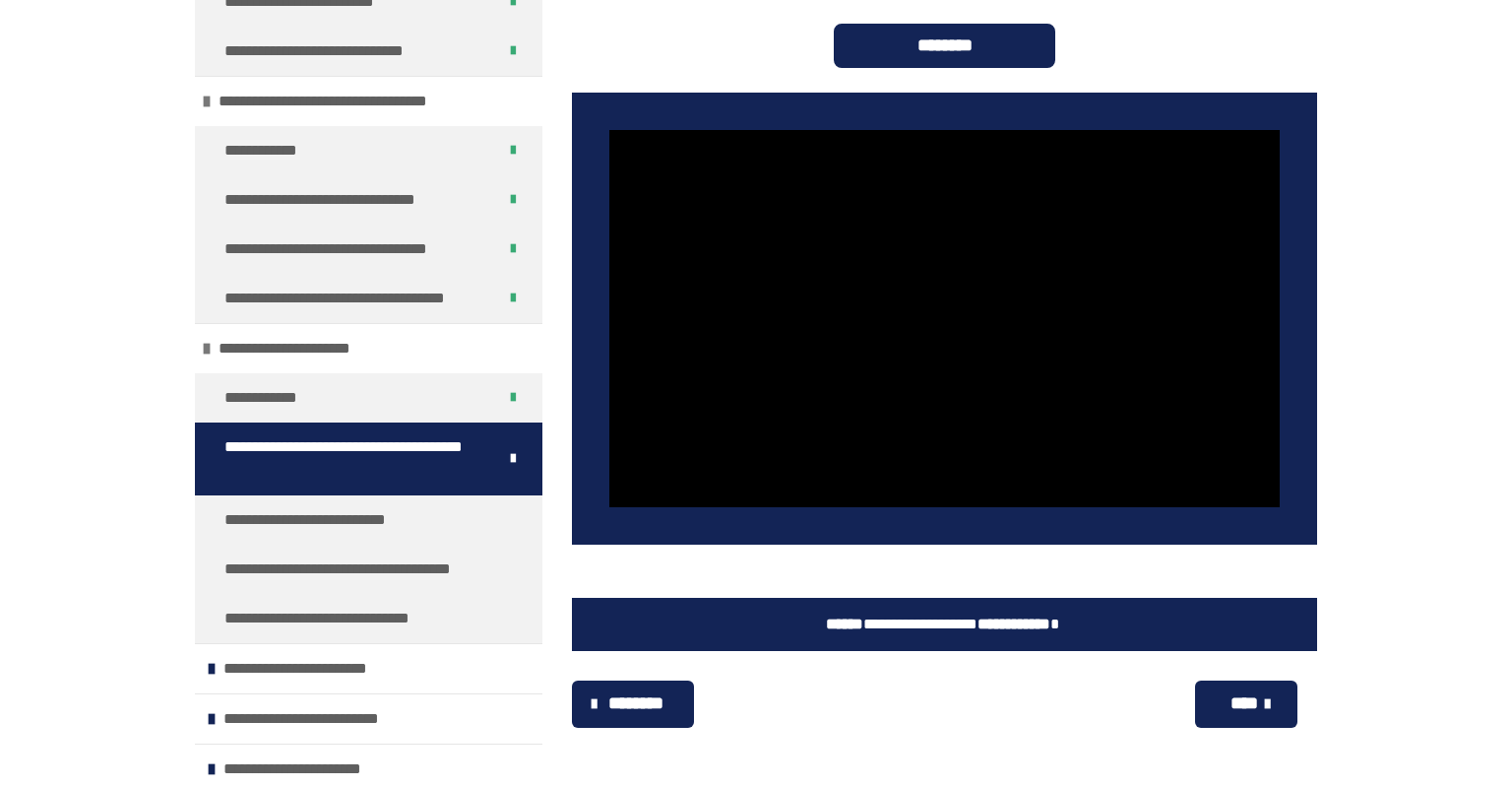 click at bounding box center [1267, 704] 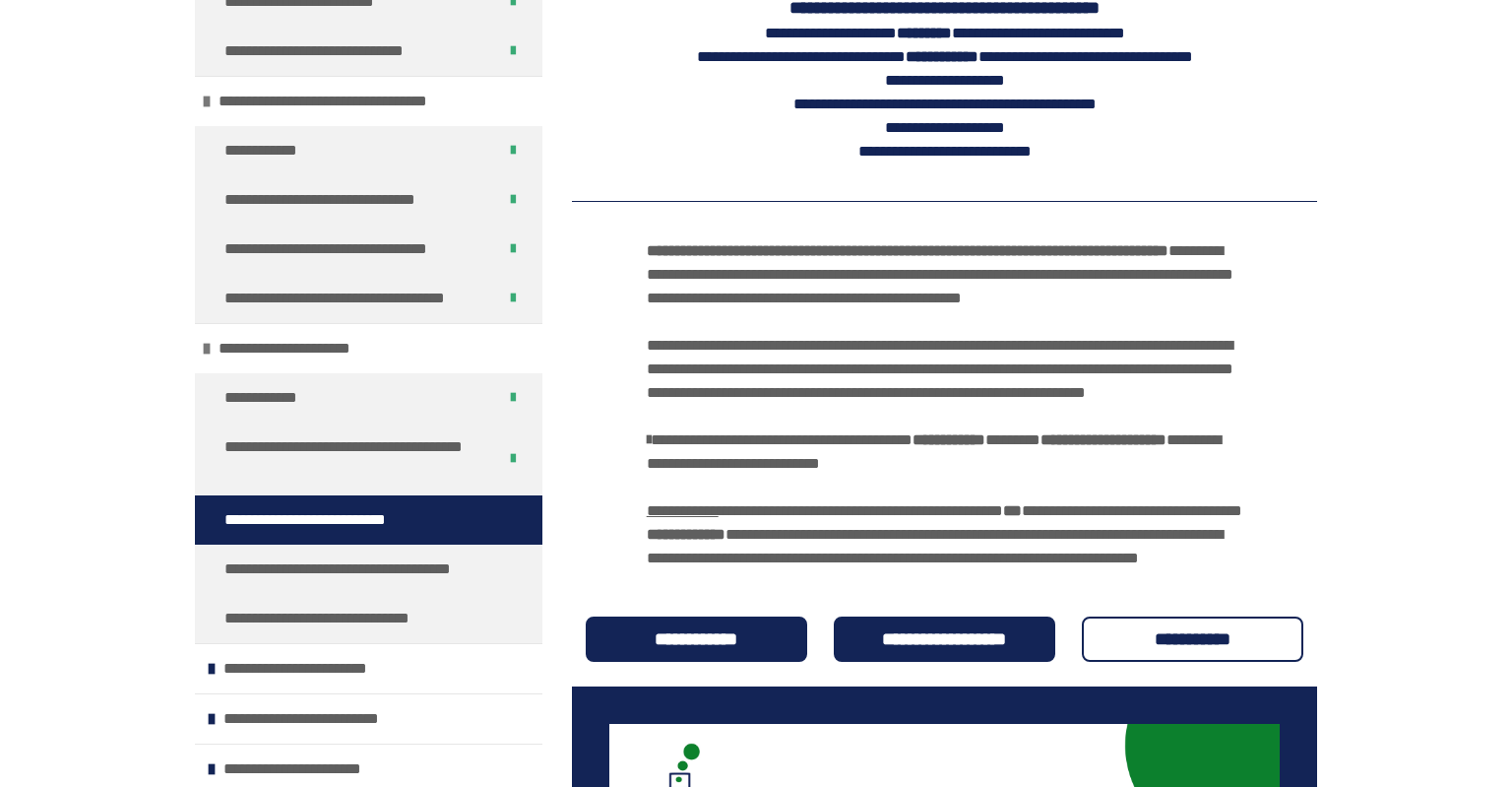 scroll, scrollTop: 759, scrollLeft: 0, axis: vertical 